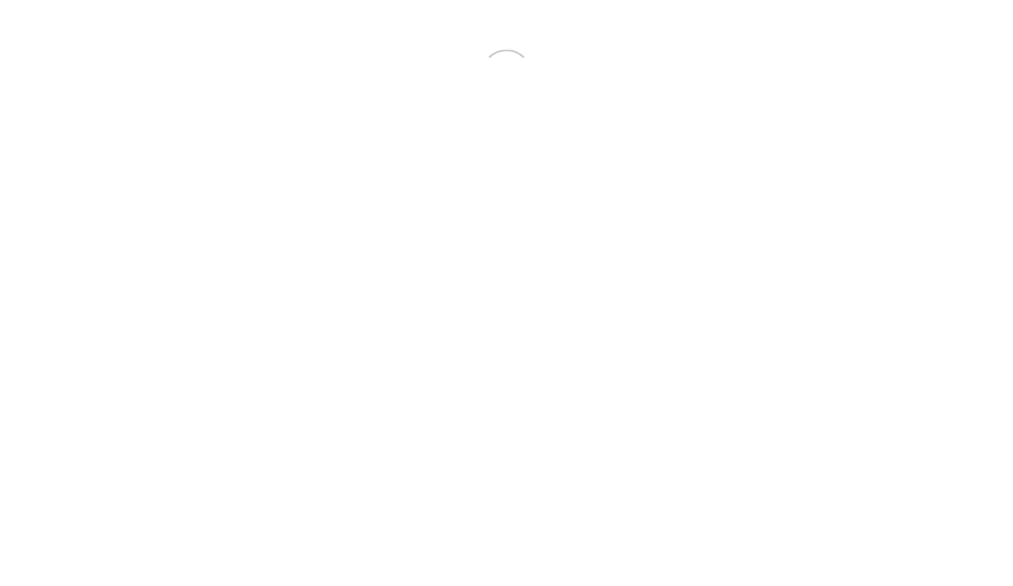 scroll, scrollTop: 0, scrollLeft: 0, axis: both 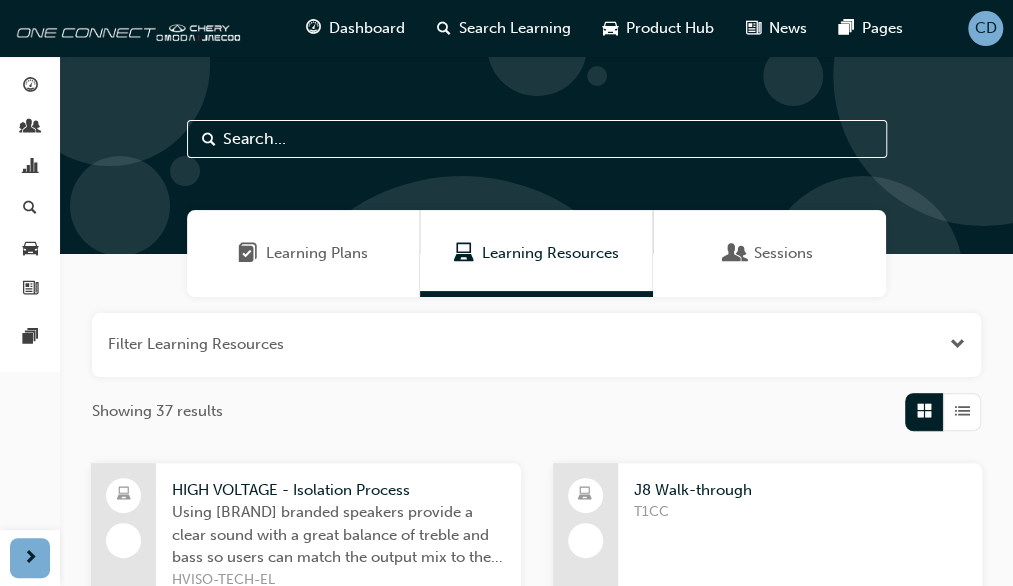 click on "CD" at bounding box center [986, 28] 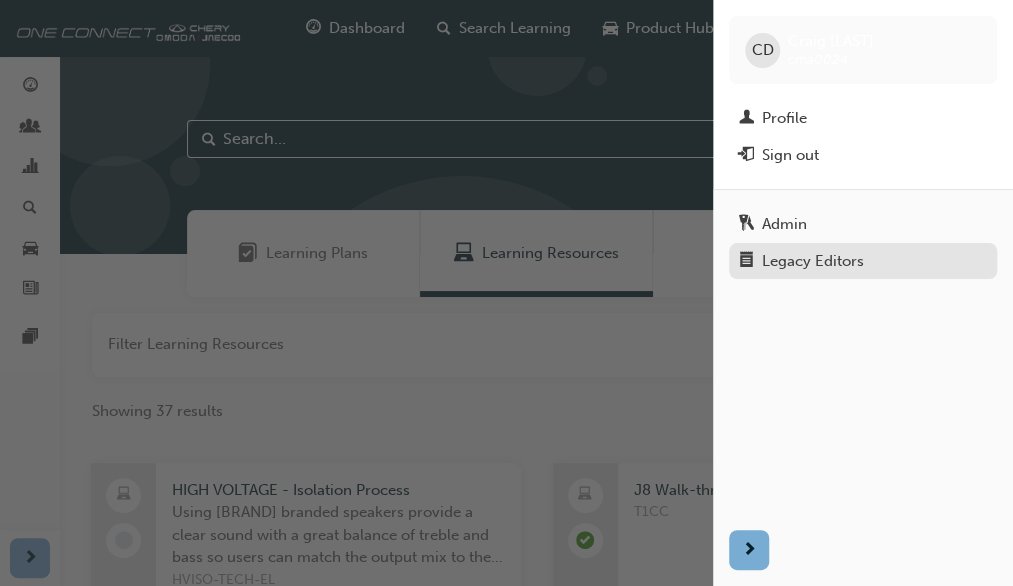 click on "Legacy Editors" at bounding box center (813, 261) 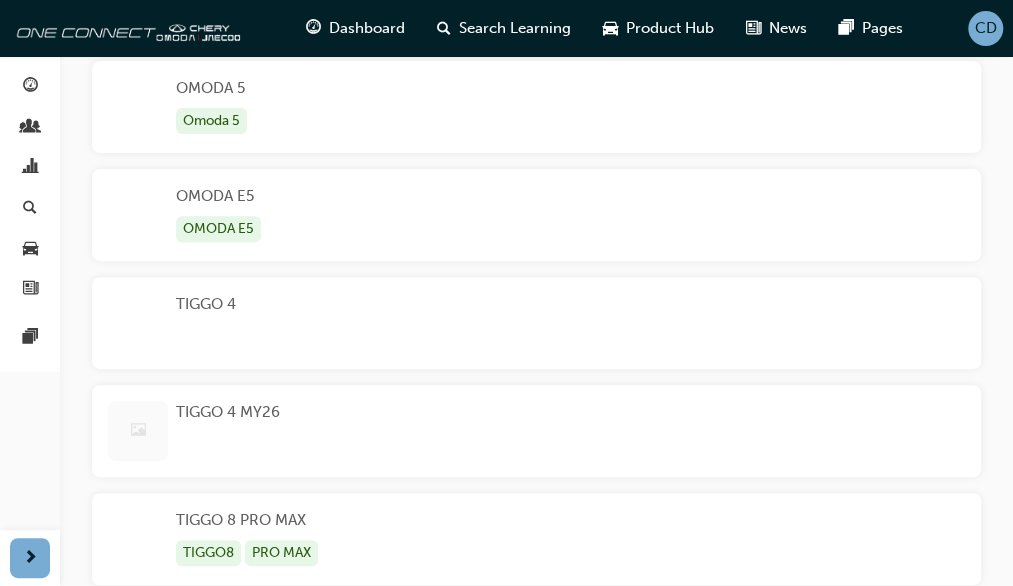 scroll, scrollTop: 300, scrollLeft: 0, axis: vertical 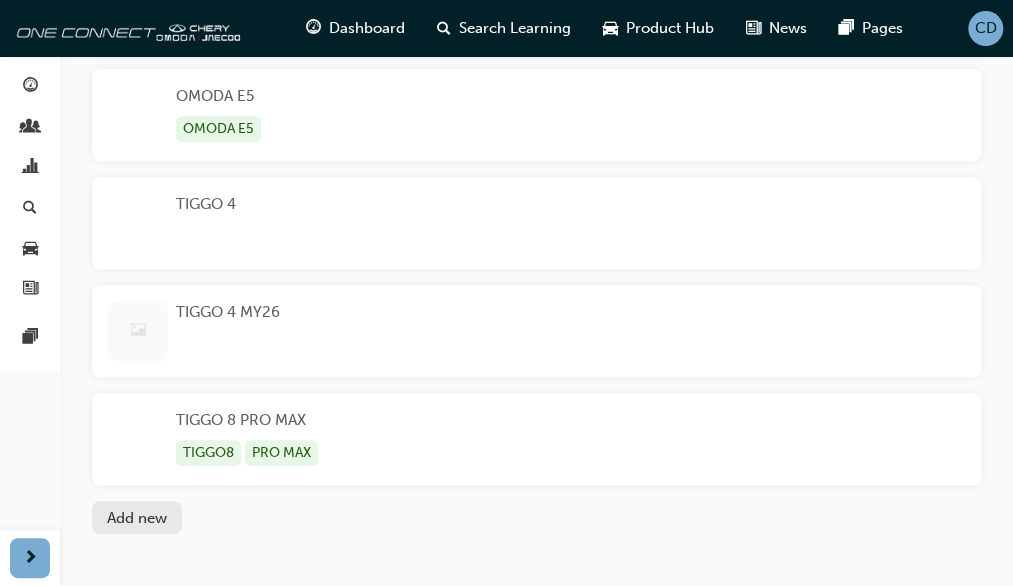 click on "TIGGO 4 MY26" at bounding box center [228, 331] 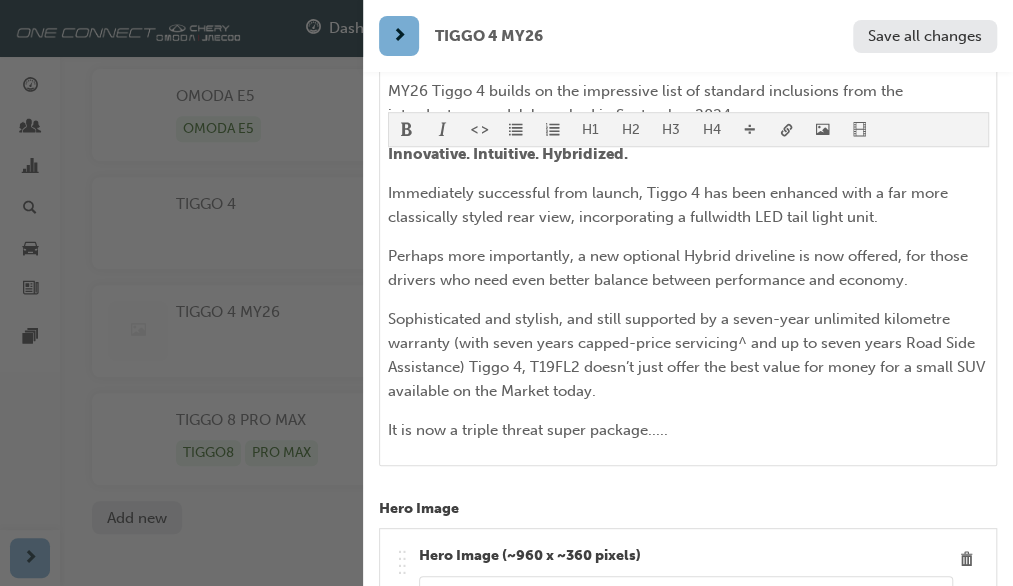 scroll, scrollTop: 600, scrollLeft: 0, axis: vertical 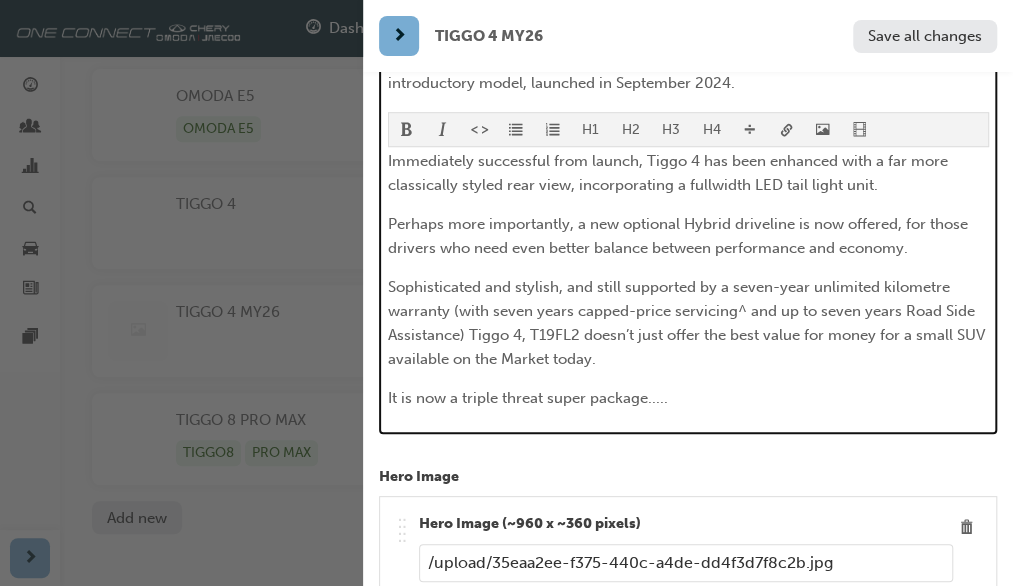 click on "Sophisticated and stylish, and still supported by a seven-year unlimited kilometre warranty (with seven years capped-price servicing^ and up to seven years Road Side Assistance) Tiggo 4, T19FL2 doesn’t just offer the best value for money for a small SUV available on the Market today." at bounding box center (688, 323) 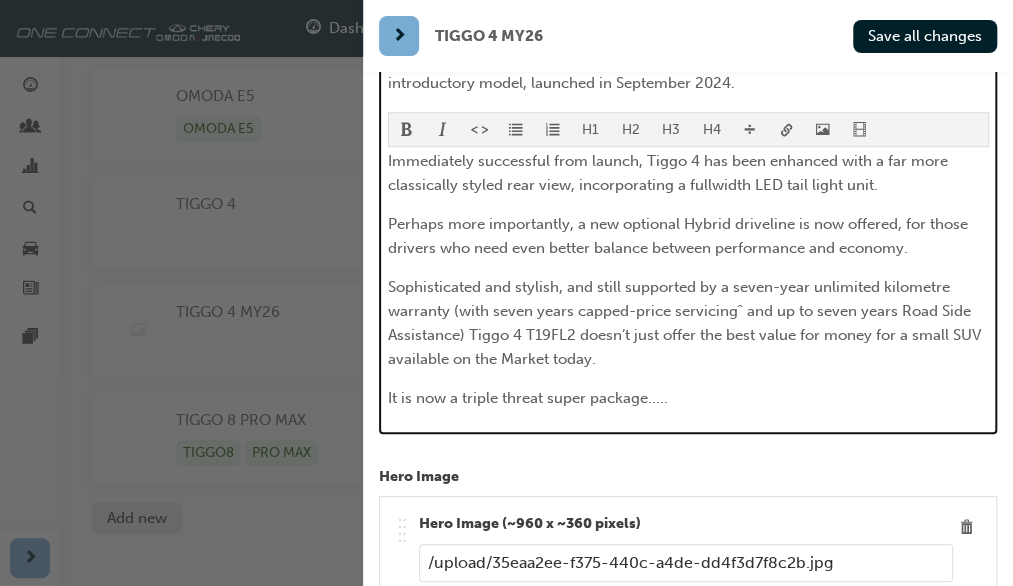 click on "Sophisticated and stylish, and still supported by a seven-year unlimited kilometre warranty (with seven years capped-price servicingˆ and up to seven years Road Side Assistance) Tiggo 4 T19FL2 doesn’t just offer the best value for money for a small SUV available on the Market today." at bounding box center (686, 323) 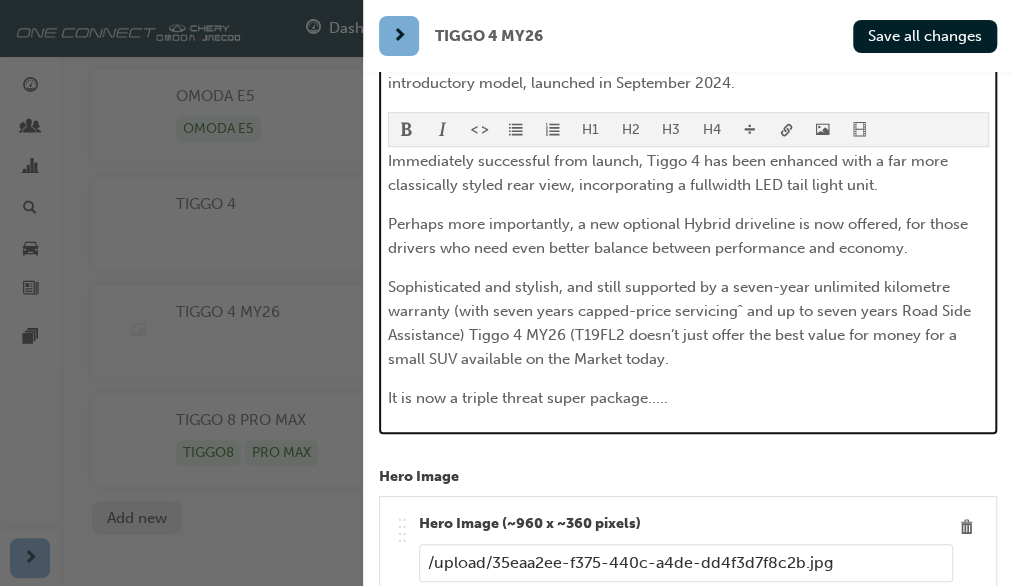 click on "Sophisticated and stylish, and still supported by a seven-year unlimited kilometre warranty (with seven years capped-price servicingˆ and up to seven years Road Side Assistance) Tiggo 4 MY26 (T19FL2 doesn’t just offer the best value for money for a small SUV available on the Market today." at bounding box center (681, 323) 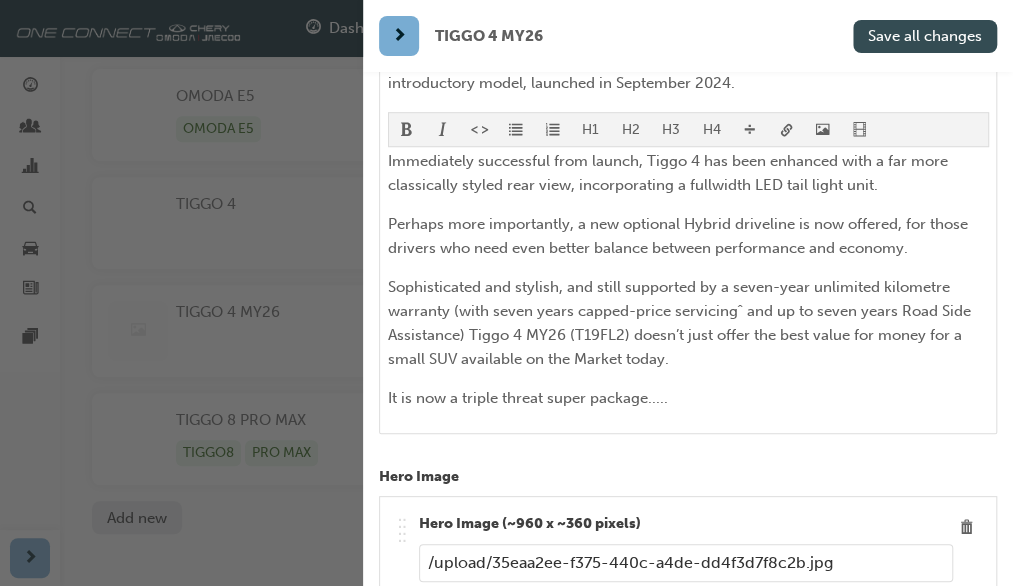 click on "Save all changes" at bounding box center (925, 36) 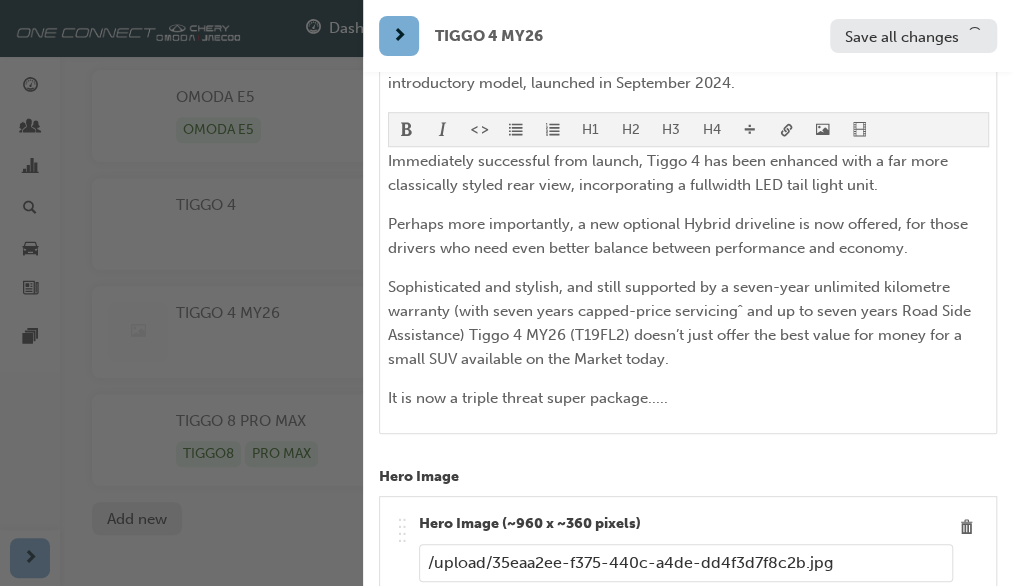scroll, scrollTop: 300, scrollLeft: 0, axis: vertical 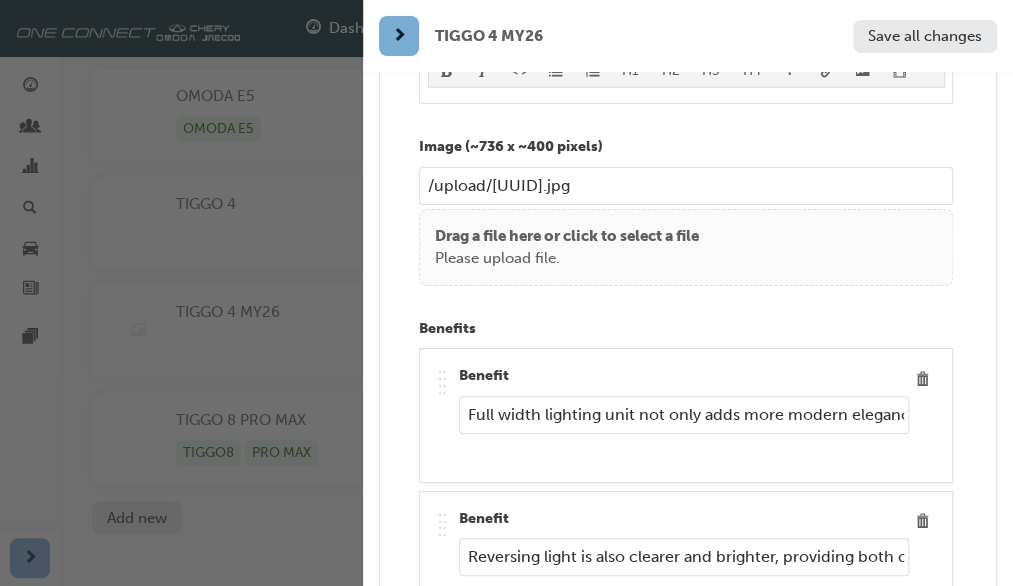click on "Full width lighting unit not only adds more modern elegance, LED lights are clearer and brighter at night, lessening the chance of another driver causing a rear end impact." at bounding box center [684, 415] 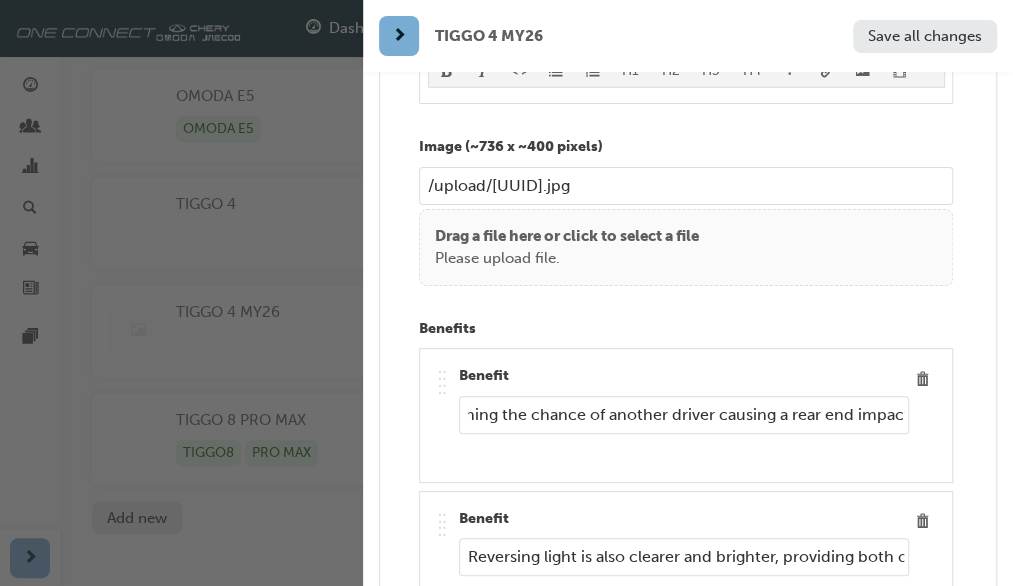 scroll, scrollTop: 0, scrollLeft: 836, axis: horizontal 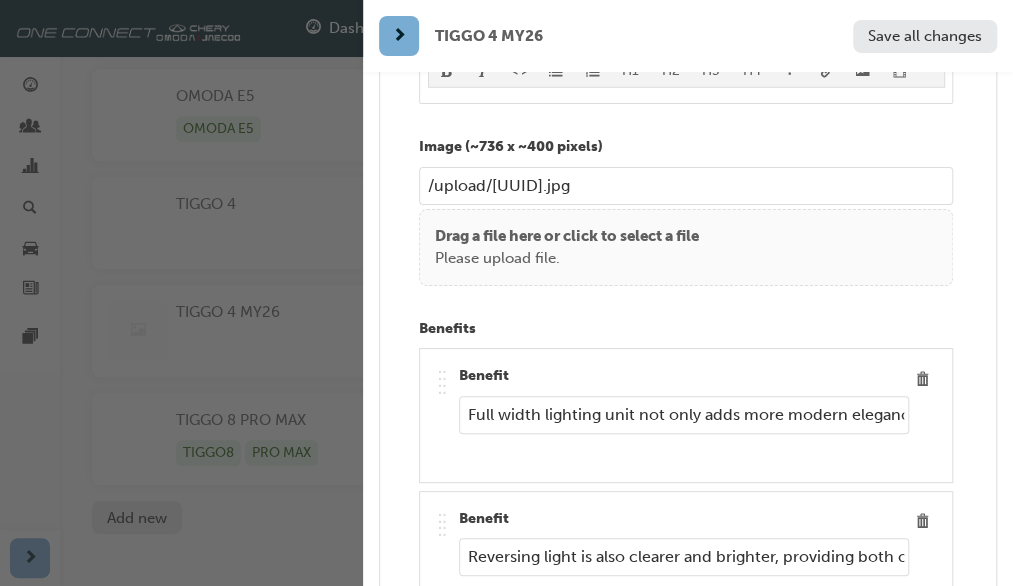 click on "Reversing light is also clearer and brighter, providing both convenience with easier parking, but also enhancing pedestrian safety. You can see them and they can see you." at bounding box center (684, 557) 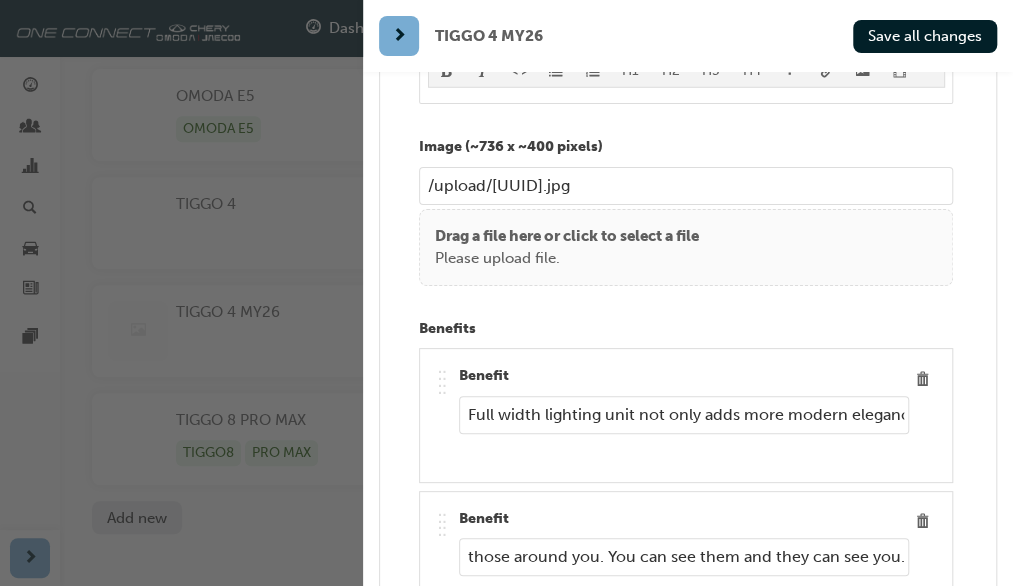 scroll, scrollTop: 0, scrollLeft: 1554, axis: horizontal 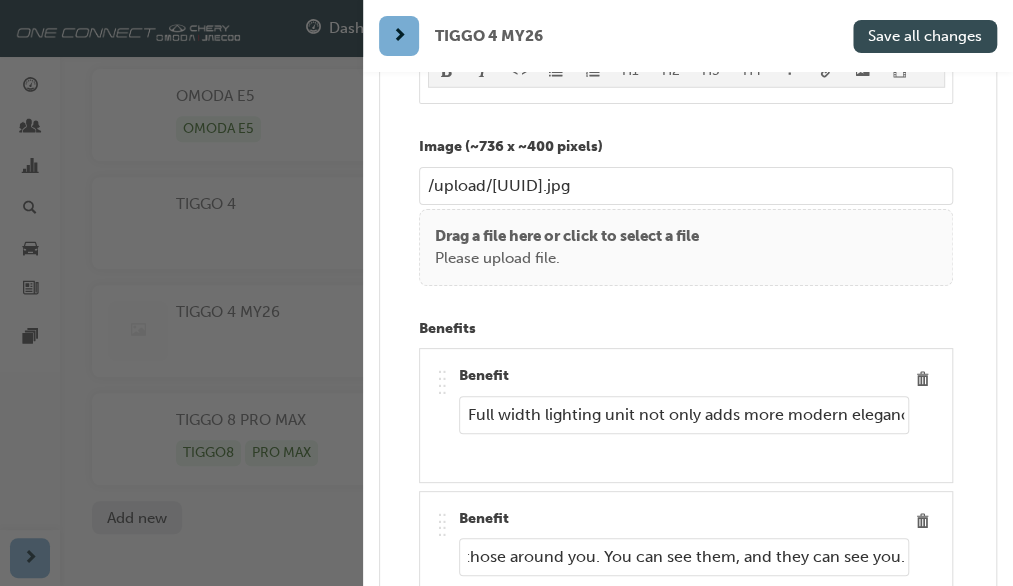 type on "Reversing light is also clearer and brighter, providing both convenience with easier parking, but also alerting other road users and pedestrians that you are intending to move backward. This enhances safety for those around you. You can see them, and they can see you." 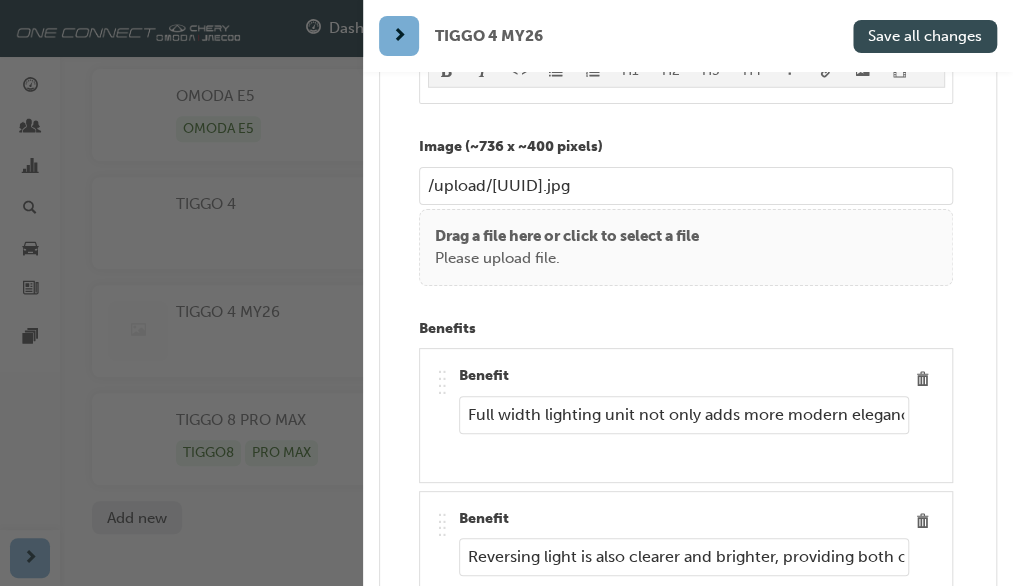 click on "Save all changes" at bounding box center [925, 36] 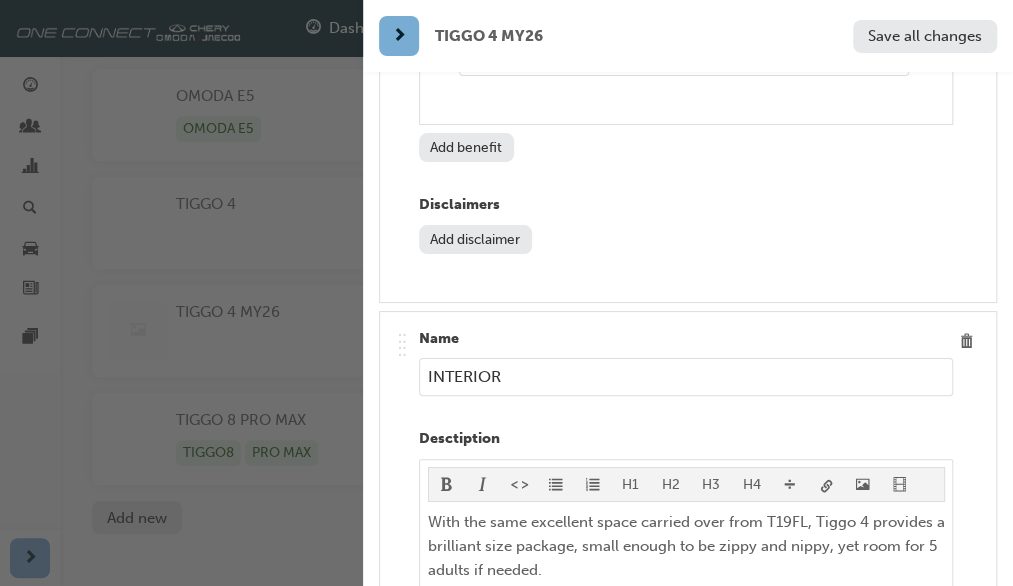 scroll, scrollTop: 5900, scrollLeft: 0, axis: vertical 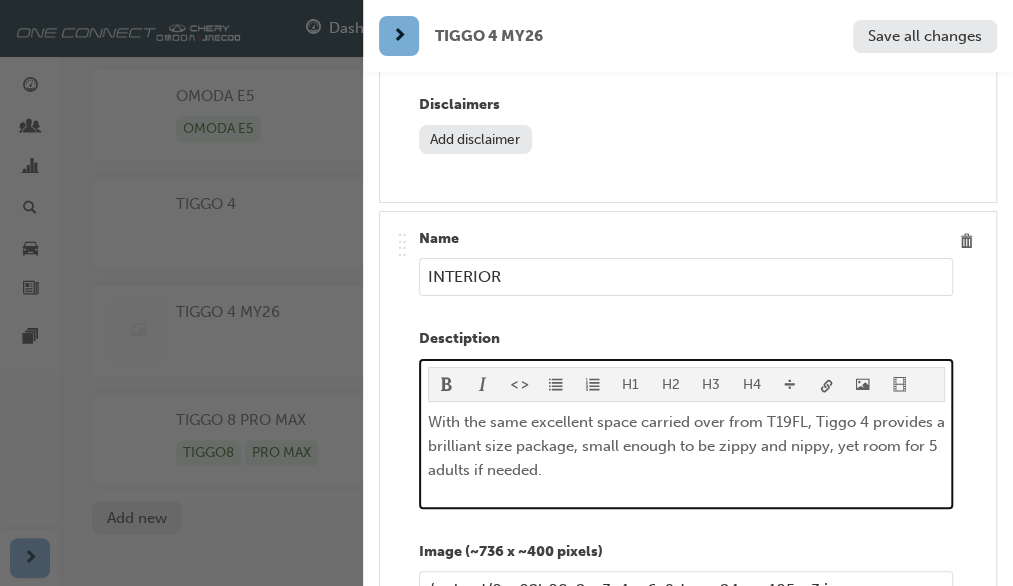 click on "With the same excellent space carried over from T19FL, Tiggo 4 provides a brilliant size package, small enough to be zippy and nippy, yet room for 5 adults if needed." at bounding box center (688, 446) 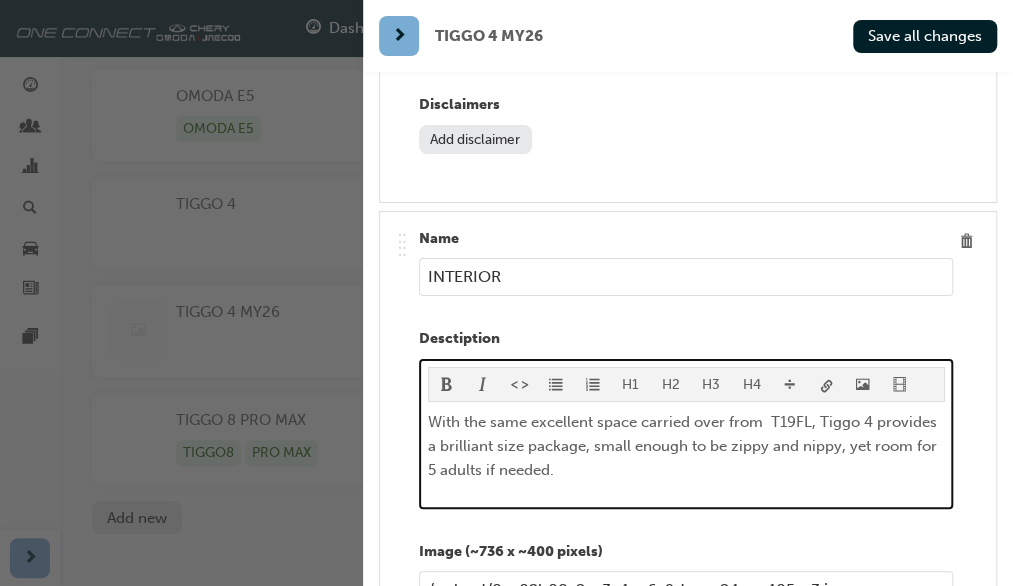 type 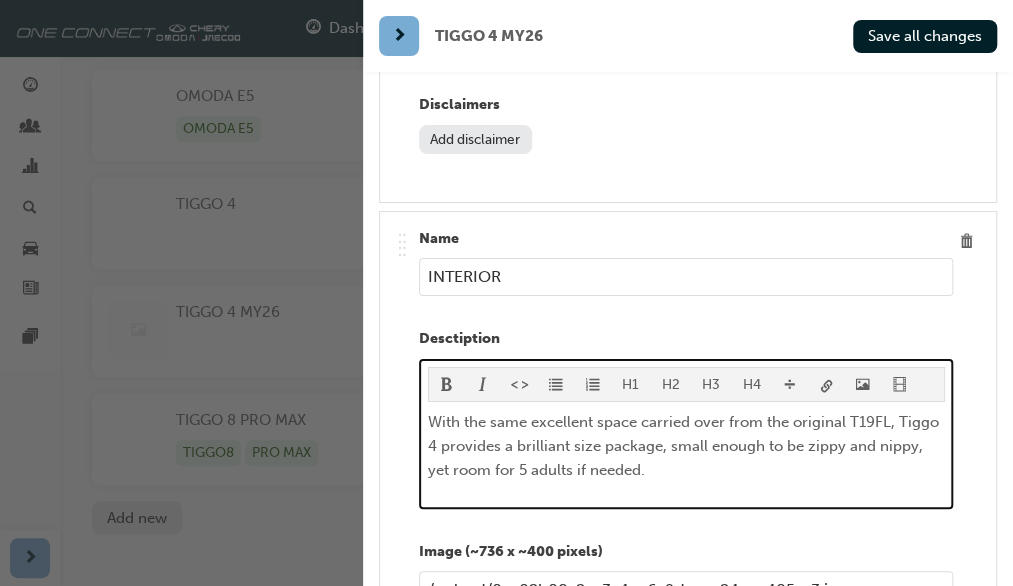 click on "With the same excellent space carried over from the original T19FL, Tiggo 4 provides a brilliant size package, small enough to be zippy and nippy, yet room for 5 adults if needed." at bounding box center (685, 446) 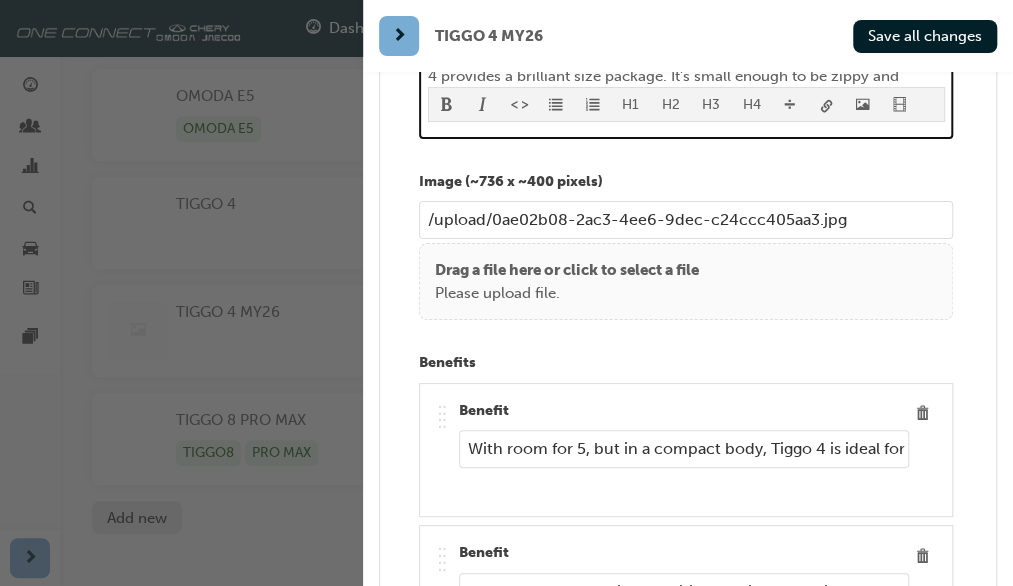 scroll, scrollTop: 6300, scrollLeft: 0, axis: vertical 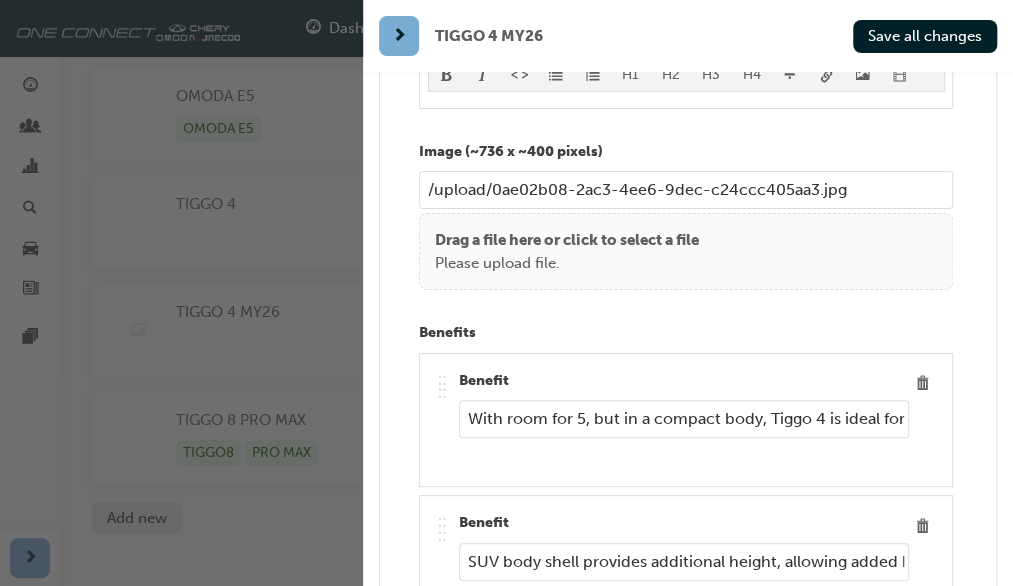 click on "With room for 5, but in a compact body, Tiggo 4 is ideal for those that need a second car to be mutli-functional." at bounding box center (684, 419) 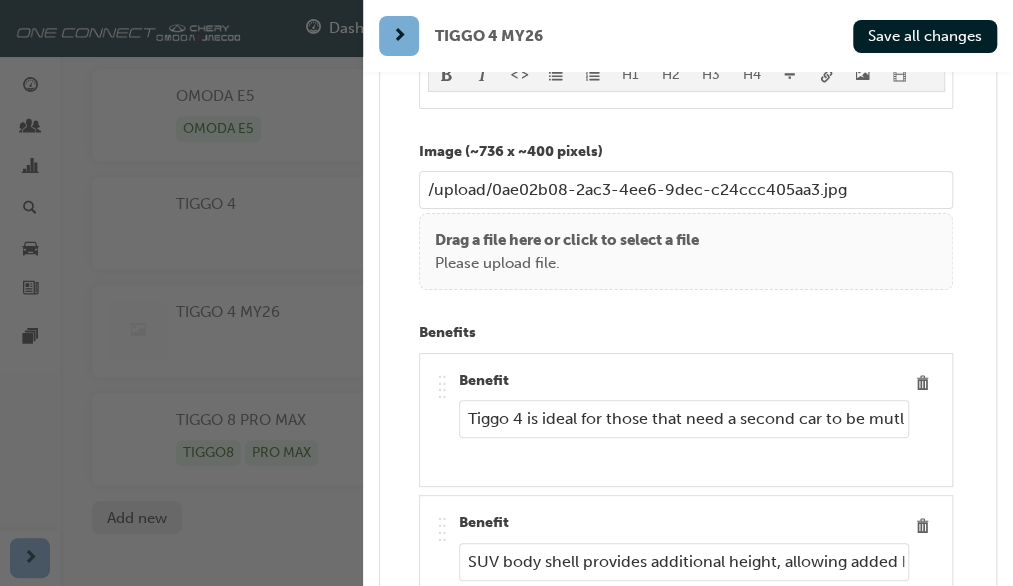 scroll, scrollTop: 0, scrollLeft: 349, axis: horizontal 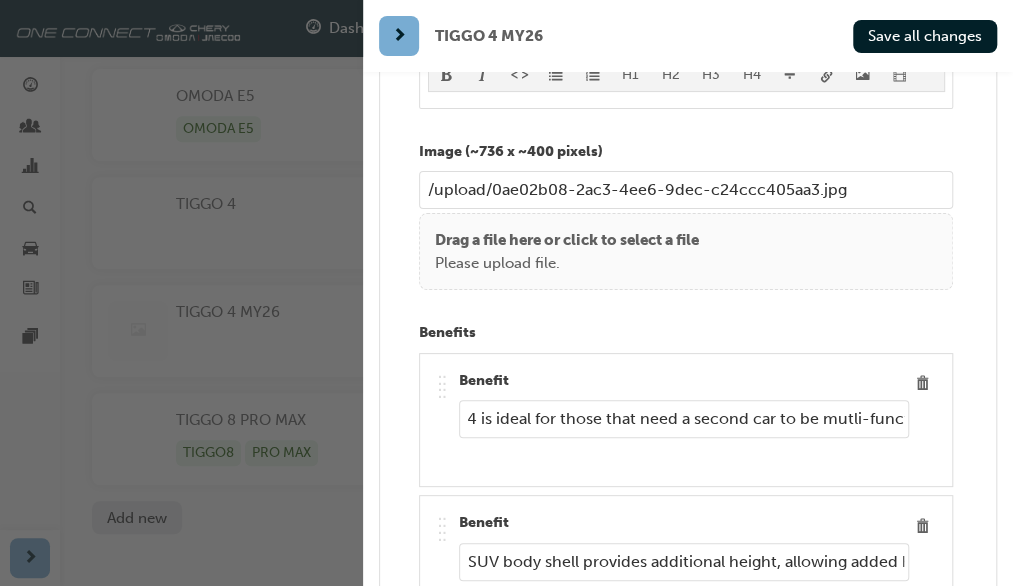 click on "With room for 5, but in a compact body, Tiggo 4 is ideal for those that need a second car to be mutli-functional." at bounding box center (684, 419) 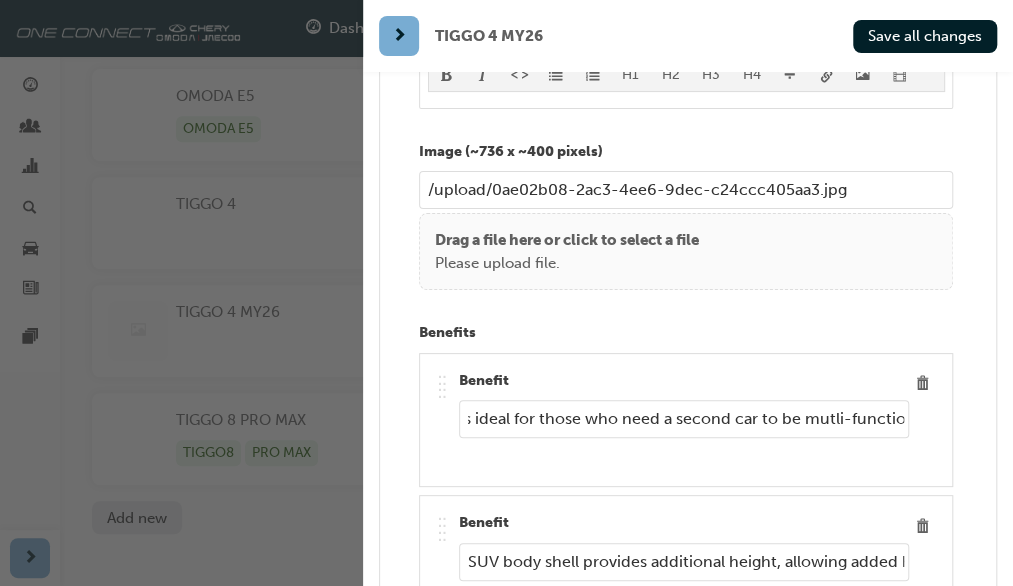 scroll, scrollTop: 0, scrollLeft: 406, axis: horizontal 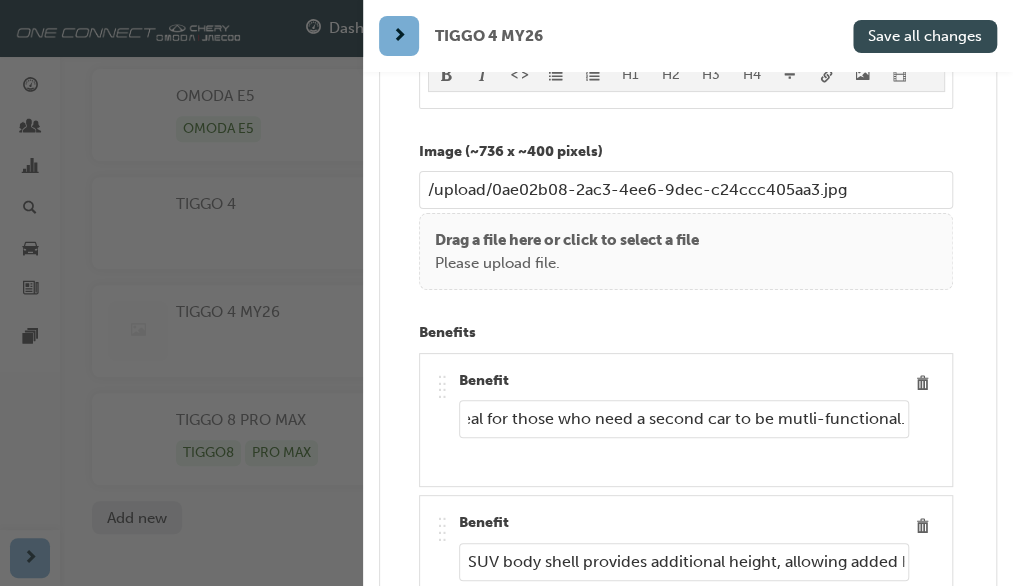 type on "With room for 5, but in a compact body, Tiggo 4 is ideal for those who need a second car to be mutli-functional." 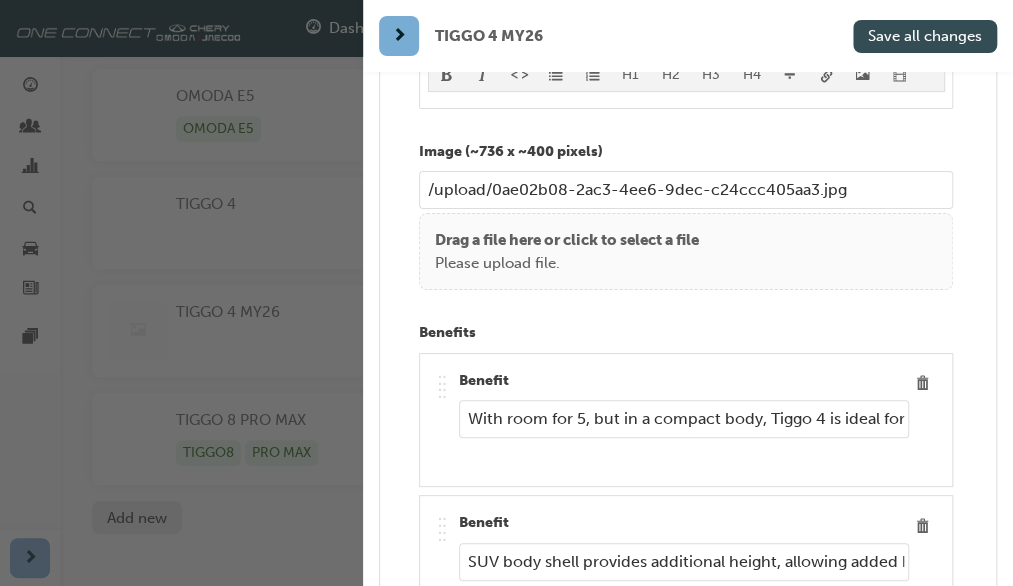 click on "Save all changes" at bounding box center (925, 36) 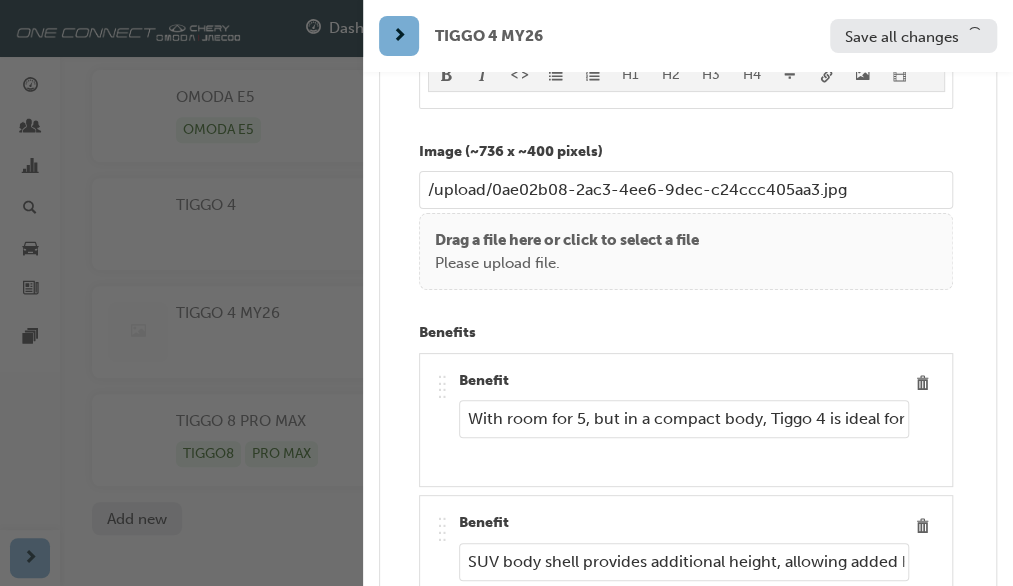 scroll, scrollTop: 300, scrollLeft: 0, axis: vertical 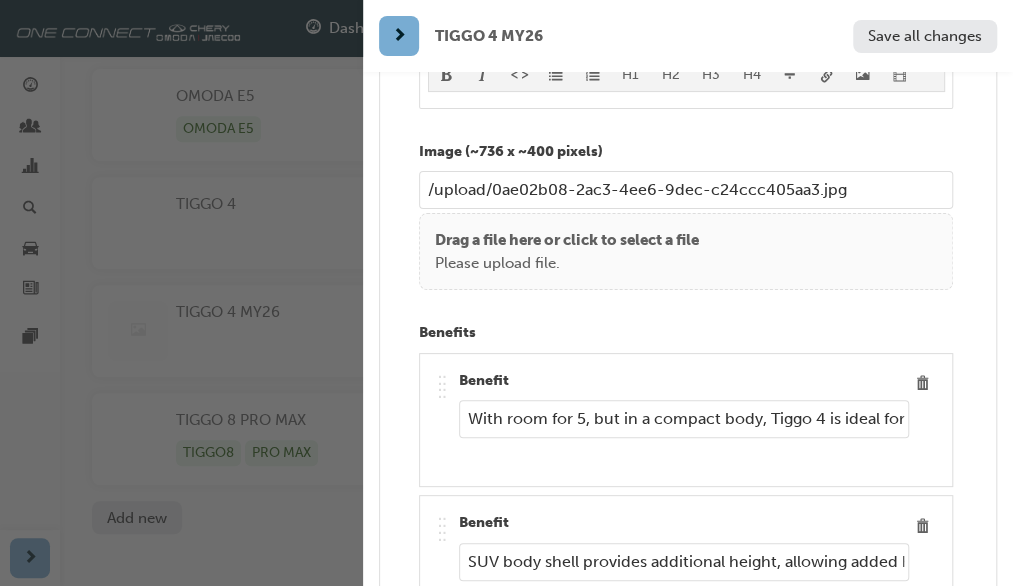 click on "SUV body shell provides additional height, allowing added head and shoulder room for taller people, as well as additional luggage carrying capacity." at bounding box center [684, 562] 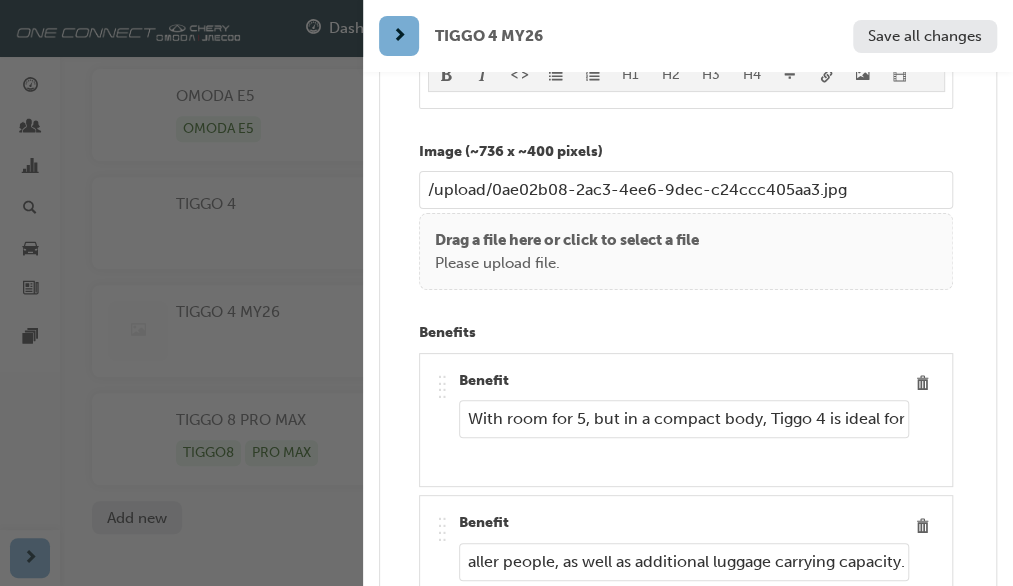 scroll, scrollTop: 0, scrollLeft: 668, axis: horizontal 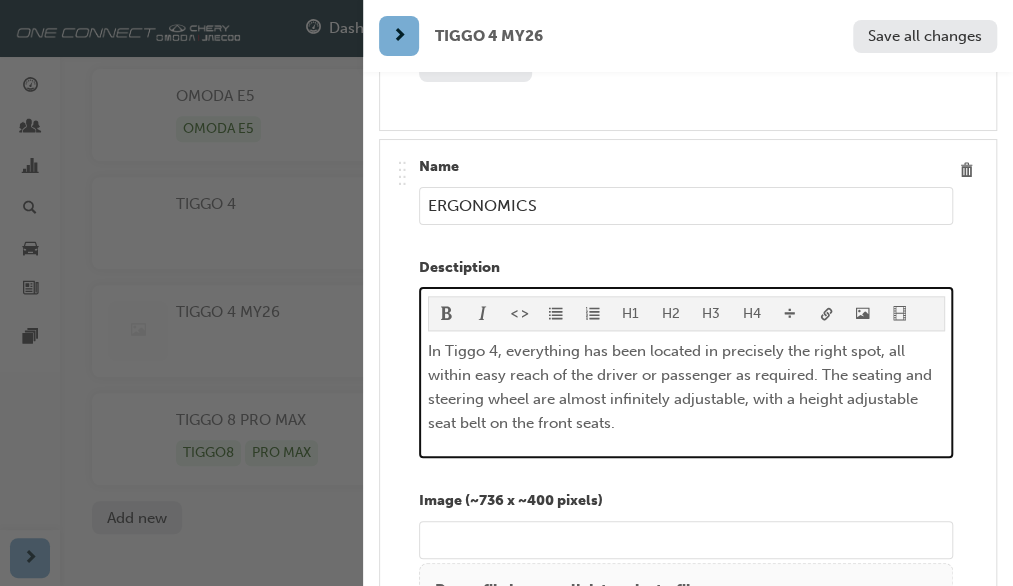 click on "In Tiggo 4, everything has been located in precisely the right spot, all within easy reach of the driver or passenger as required. The seating and steering wheel are almost infinitely adjustable, with a height adjustable seat belt on the front seats." at bounding box center (682, 387) 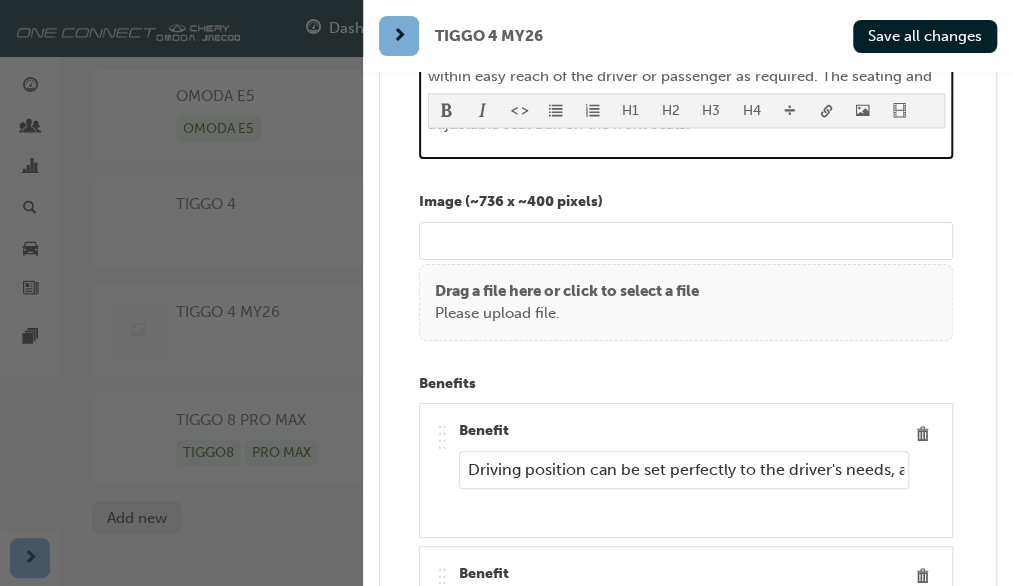scroll, scrollTop: 7276, scrollLeft: 0, axis: vertical 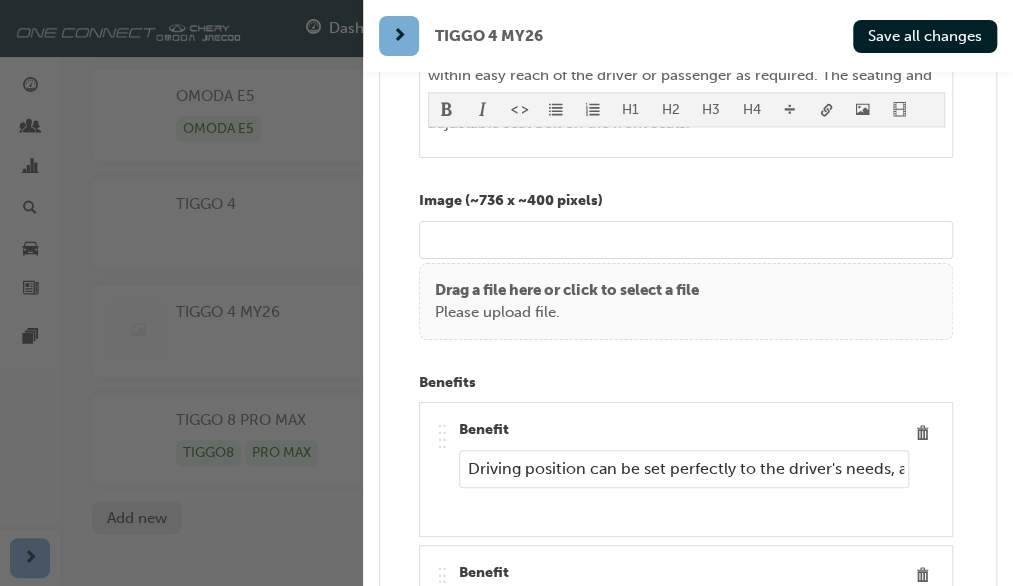 click on "Driving position can be set perfectly to the driver's needs, allowing maximum comfort and safety for all trips, no matter the length of the journey." at bounding box center [684, 469] 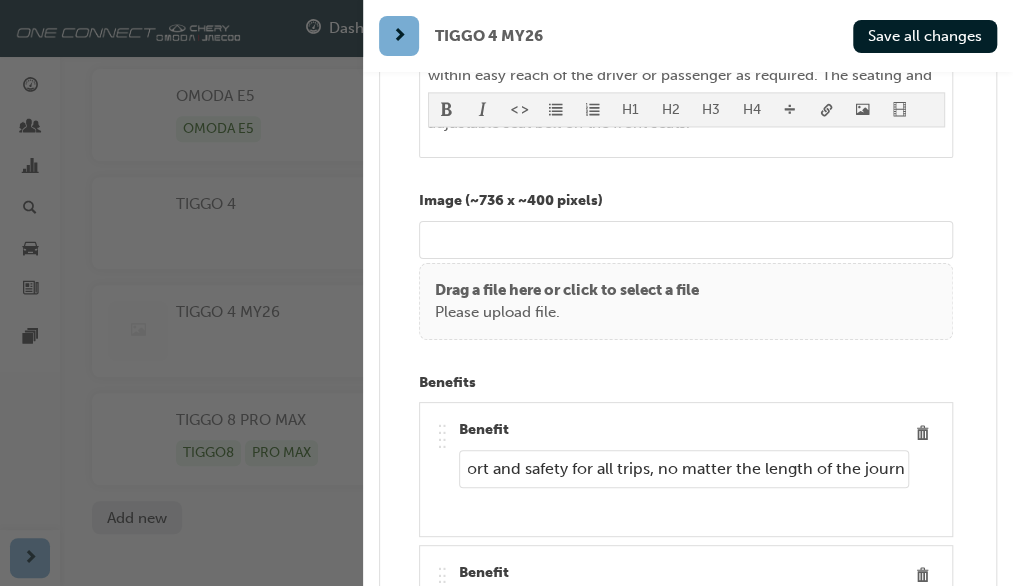 scroll, scrollTop: 0, scrollLeft: 646, axis: horizontal 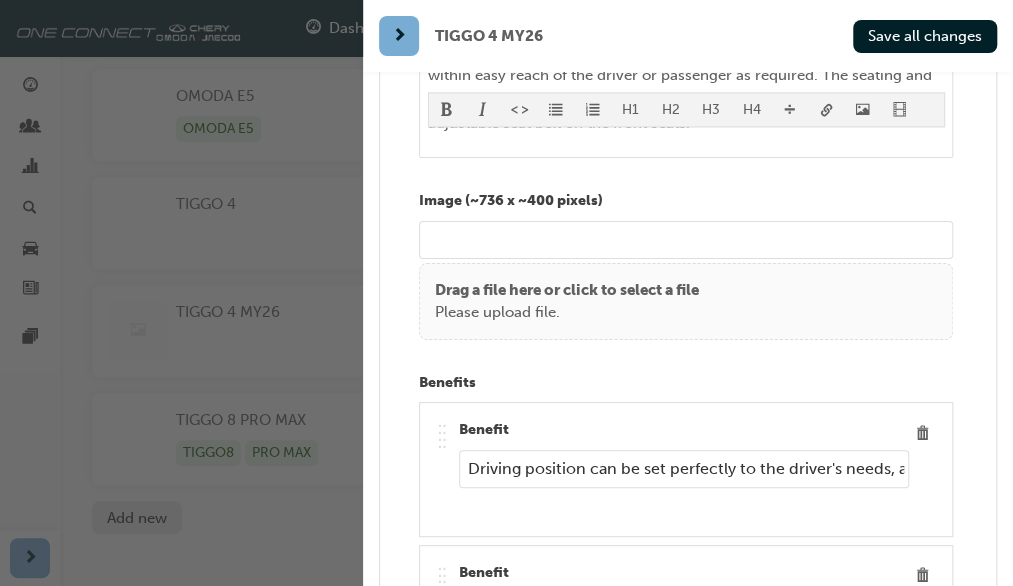click on "Having steering wheel controls that are in easy reach of finger s and thumbs, means multiple adjustments can be made without the driver needing to look down, and certainly without needing to remove their hands from the wheel." at bounding box center (684, 611) 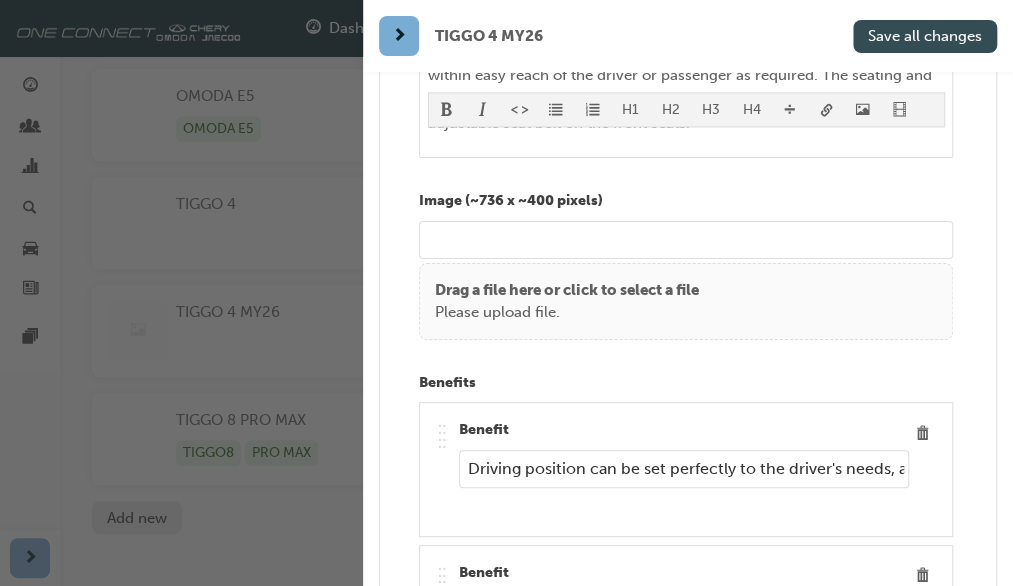 type on "Having steering wheel controls that are in easy reach of fingers and thumbs, means multiple adjustments can be made without the driver needing to look down, and certainly without needing to remove their hands from the wheel." 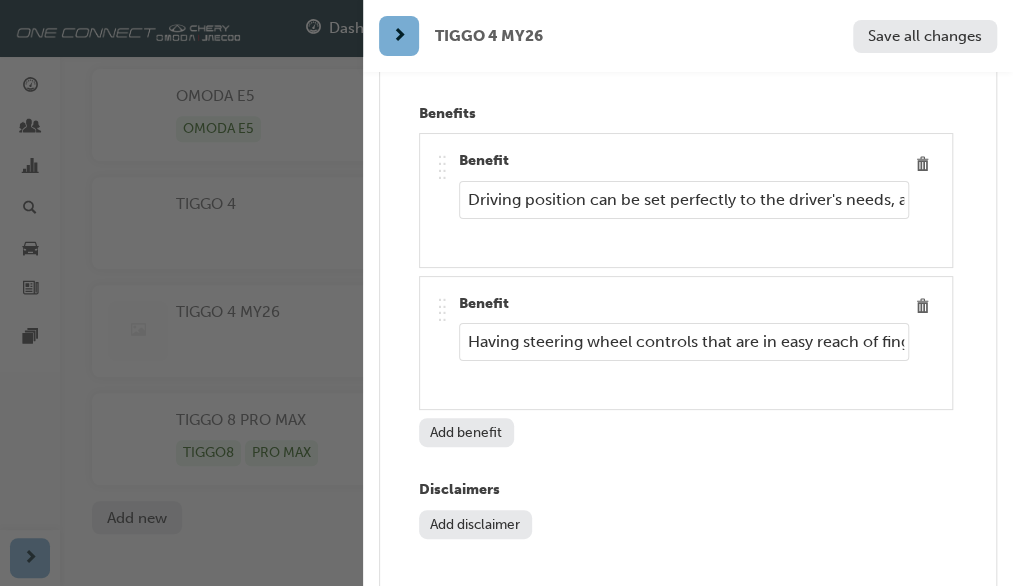 scroll, scrollTop: 7576, scrollLeft: 0, axis: vertical 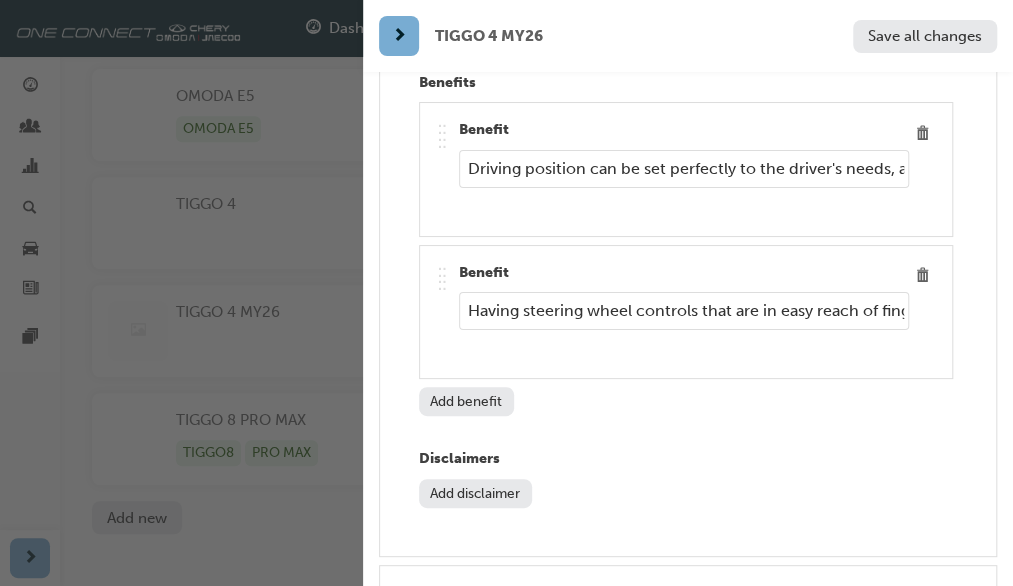 click on "Add benefit" at bounding box center (466, 401) 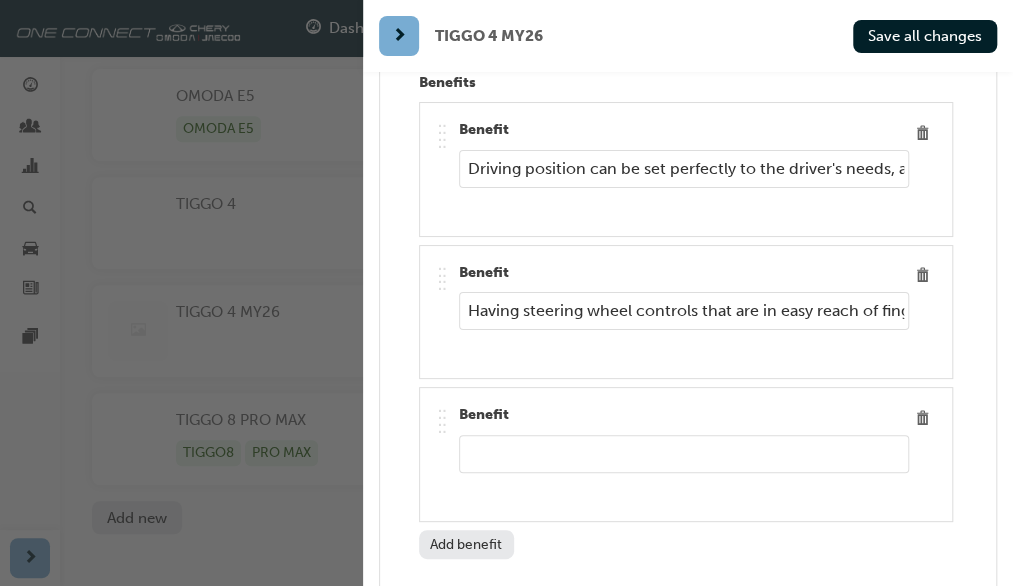 click at bounding box center (684, 454) 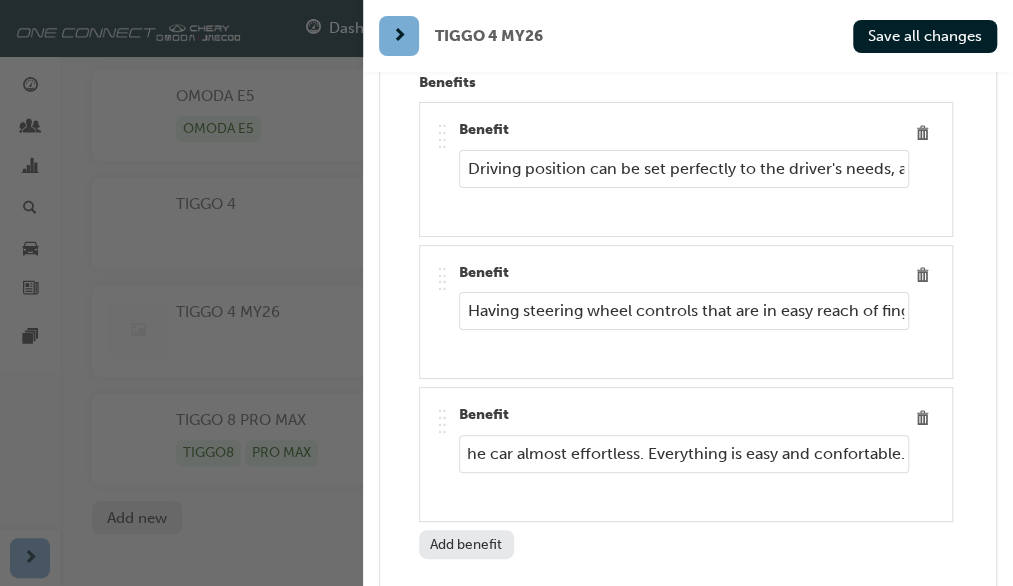scroll, scrollTop: 0, scrollLeft: 277, axis: horizontal 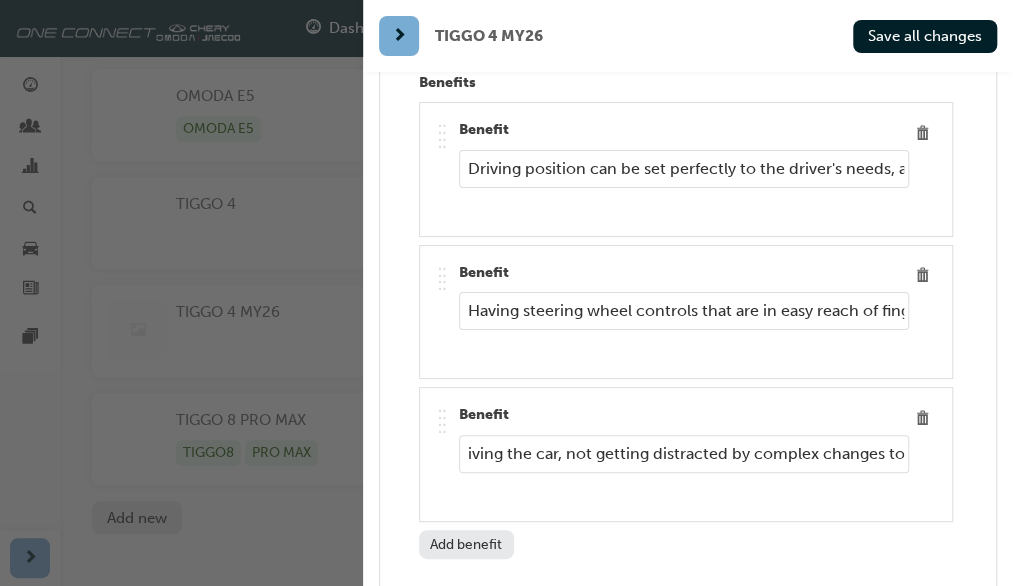 click on "Perfect ergonomics makes driving the car almost effortless. Everything is easy and comfortable. This creates the perfect environment for the driver to concentrate on the fundamentals of driving the car, not getting distracted by complex changes to" at bounding box center [684, 454] 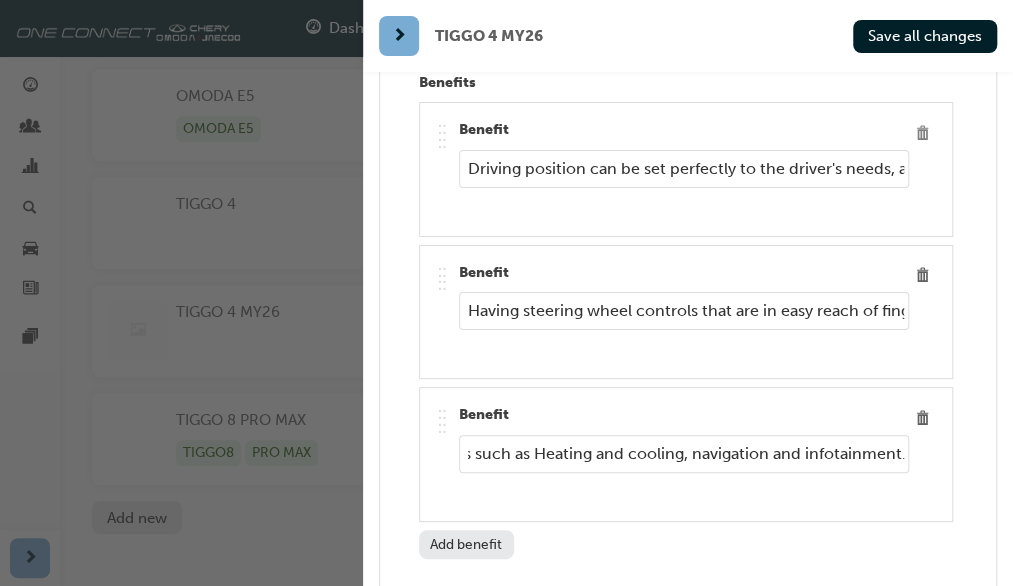 scroll, scrollTop: 0, scrollLeft: 2044, axis: horizontal 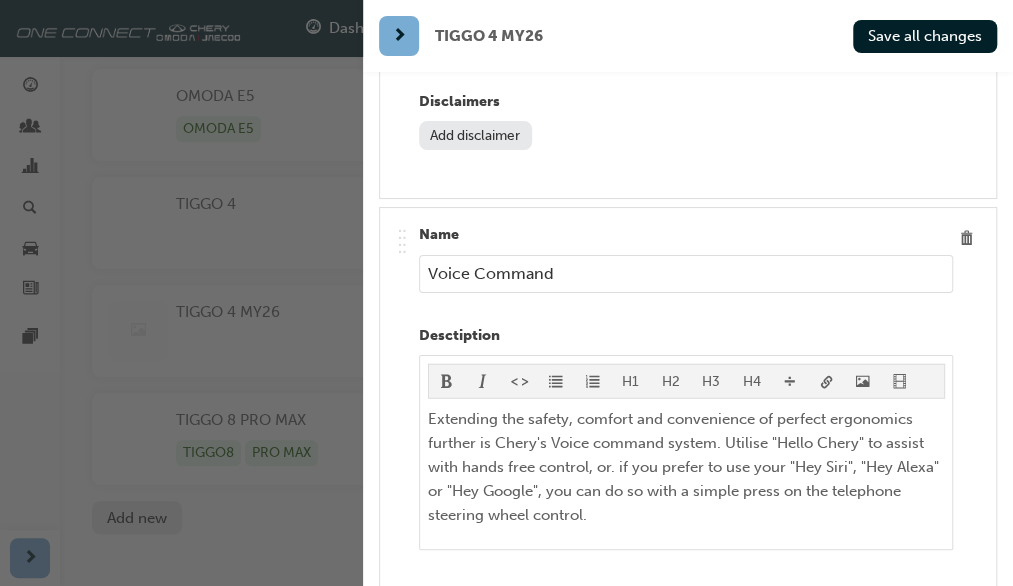 type on "Perfect ergonomics makes driving the car almost effortless. Everything is easy and comfortable. This creates the perfect environment for the driver to concentrate on the fundamentals of driving the car, not getting distracted by requiring complex changes to standard features such as Heating and cooling, navigation and infotainment." 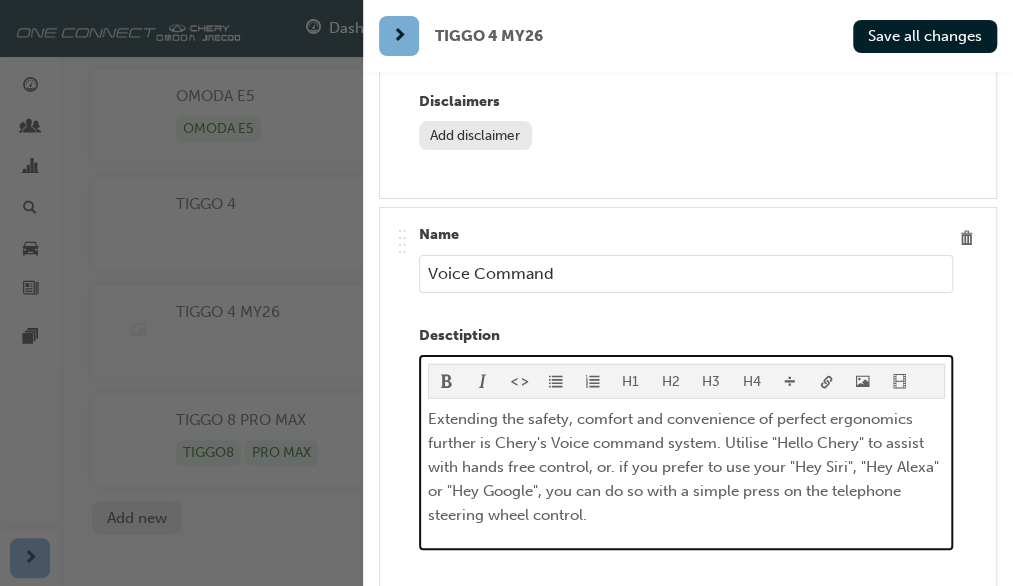 scroll, scrollTop: 0, scrollLeft: 0, axis: both 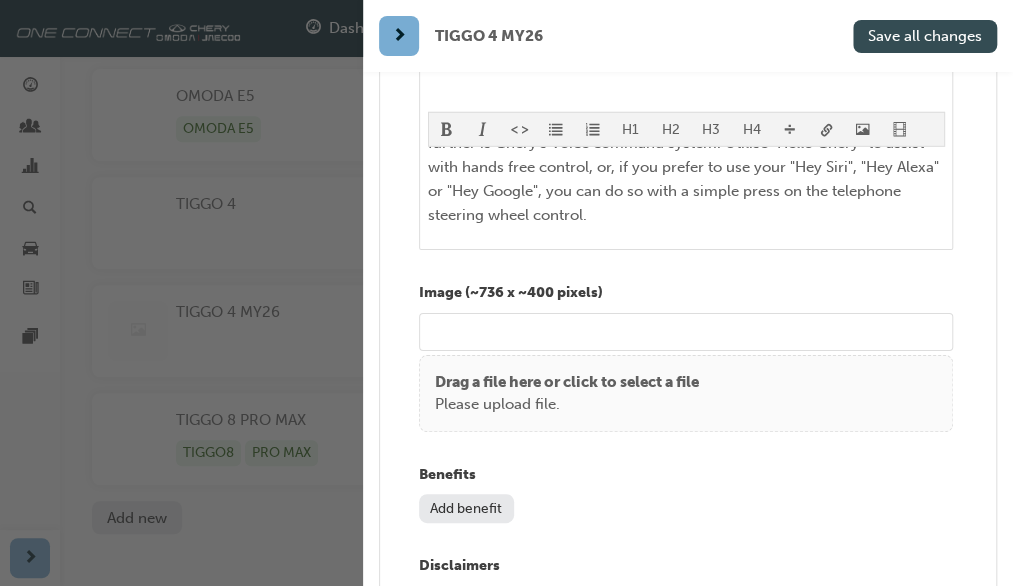 click on "Save all changes" at bounding box center (925, 36) 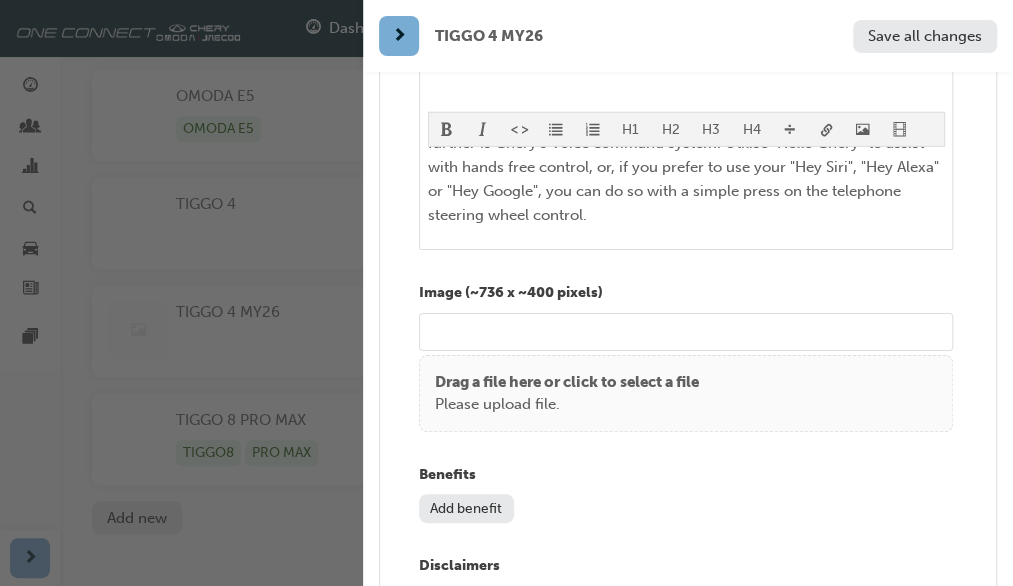 click on "Add benefit" at bounding box center [466, 508] 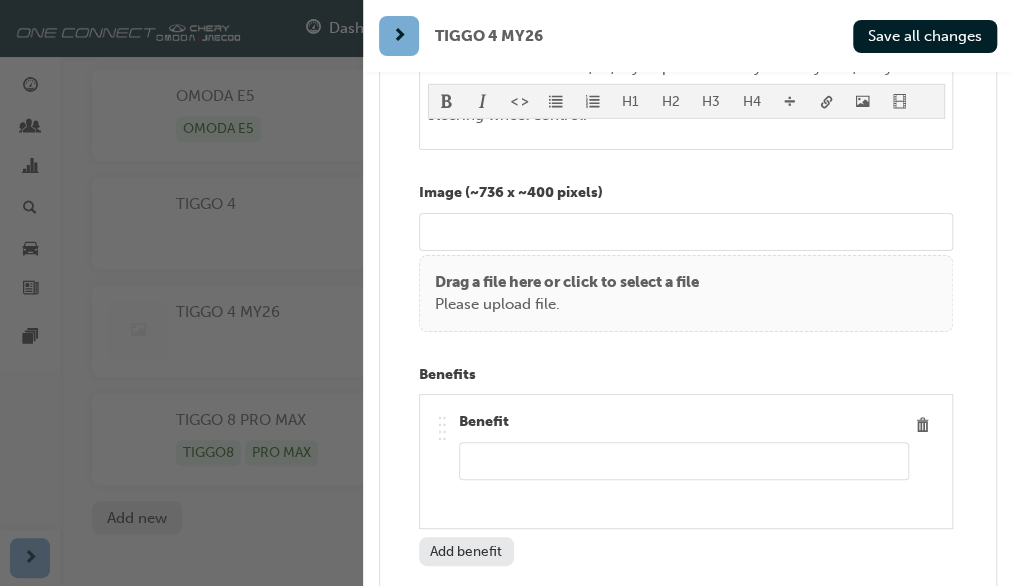 scroll, scrollTop: 8176, scrollLeft: 0, axis: vertical 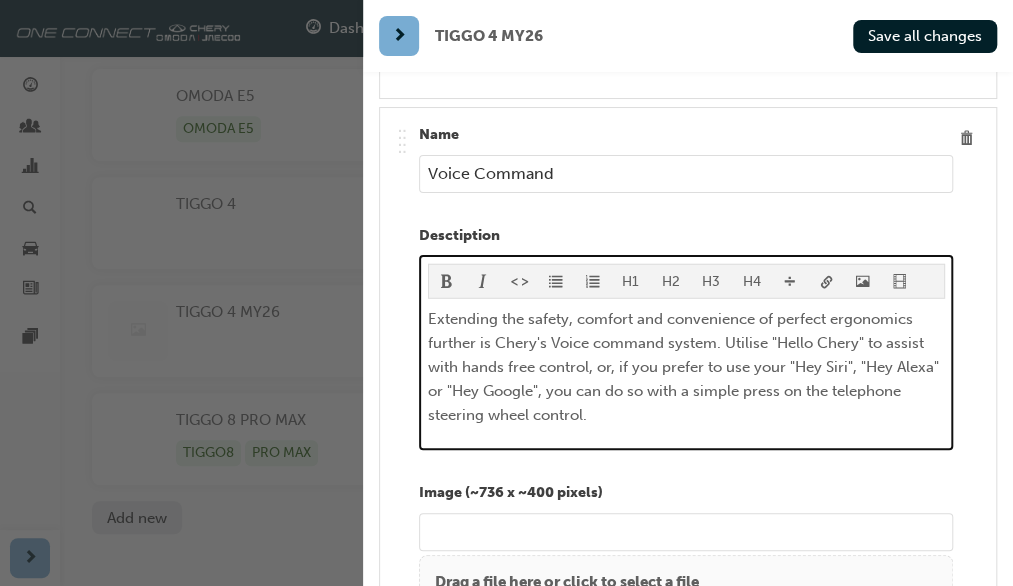 click on "Extending the safety, comfort and convenience of perfect ergonomics further is Chery's Voice command system. Utilise "Hello Chery" to assist with hands free control, or, if you prefer to use your "Hey Siri", "Hey Alexa" or "Hey Google", you can do so with a simple press on the telephone steering wheel control." at bounding box center (685, 367) 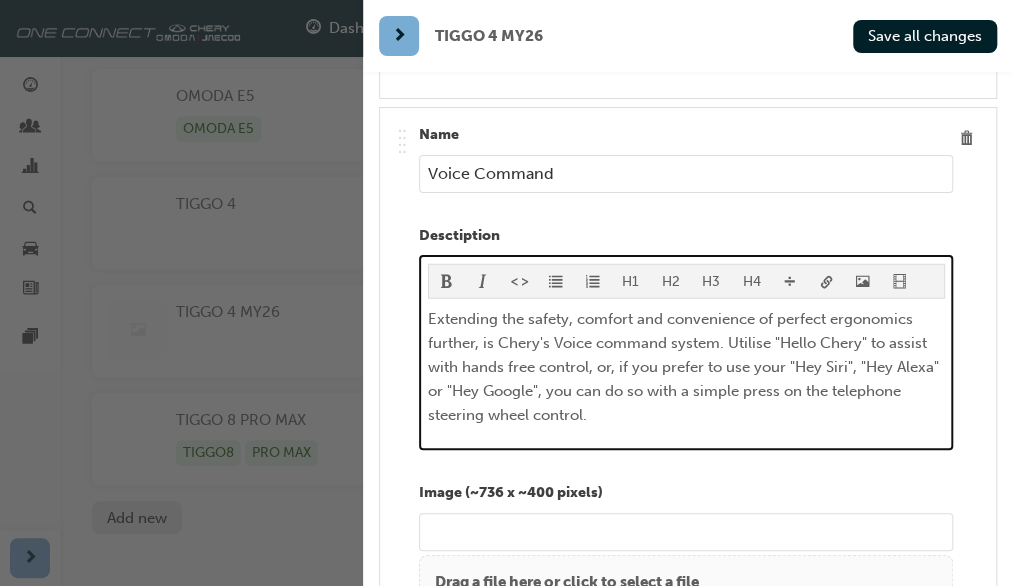 click on "Extending the safety, comfort and convenience of perfect ergonomics further, is Chery's Voice command system. Utilise "Hello Chery" to assist with hands free control, or, if you prefer to use your "Hey Siri", "Hey Alexa" or "Hey Google", you can do so with a simple press on the telephone steering wheel control." at bounding box center [686, 367] 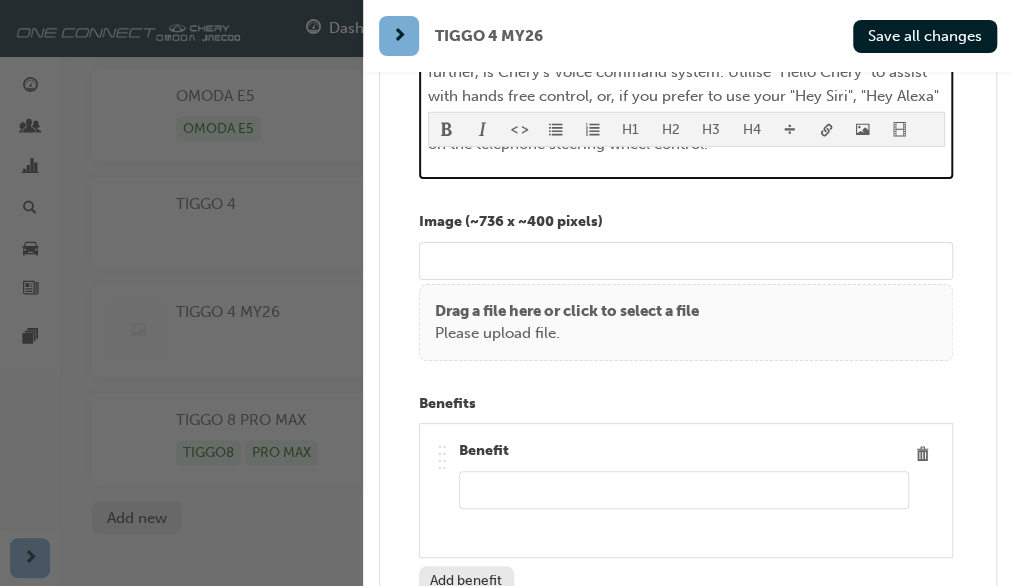 scroll, scrollTop: 8476, scrollLeft: 0, axis: vertical 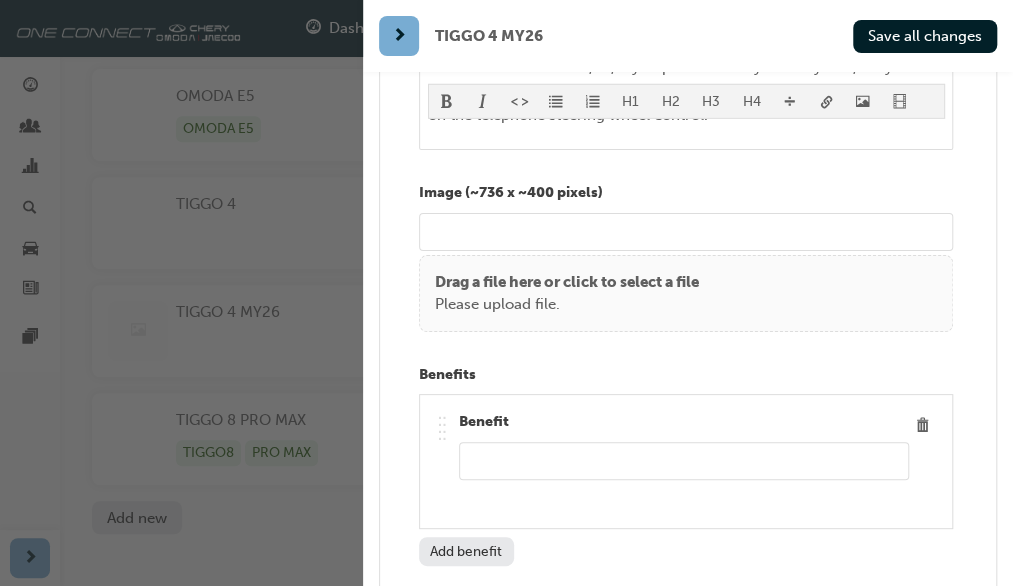 click at bounding box center [684, 461] 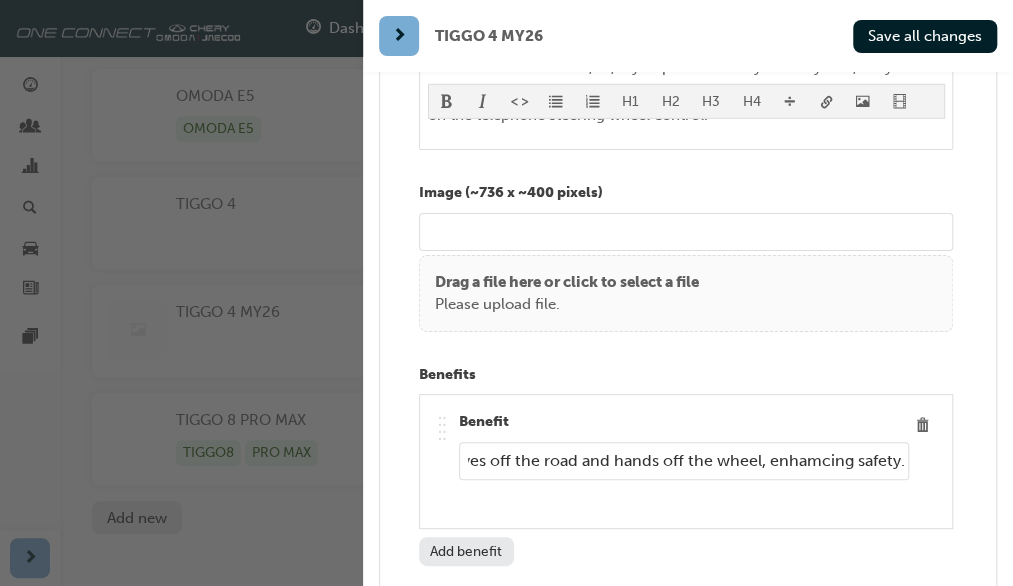 scroll, scrollTop: 0, scrollLeft: 434, axis: horizontal 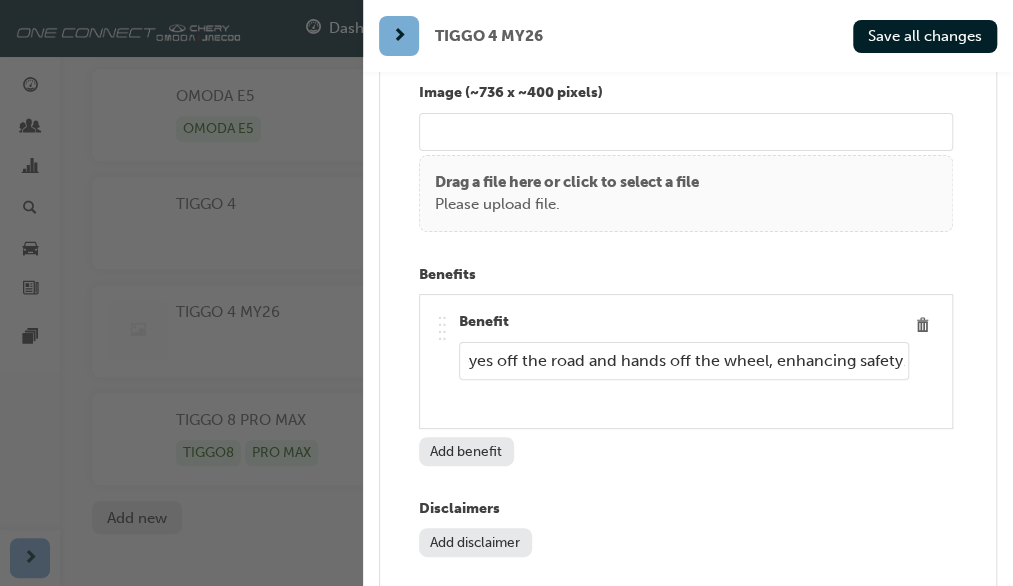type on "Voice control eliminates the need to look remove your eyes off the road and hands off the wheel, enhancing safety." 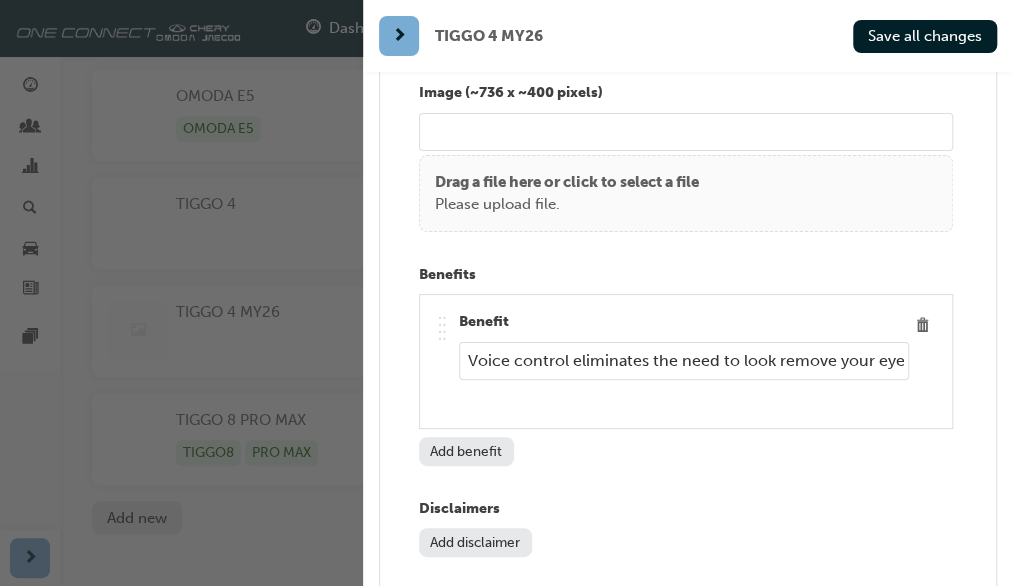 click on "Add benefit" at bounding box center (466, 451) 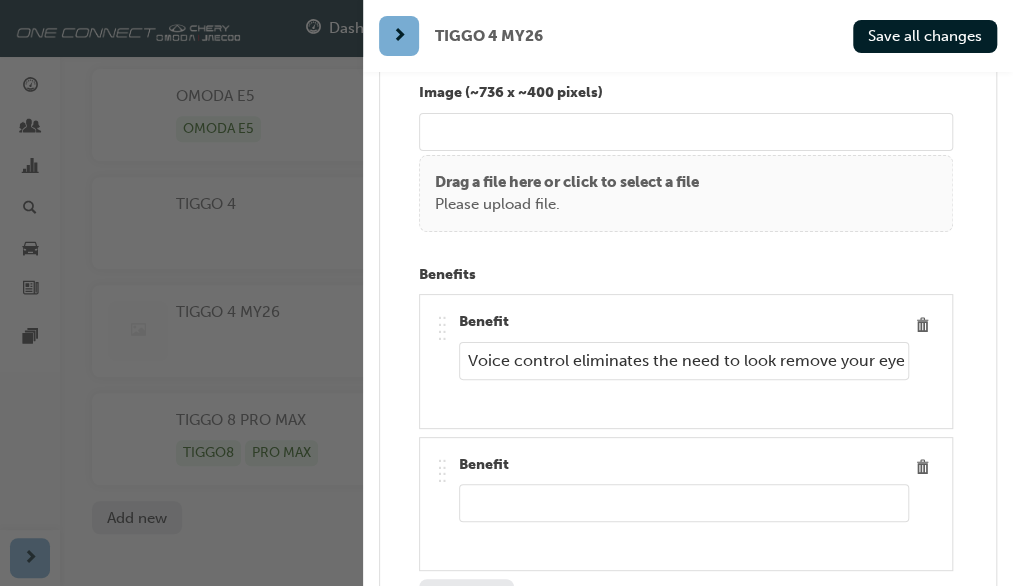 click at bounding box center [684, 503] 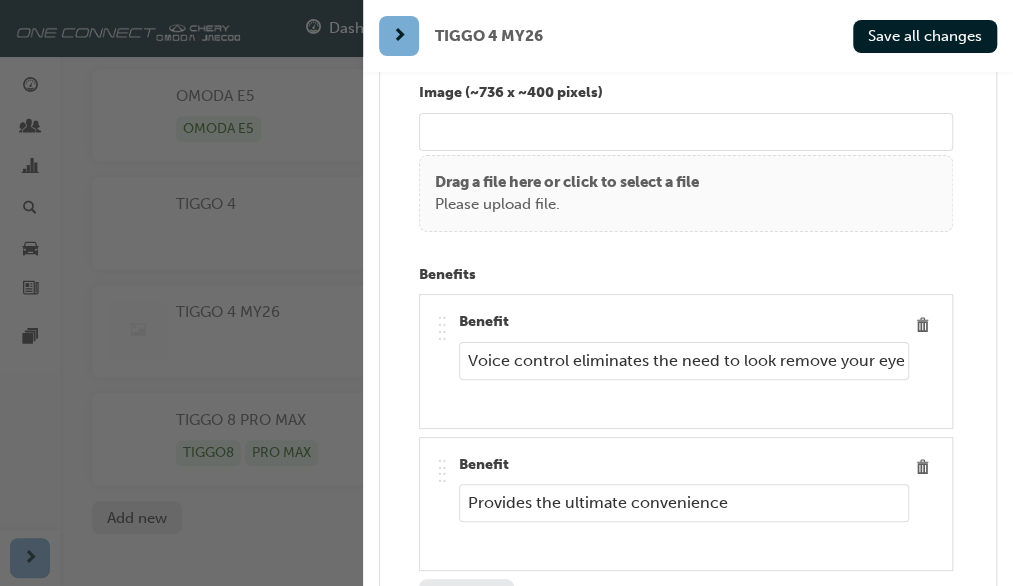 click on "Provides the ultimate convenience" at bounding box center [684, 503] 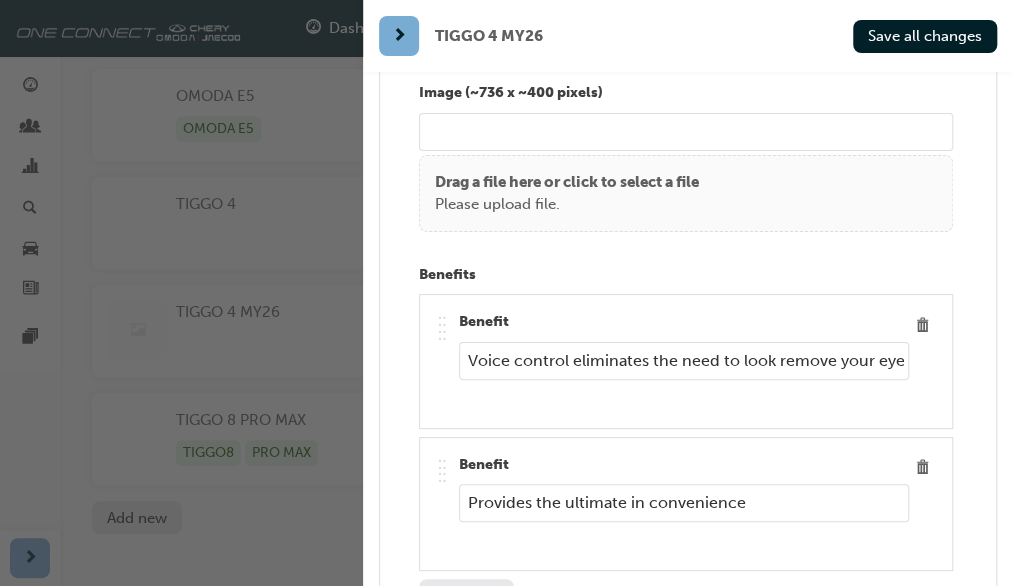 click on "Provides the ultimate in convenience" at bounding box center [684, 503] 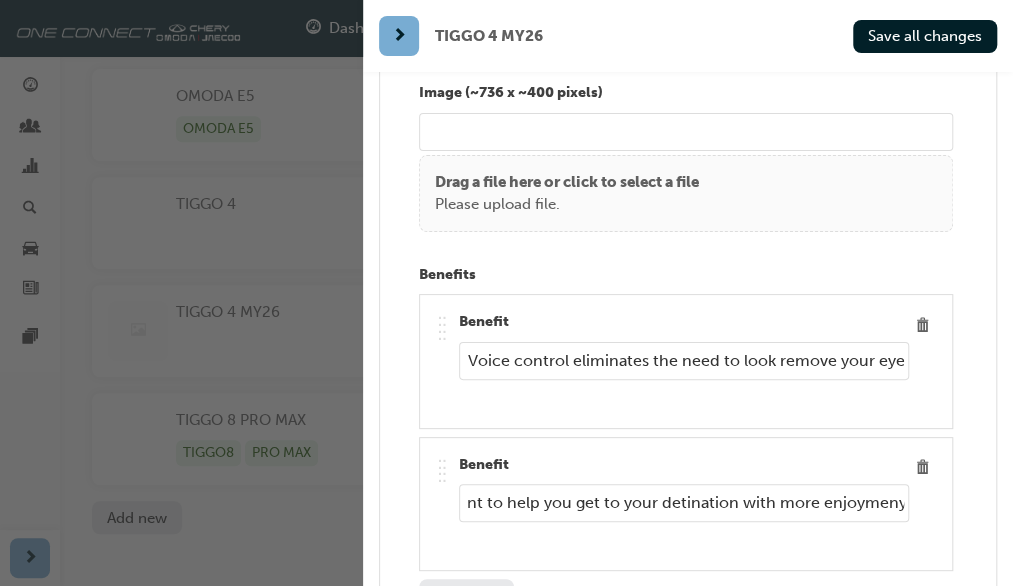 scroll, scrollTop: 0, scrollLeft: 479, axis: horizontal 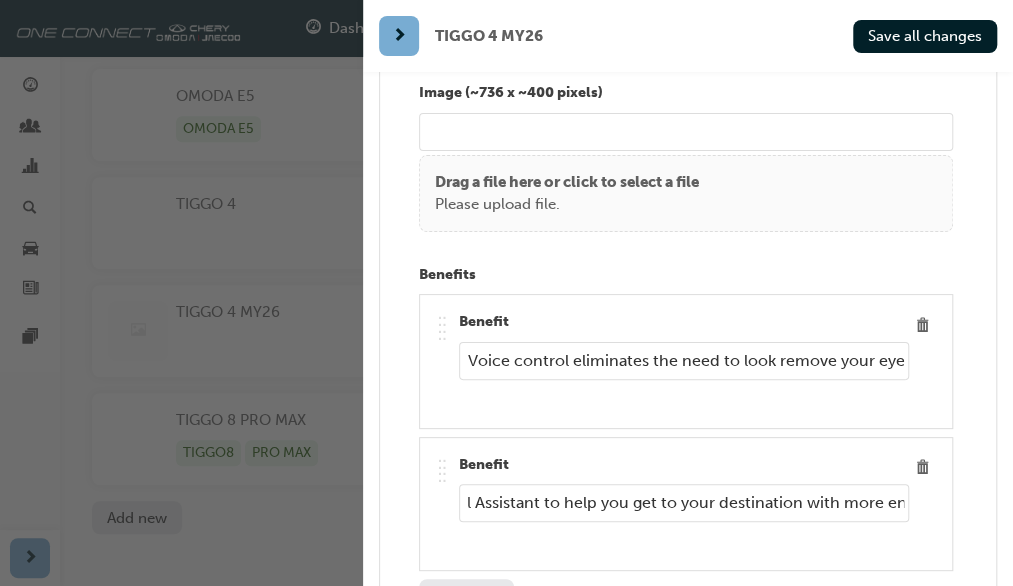click on "Provides the ultimate in convenience. Allow your Virtual Assistant to help you get to your destination with more enjoymen" at bounding box center (684, 503) 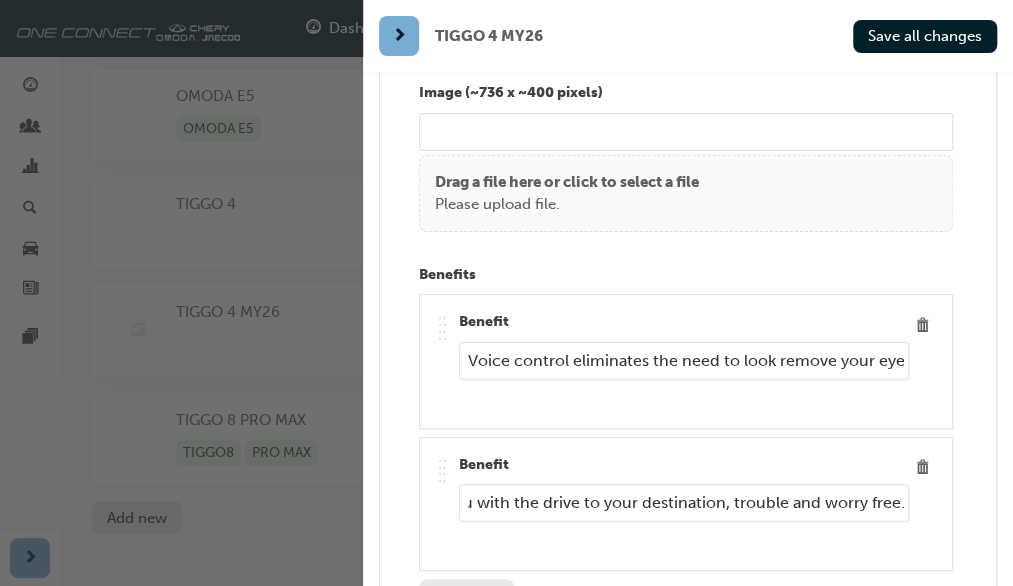 scroll, scrollTop: 0, scrollLeft: 576, axis: horizontal 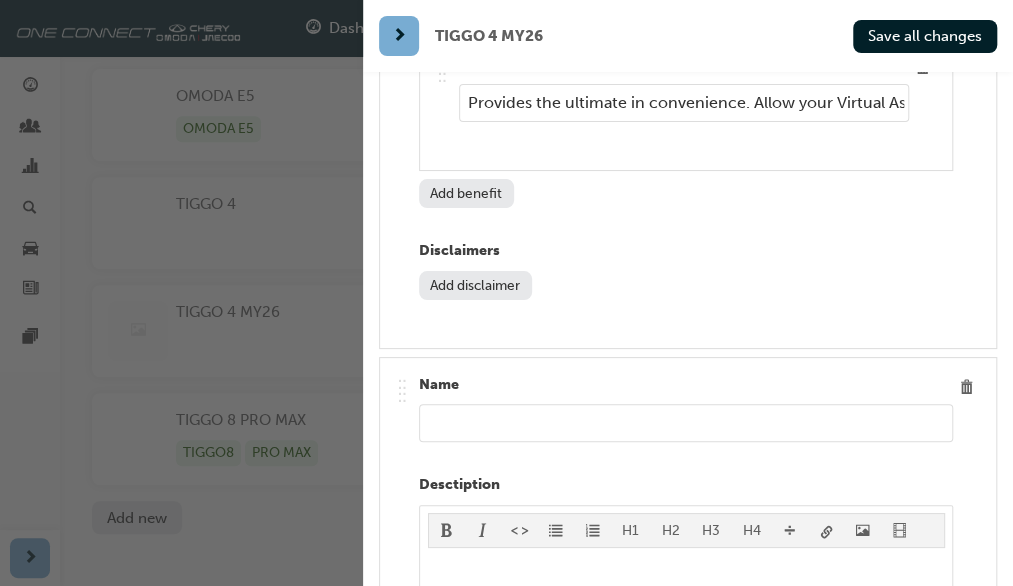 click at bounding box center [686, 423] 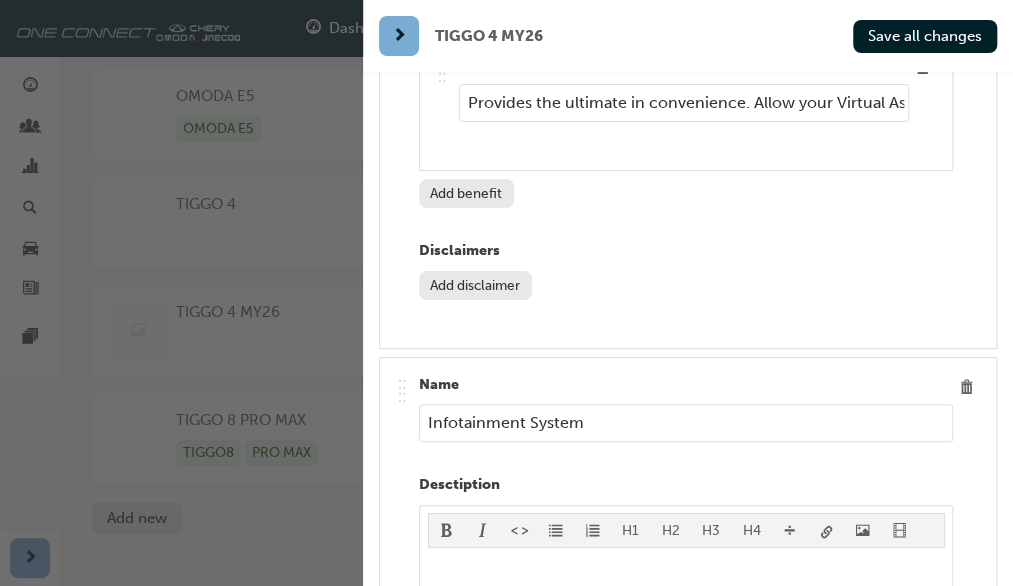 type on "Infotainment System" 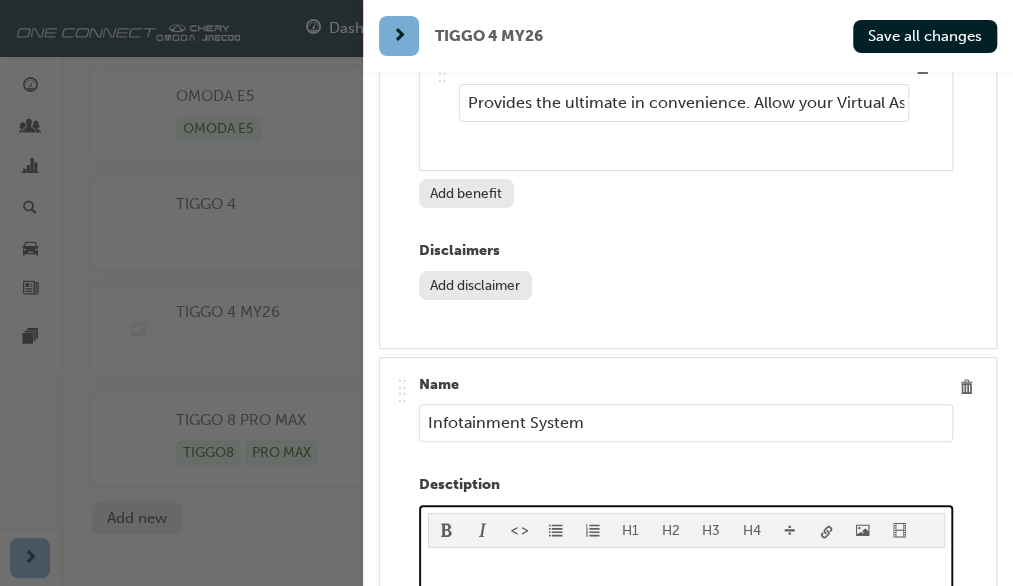 click on "﻿" at bounding box center [686, 568] 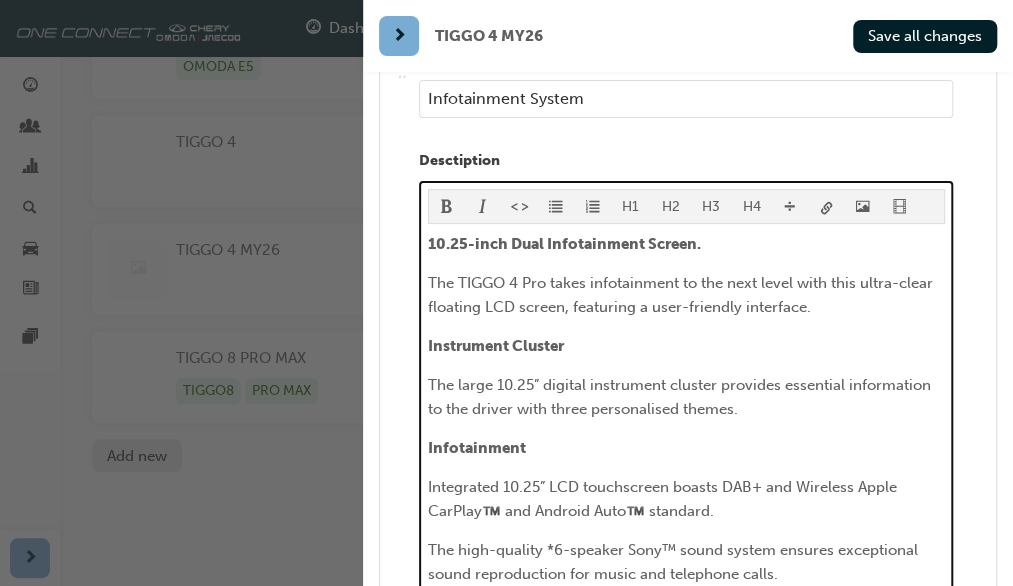 scroll, scrollTop: 9157, scrollLeft: 0, axis: vertical 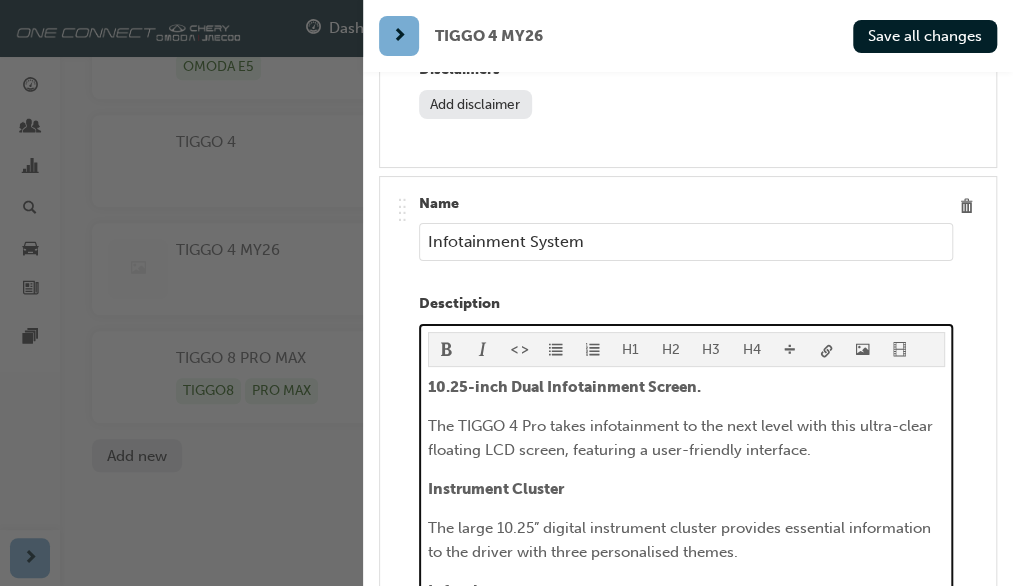 click on "The TIGGO 4 Pro takes infotainment to the next level with this ultra-clear floating LCD screen, featuring a user-friendly interface." at bounding box center [682, 438] 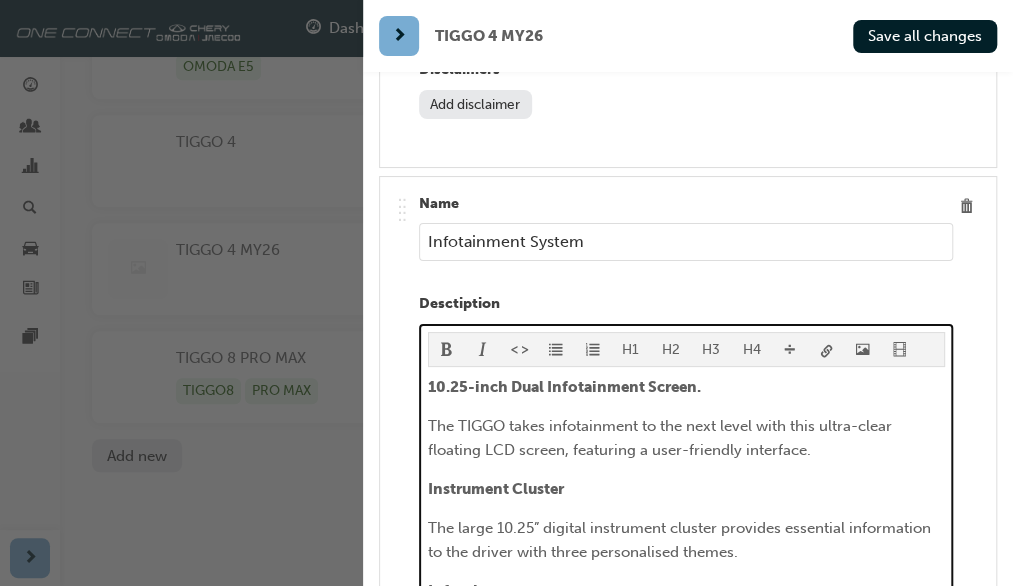 type 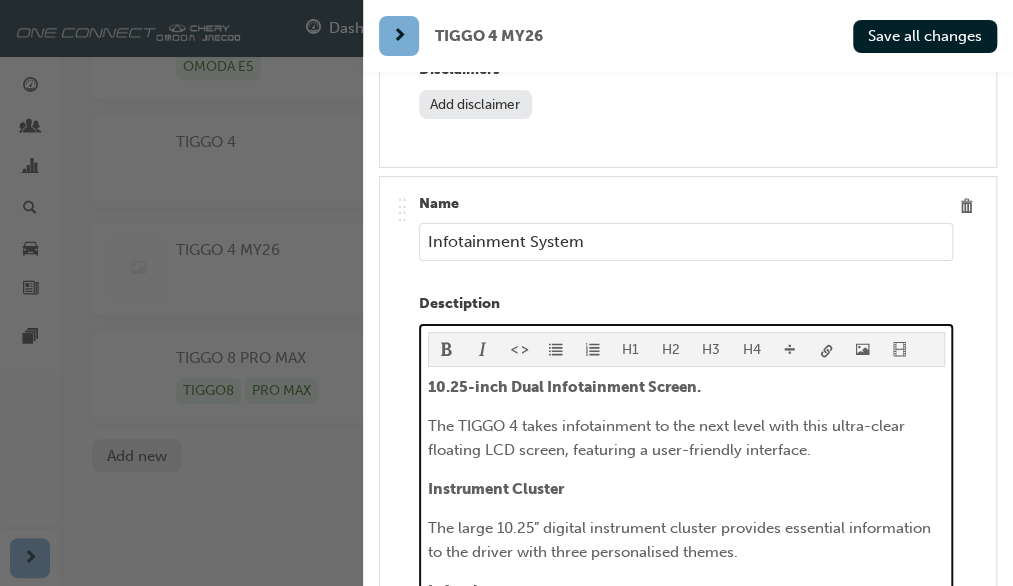 click on "The TIGGO 4 takes infotainment to the next level with this ultra-clear floating LCD screen, featuring a user-friendly interface." at bounding box center [668, 438] 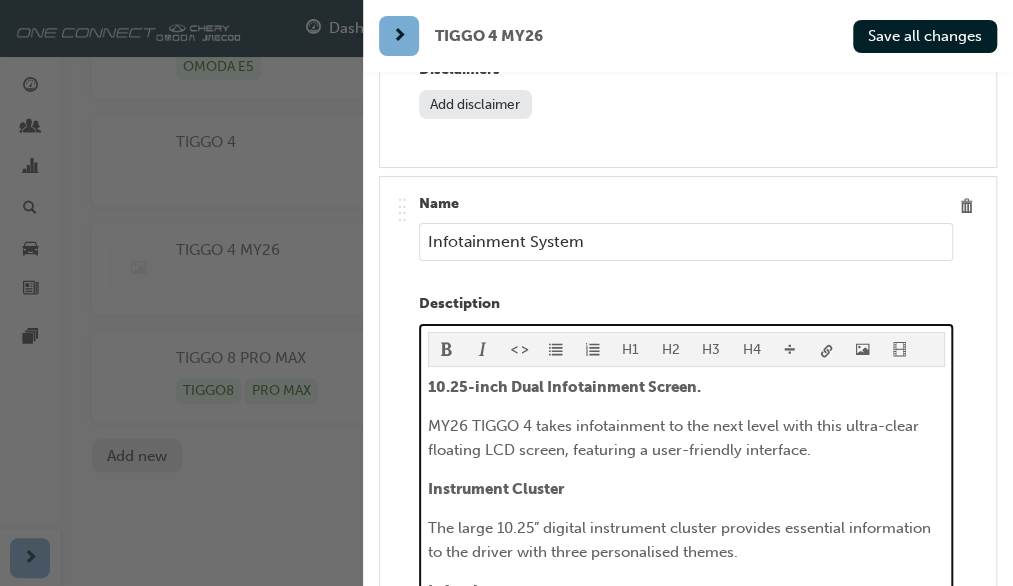 click on "MY26 TIGGO 4 takes infotainment to the next level with this ultra-clear floating LCD screen, featuring a user-friendly interface." at bounding box center (675, 438) 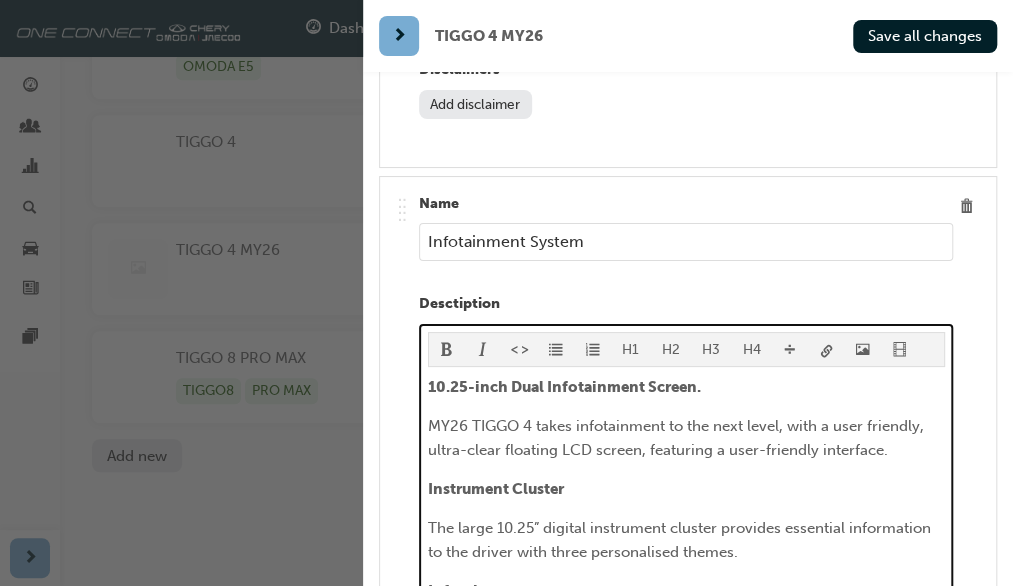 click on "MY26 TIGGO 4 takes infotainment to the next level, with a user friendly, ultra-clear floating LCD screen, featuring a user-friendly interface." at bounding box center [678, 438] 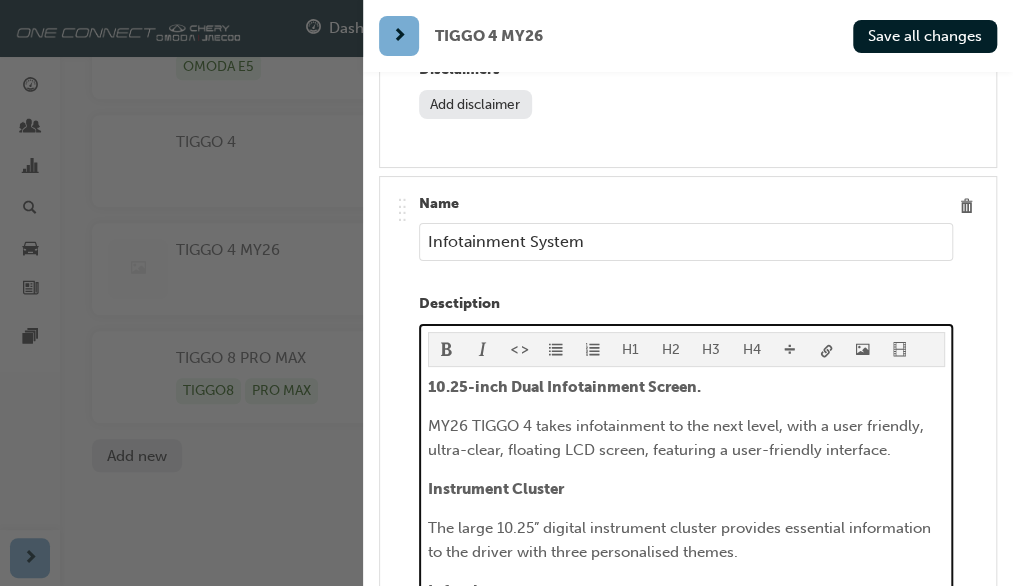 click on "MY26 TIGGO 4 takes infotainment to the next level, with a user friendly, ultra-clear, floating LCD screen, featuring a user-friendly interface." at bounding box center [678, 438] 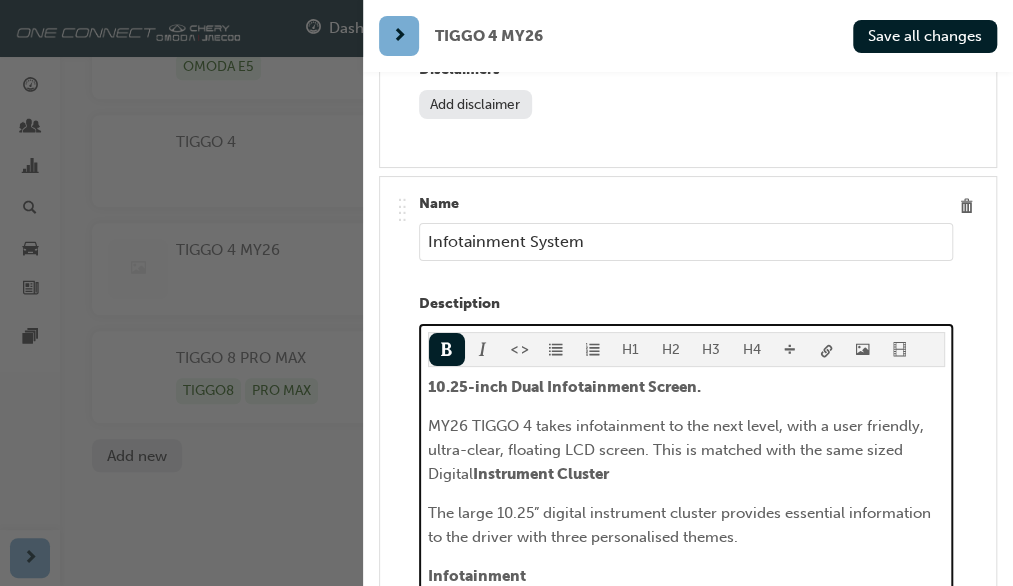 click on "MY26 TIGGO 4 takes infotainment to the next level, with a user friendly, ultra-clear, floating LCD screen. This is matched with the same sized Digital  Instrument Cluster" at bounding box center (686, 450) 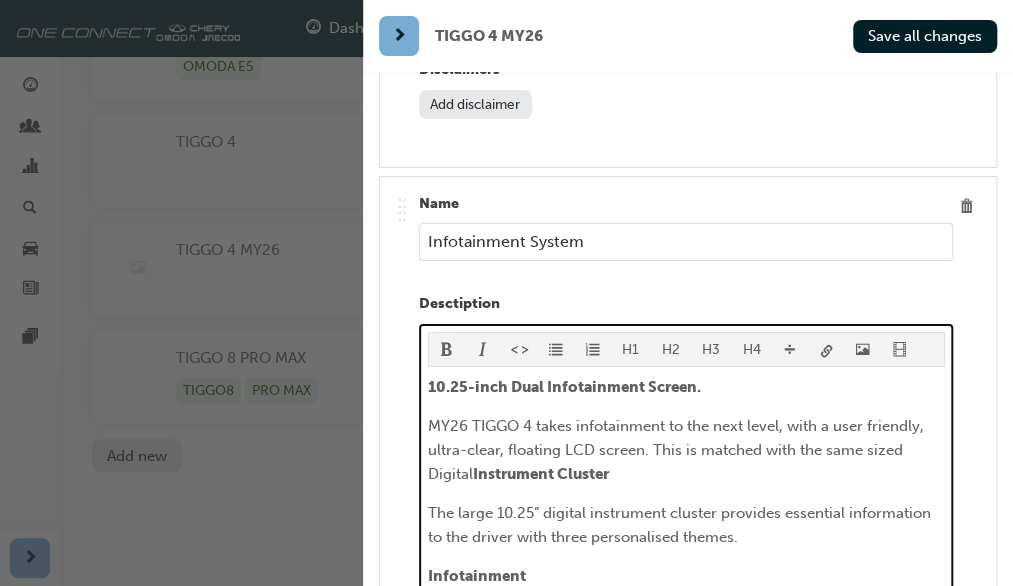 click at bounding box center [447, 351] 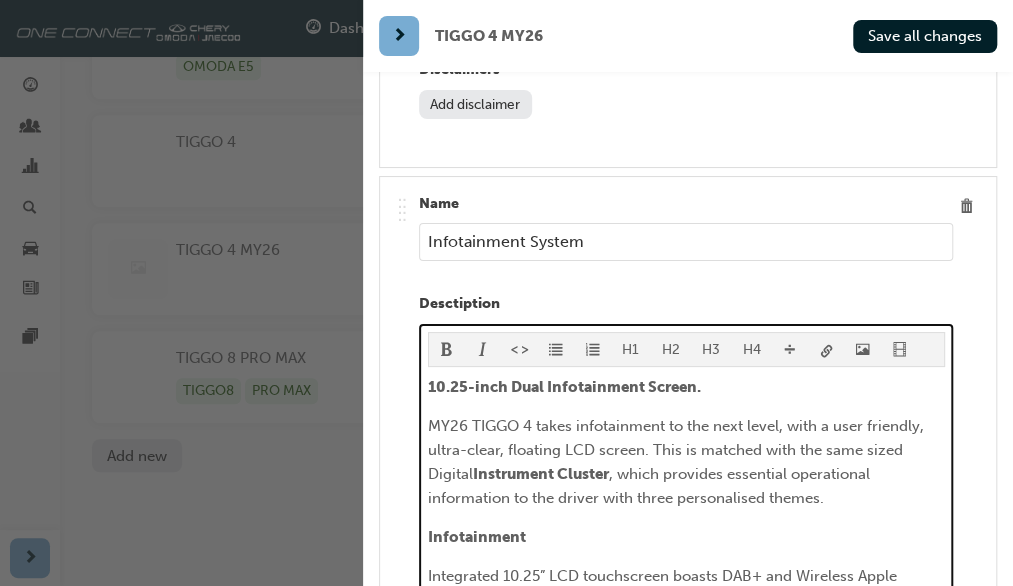 drag, startPoint x: 599, startPoint y: 454, endPoint x: 633, endPoint y: 458, distance: 34.234486 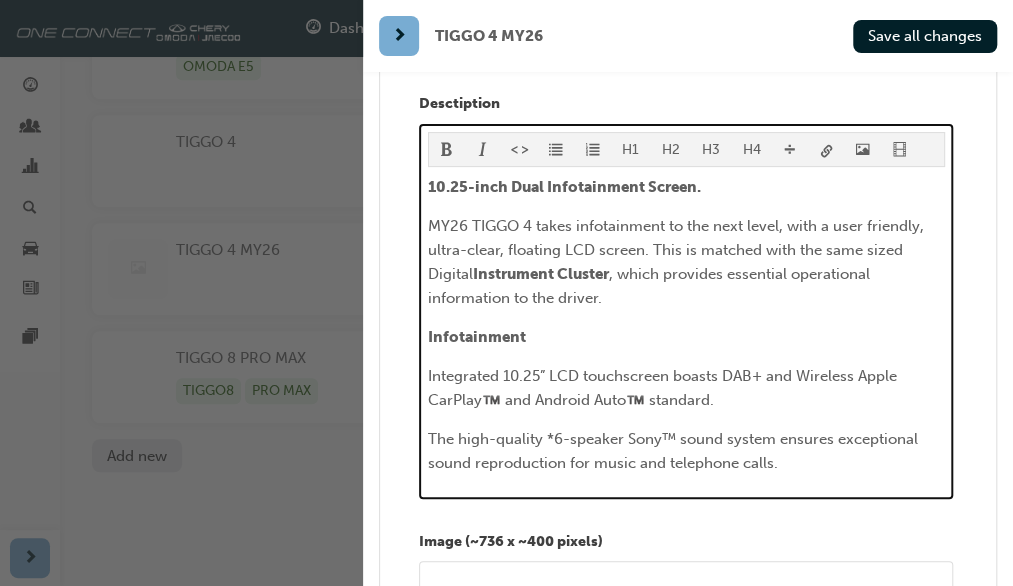 scroll, scrollTop: 9257, scrollLeft: 0, axis: vertical 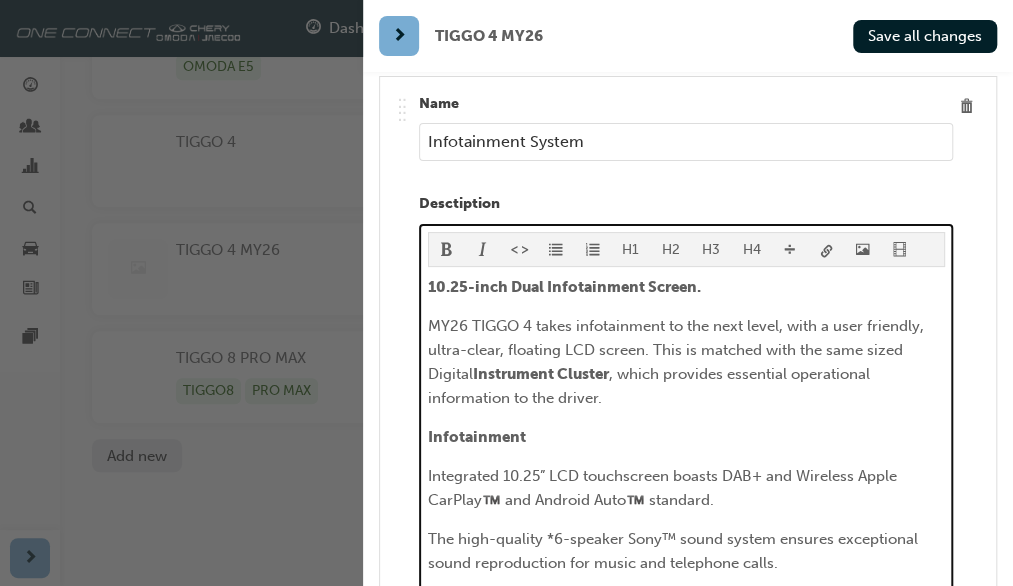 click on "Infotainment" at bounding box center [477, 437] 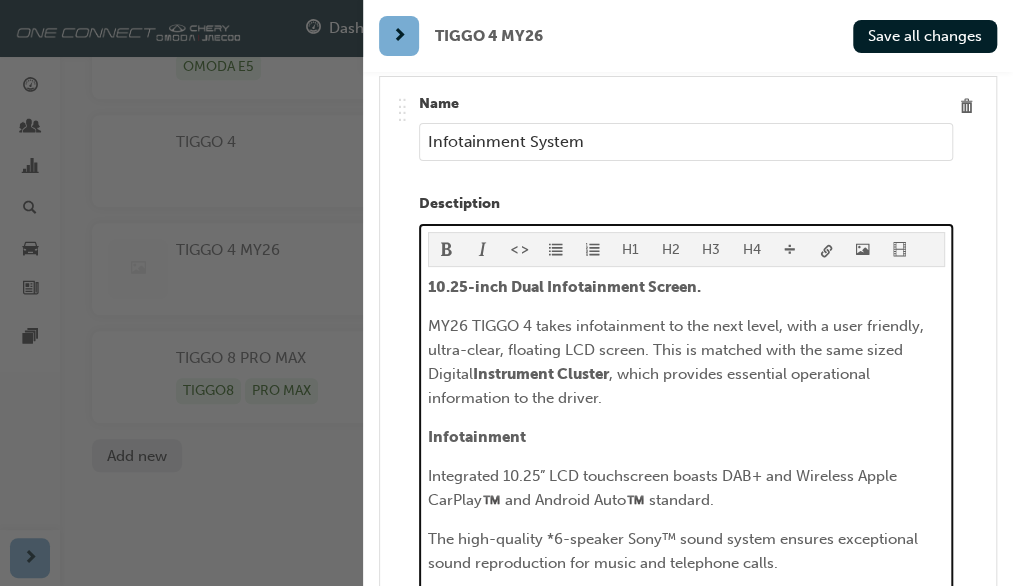 click on "Integrated 10.25” LCD touchscreen boasts DAB+ and Wireless Apple CarPlay™️ and Android Auto™️ standard." at bounding box center (686, 488) 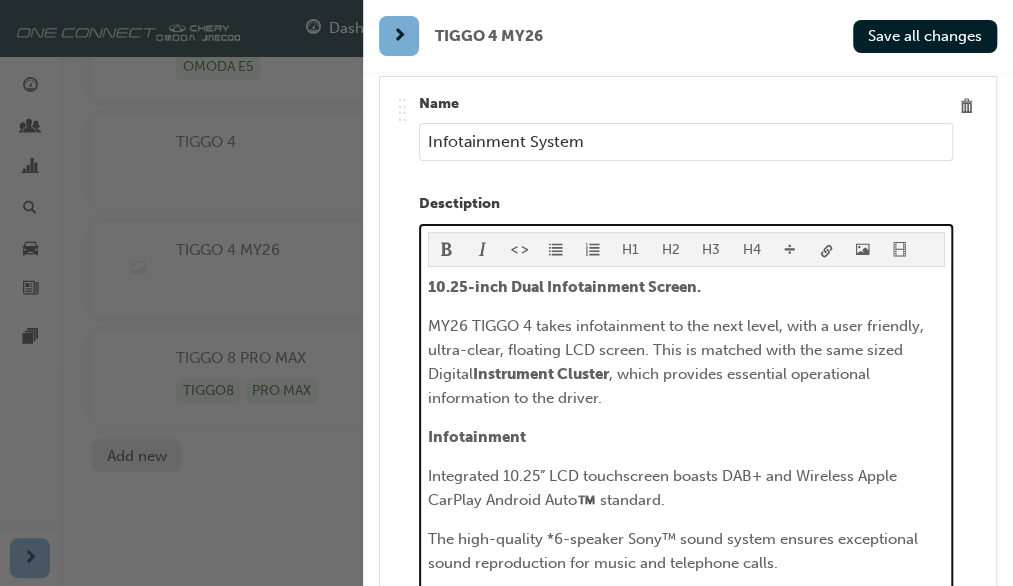 click on "Integrated 10.25” LCD touchscreen boasts DAB+ and Wireless Apple CarPlay Android Auto™️ standard." at bounding box center [664, 488] 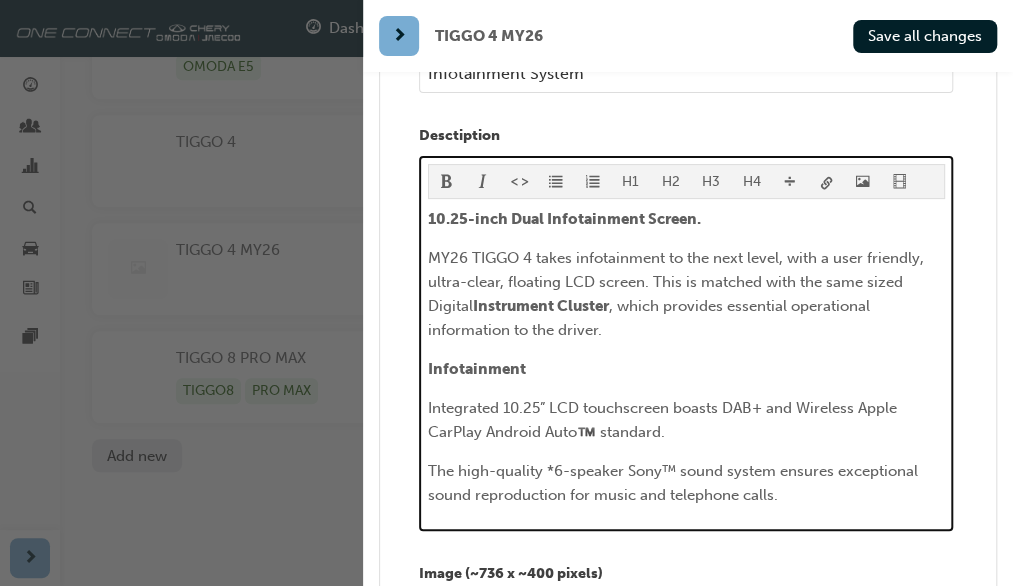 scroll, scrollTop: 9357, scrollLeft: 0, axis: vertical 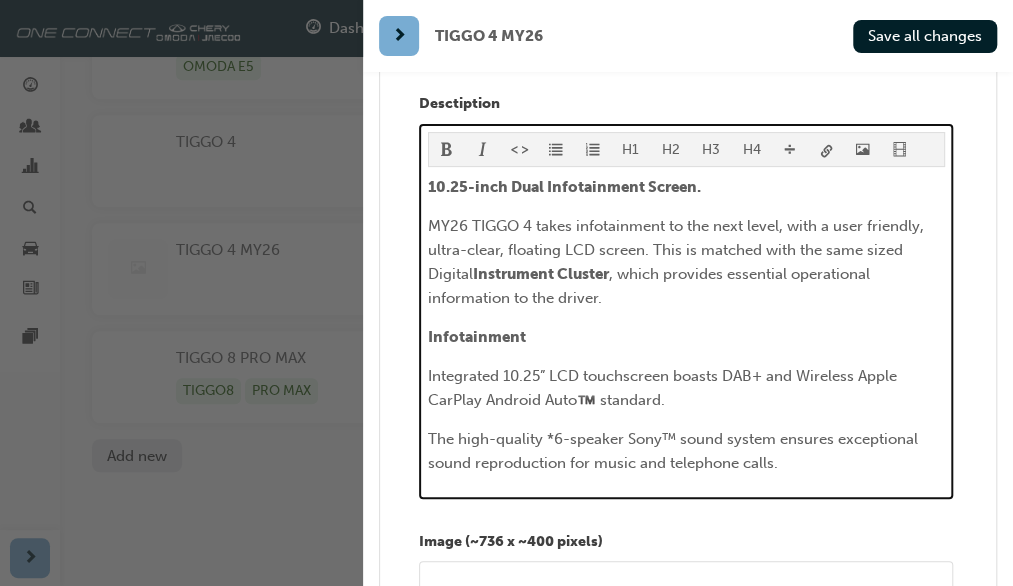 click on "Integrated 10.25” LCD touchscreen boasts DAB+ and Wireless Apple CarPlay Android Auto™️ standard." at bounding box center [664, 388] 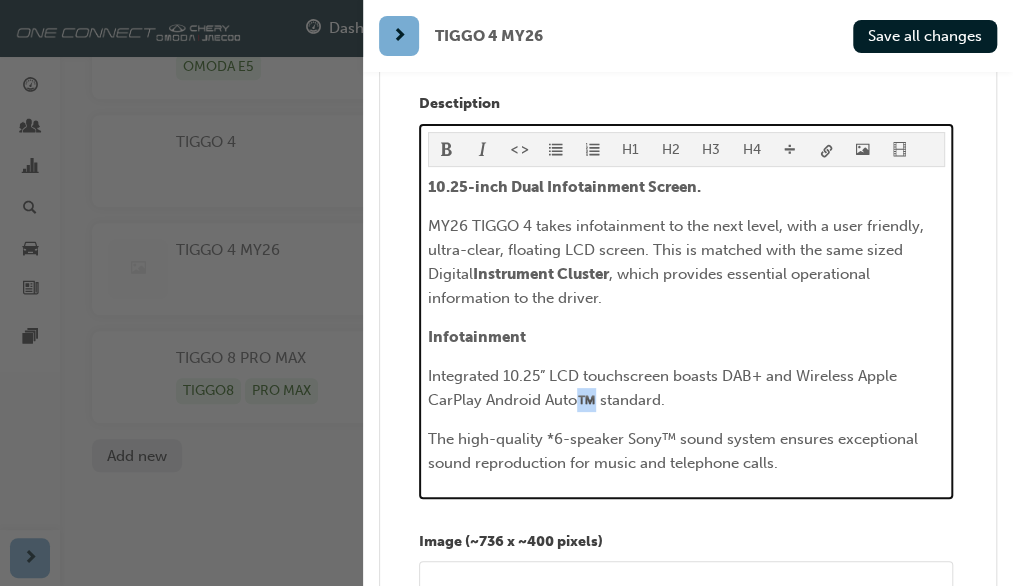 click on "Integrated 10.25” LCD touchscreen boasts DAB+ and Wireless Apple CarPlay Android Auto™️ standard." at bounding box center [664, 388] 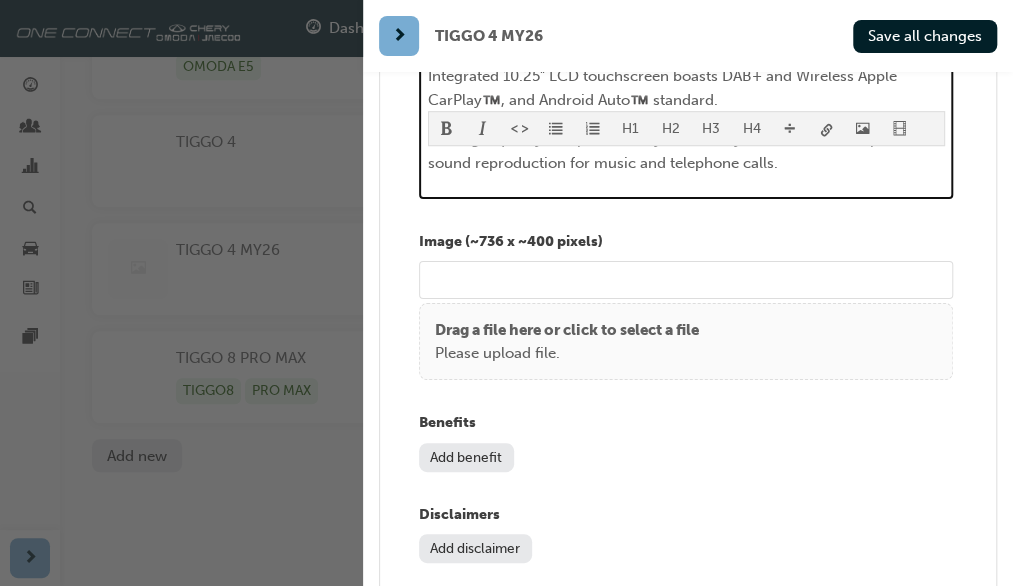 scroll, scrollTop: 9757, scrollLeft: 0, axis: vertical 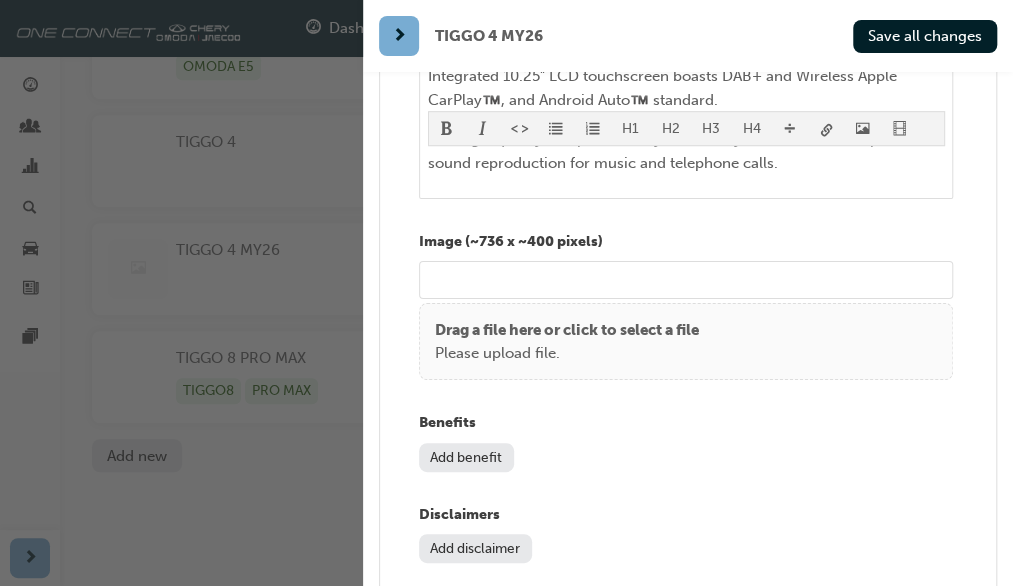 click on "Add disclaimer" at bounding box center [475, 548] 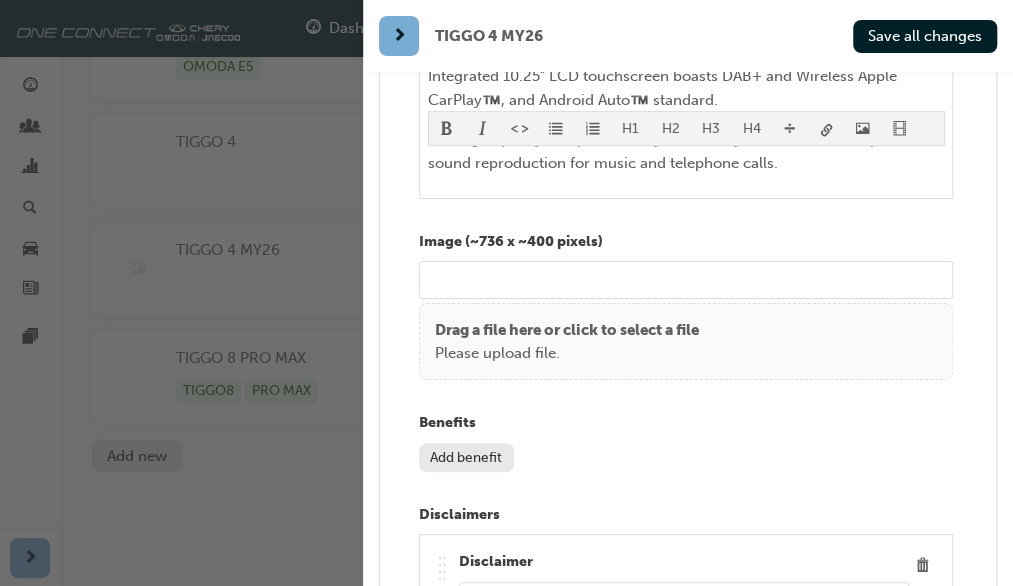 scroll, scrollTop: 9798, scrollLeft: 0, axis: vertical 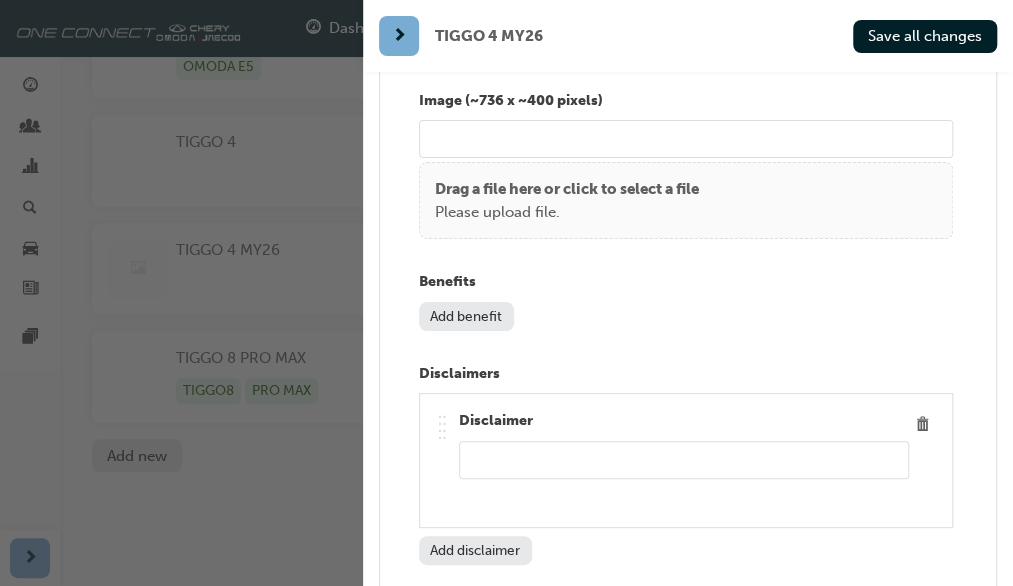 click at bounding box center (684, 460) 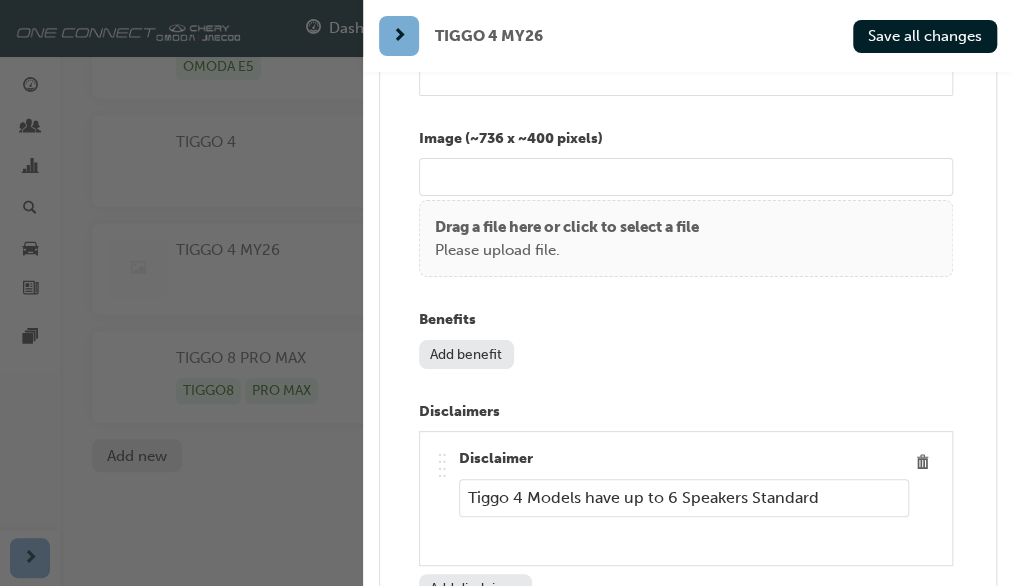 scroll, scrollTop: 9798, scrollLeft: 0, axis: vertical 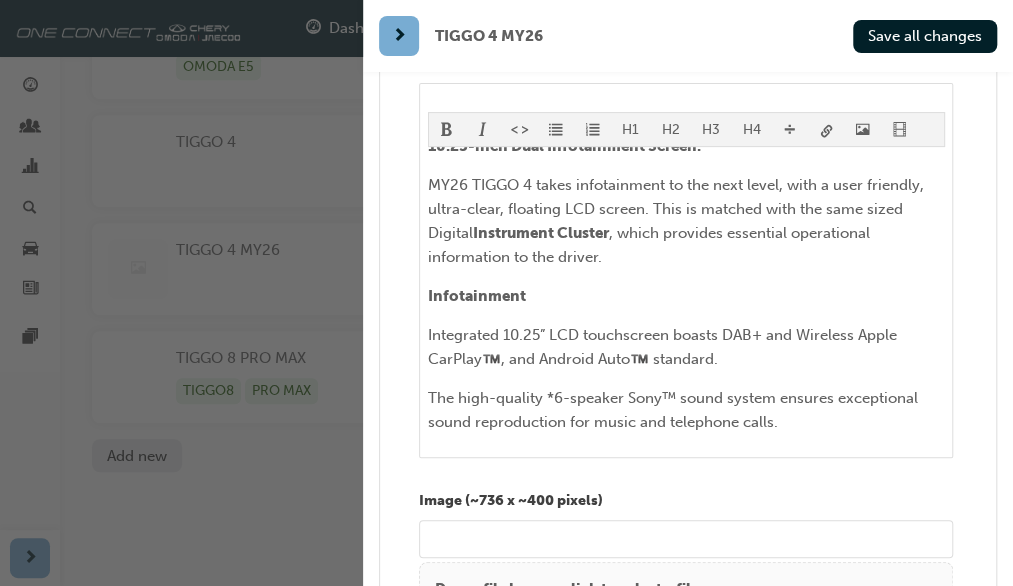 type on "Tiggo 4 Models have up to 6 Speakers Standard. Please refer to current Specification Sheet for details, when presenting to customers." 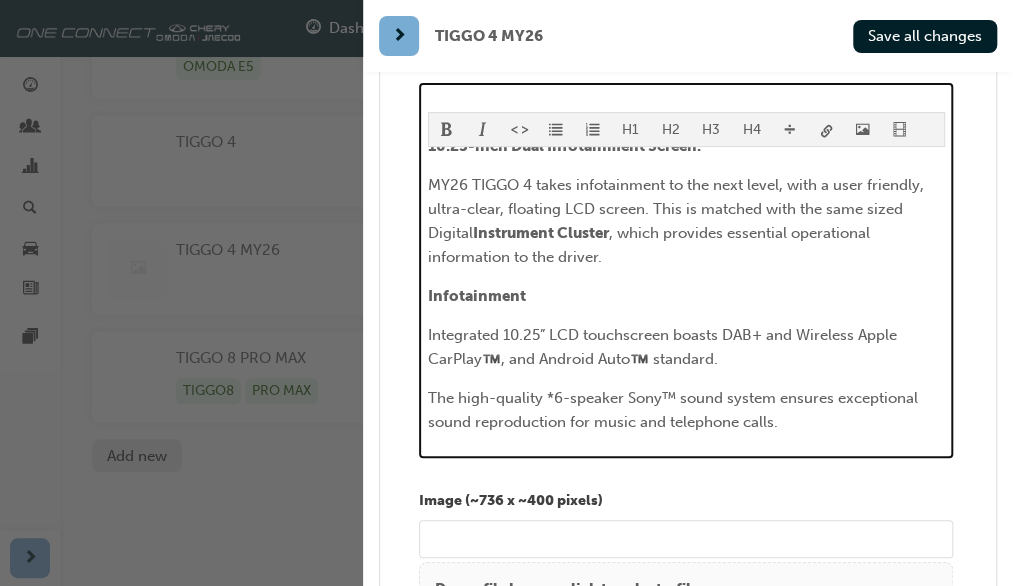 click on "The high-quality *6-speaker Sony™ sound system ensures exceptional sound reproduction for music and telephone calls." at bounding box center (686, 410) 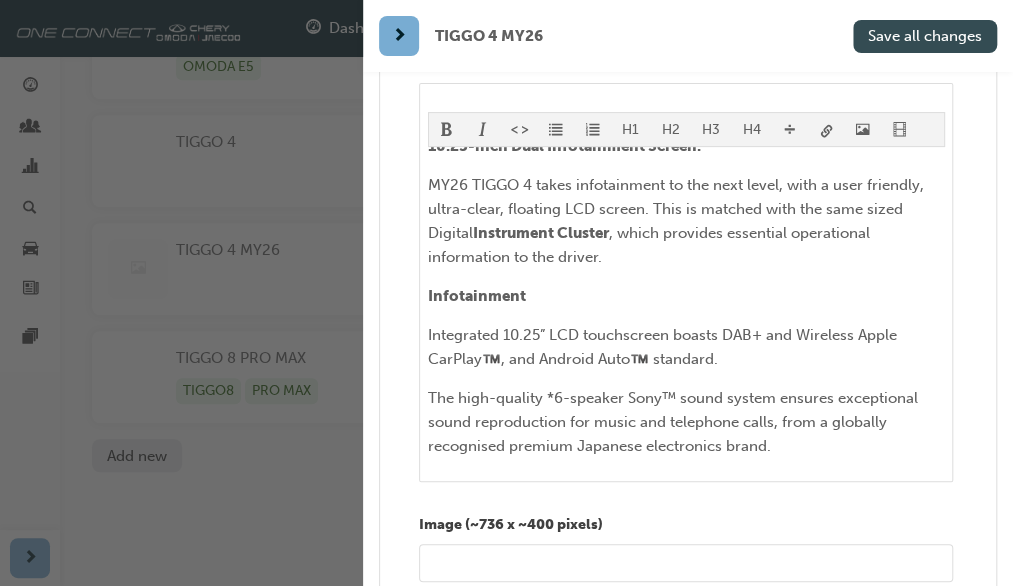 click on "Save all changes" at bounding box center (925, 36) 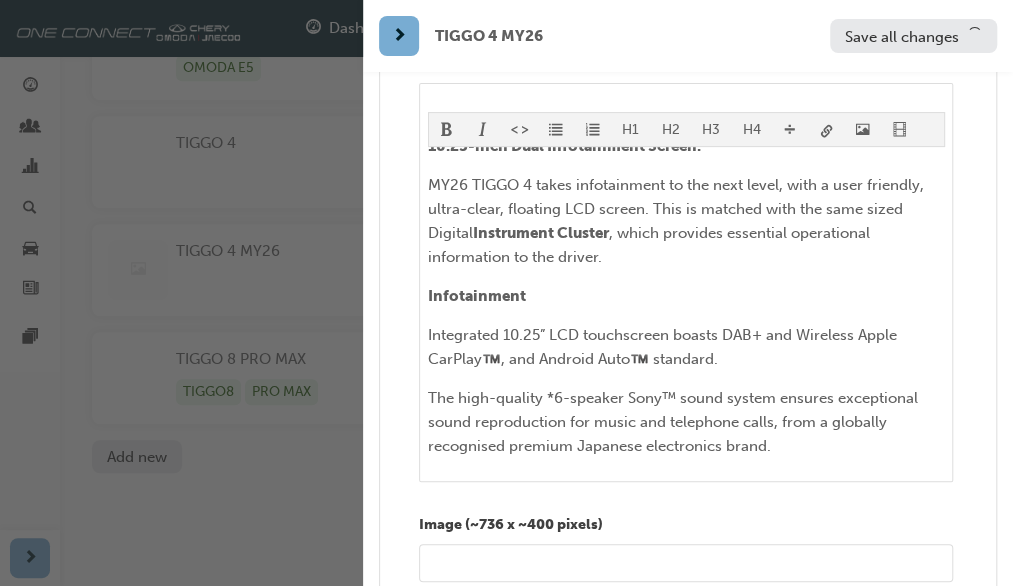 scroll, scrollTop: 362, scrollLeft: 0, axis: vertical 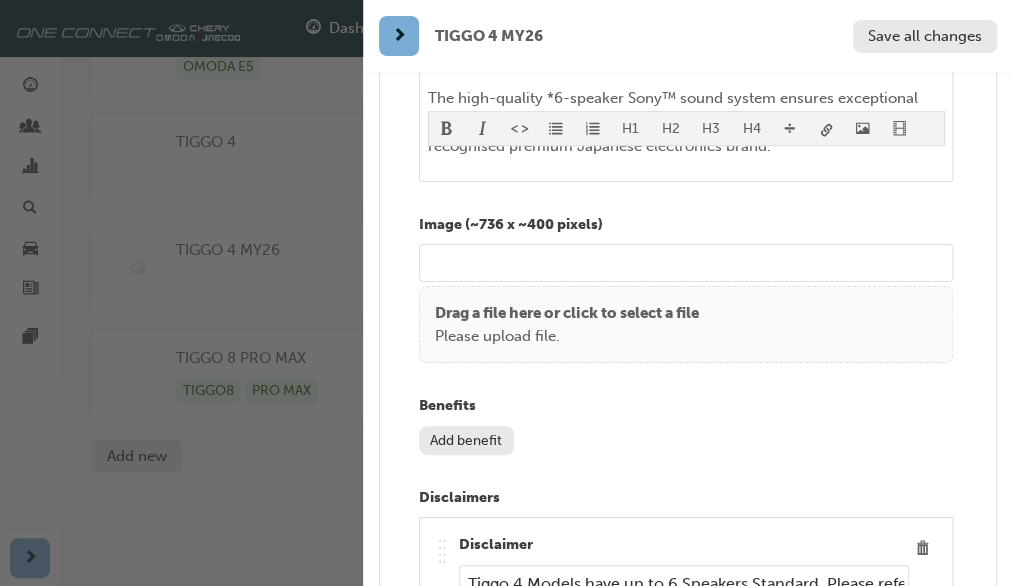 click on "Add benefit" at bounding box center (466, 440) 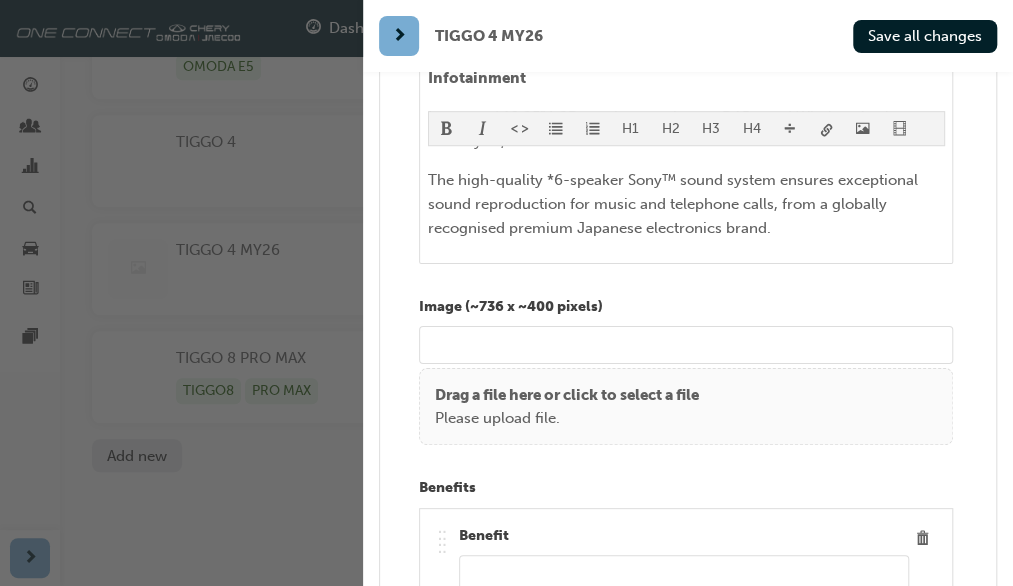scroll, scrollTop: 9518, scrollLeft: 0, axis: vertical 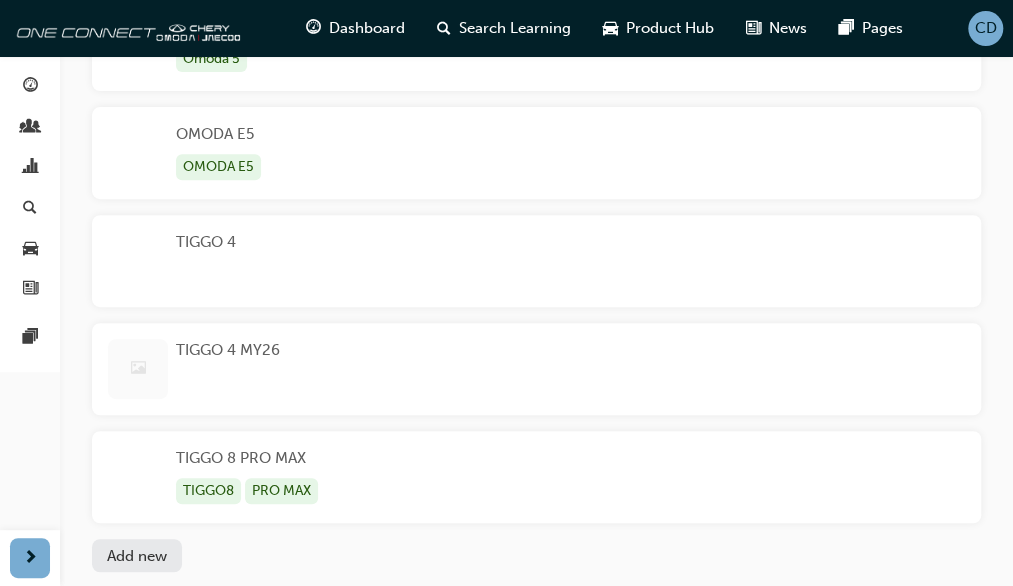 click on "TIGGO 4 MY26" at bounding box center (228, 369) 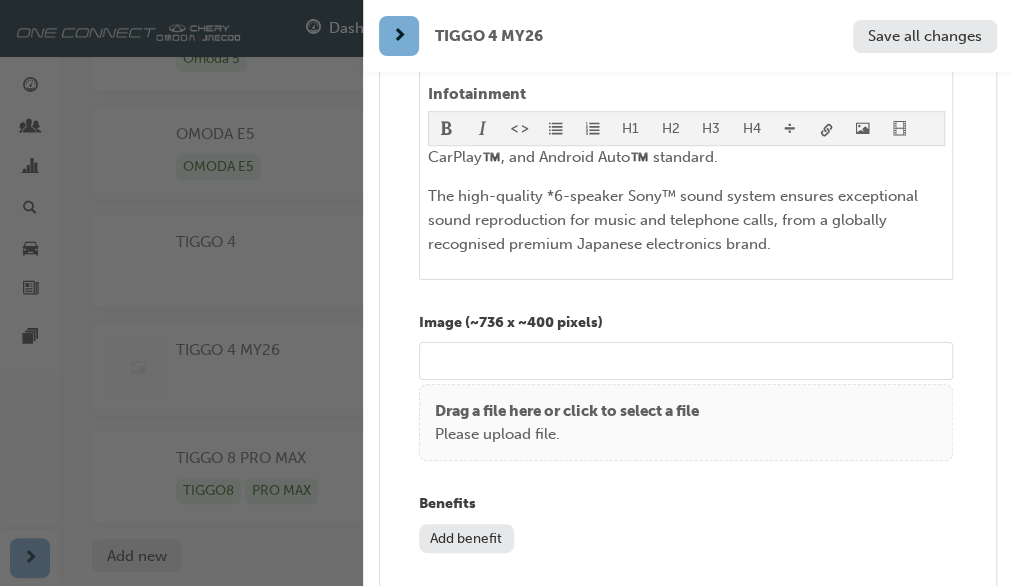 scroll, scrollTop: 9700, scrollLeft: 0, axis: vertical 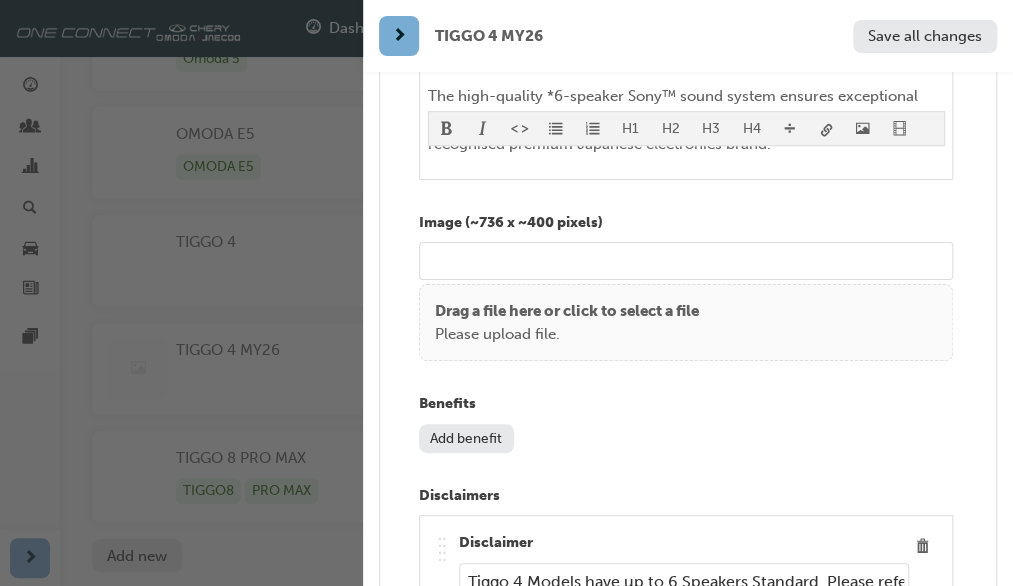 click on "Add benefit" at bounding box center [466, 438] 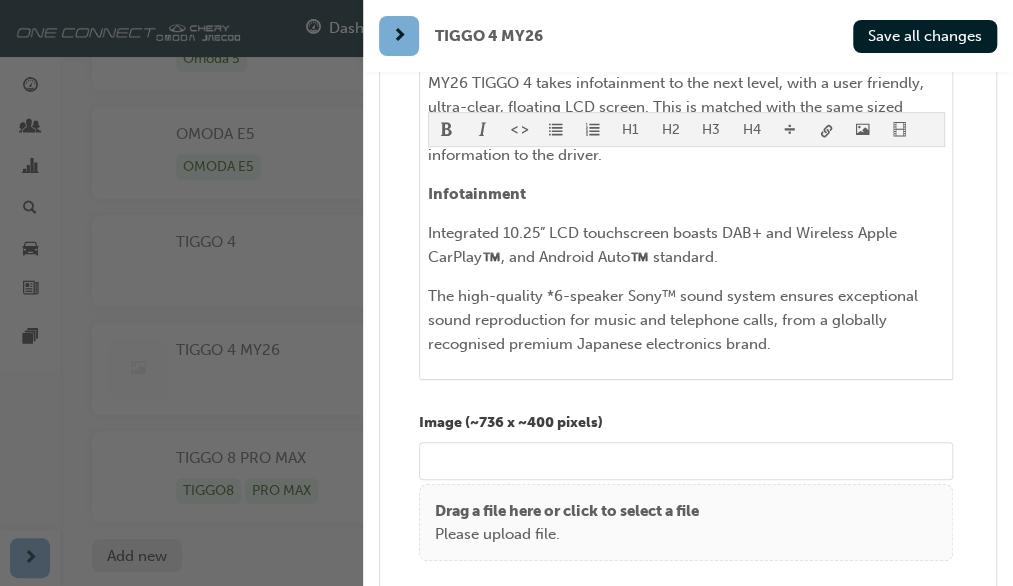 scroll, scrollTop: 9600, scrollLeft: 0, axis: vertical 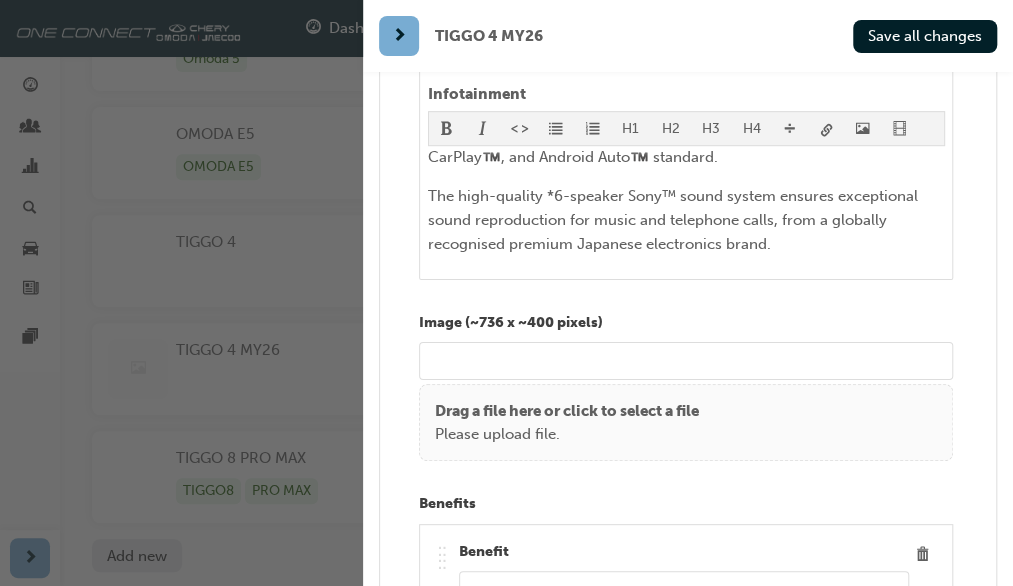 click at bounding box center (684, 590) 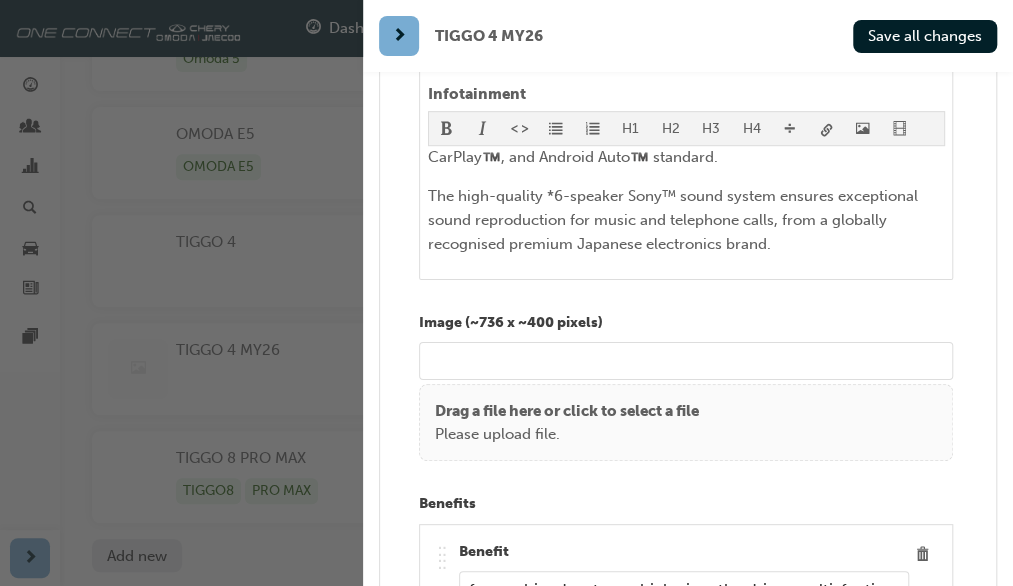 scroll, scrollTop: 0, scrollLeft: 809, axis: horizontal 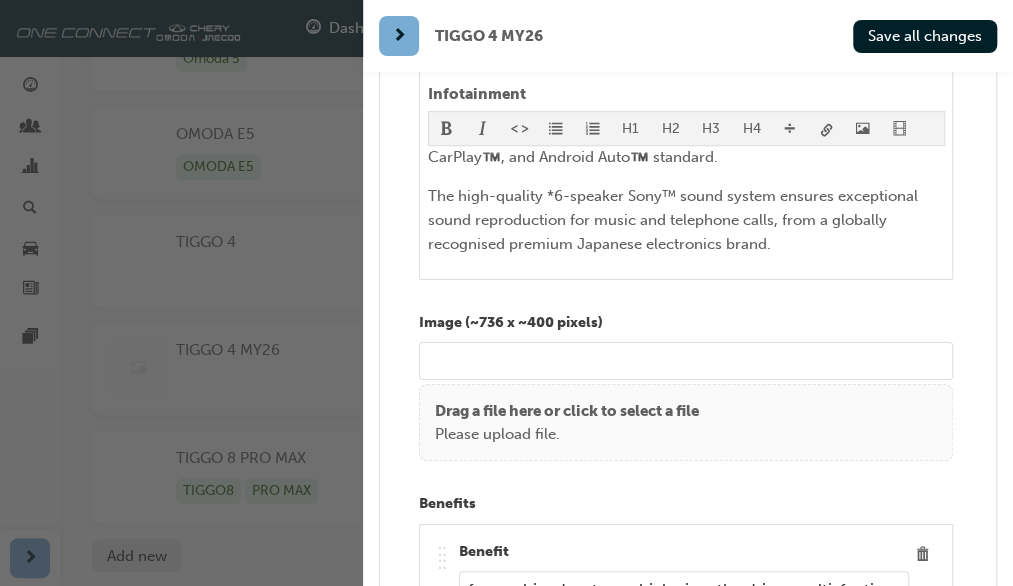 click on "As outlined under the Ergonomics heading, the placement of the screens is fundamental in the ease of use of a combined system which gives the driver multi-fuctions." at bounding box center [684, 590] 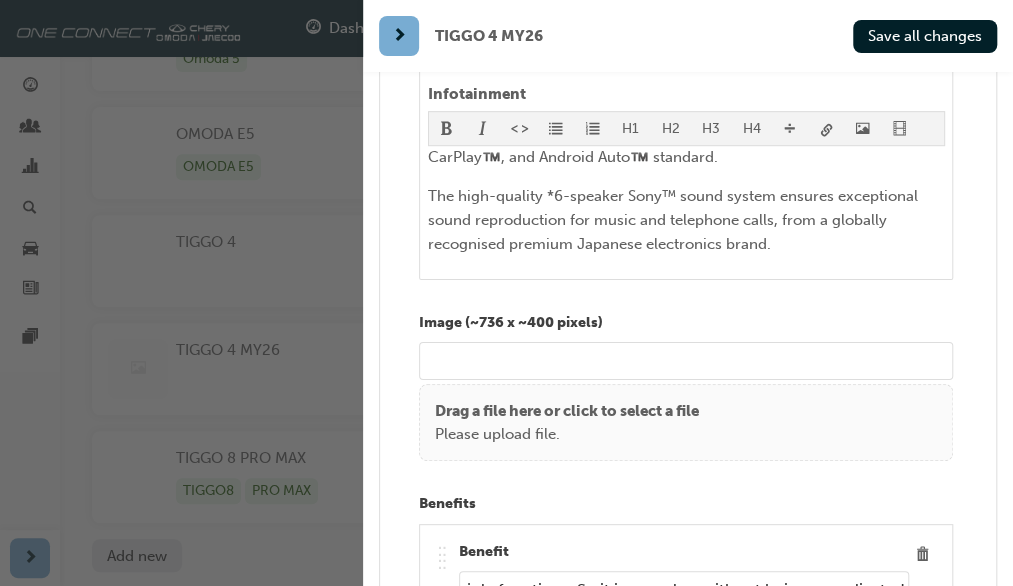 scroll, scrollTop: 0, scrollLeft: 1216, axis: horizontal 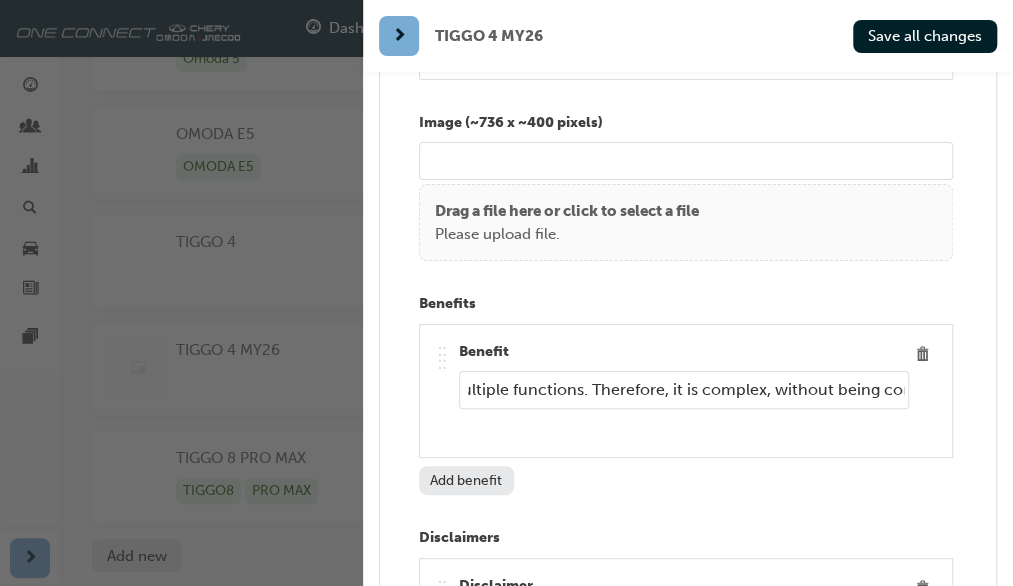 type on "As outlined under the Ergonomics heading, the placement of the screens is fundamental in the ease of use of a combined system which gives the driver many multiple functions. Therefore, it is complex, without being complicated." 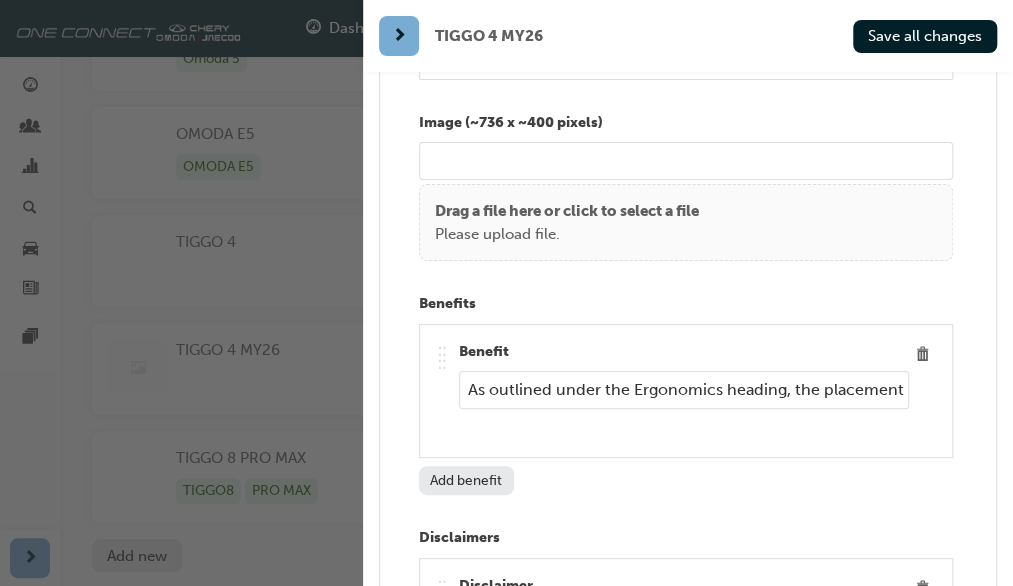 click on "Add benefit" at bounding box center (466, 480) 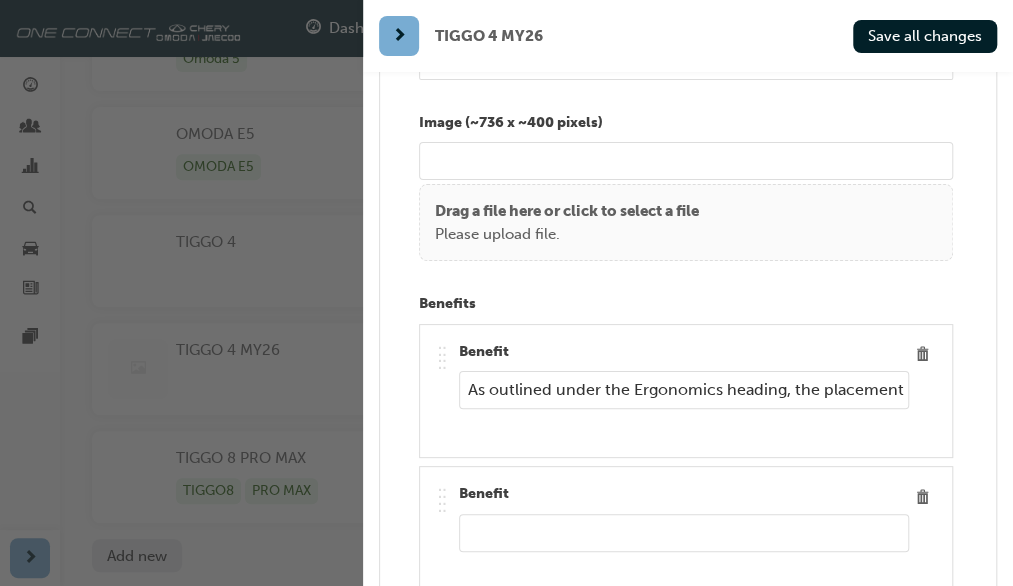 type 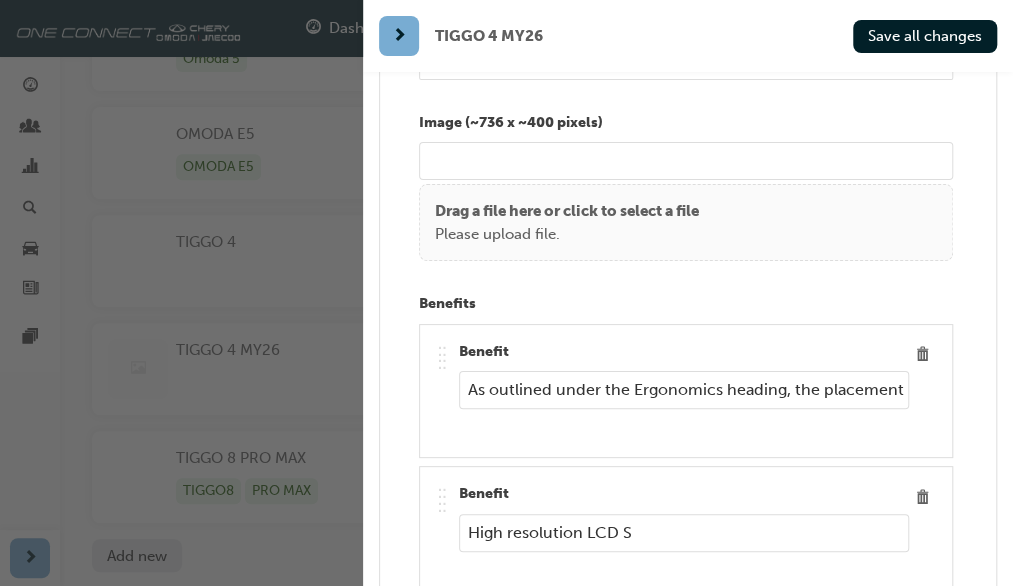 click on "High resolution LCD S" at bounding box center (684, 533) 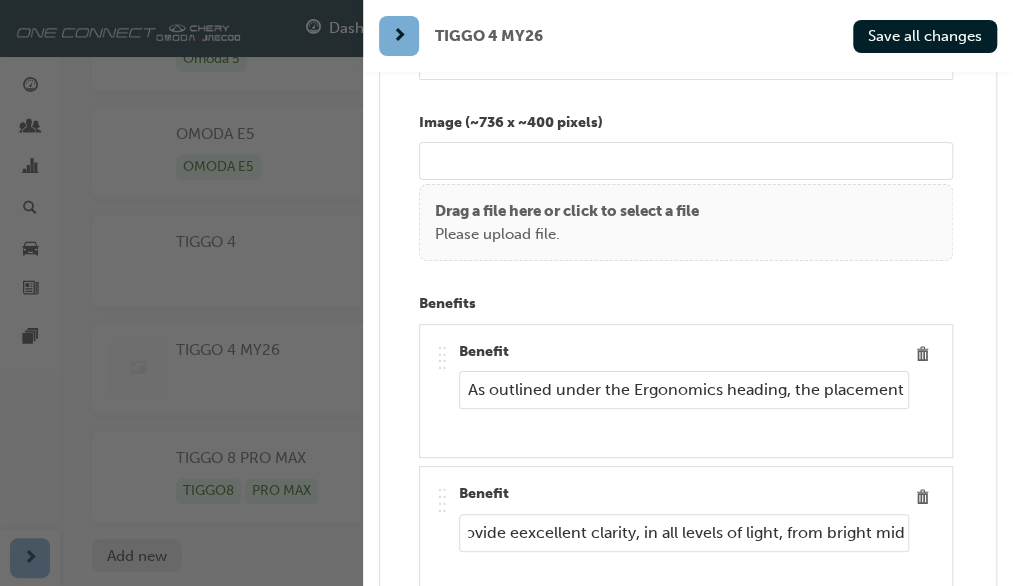 scroll, scrollTop: 0, scrollLeft: 240, axis: horizontal 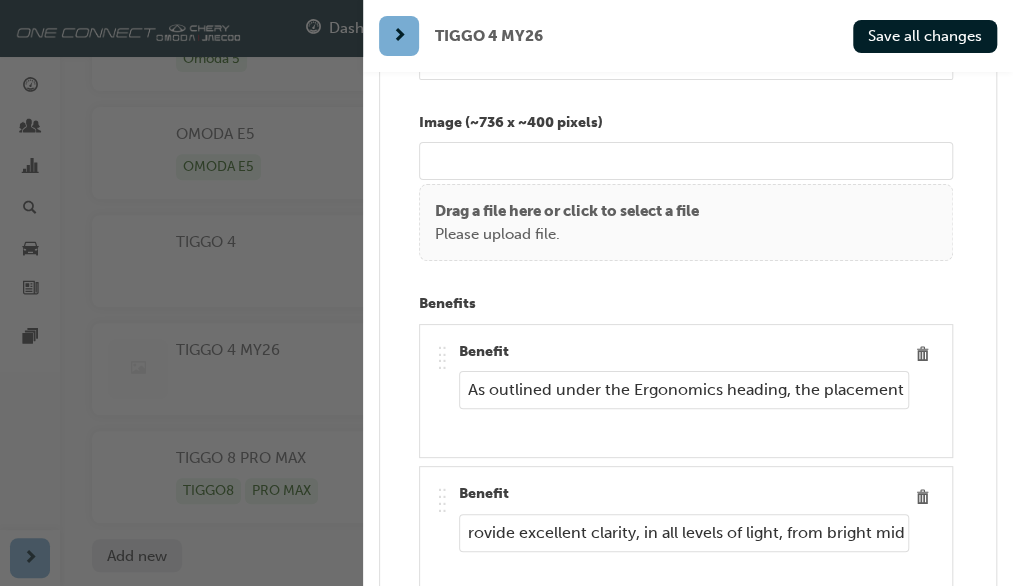 click on "High resolution LCD screen provide excellent clarity, in all levels of light, from bright mid" at bounding box center (684, 533) 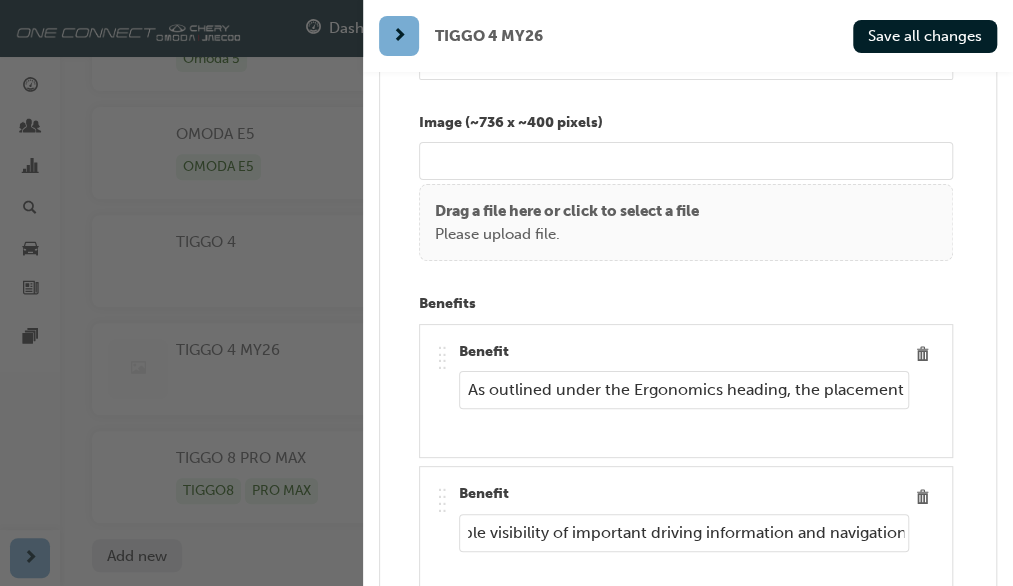 scroll, scrollTop: 0, scrollLeft: 1356, axis: horizontal 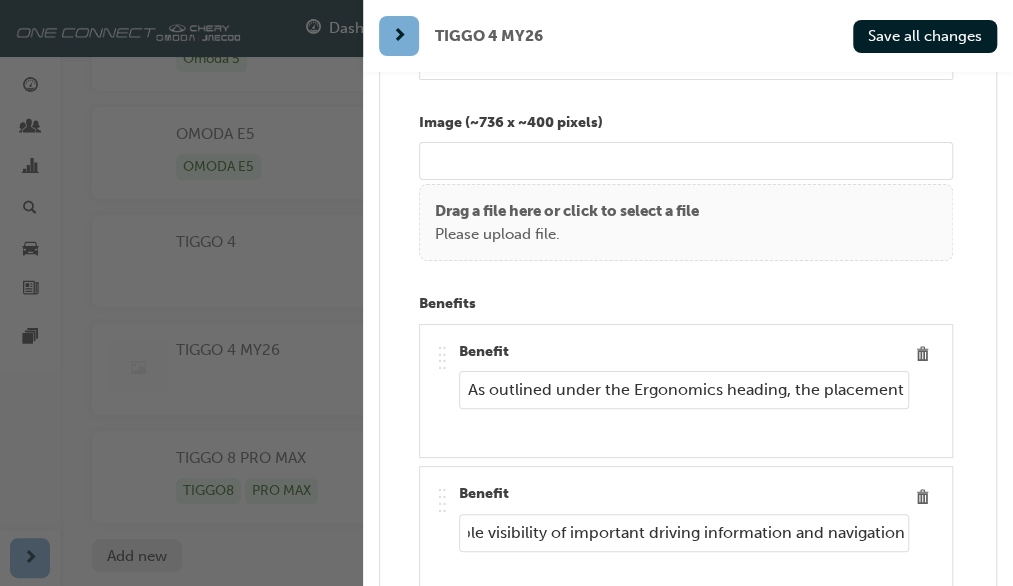 click on "High resolution LCD screens provide excellent clarity, in all levels of light, from bright midday sun through to the darkest of nights. This gives the driver and passengers the best possible visibility of important driving information and navigation" at bounding box center [684, 533] 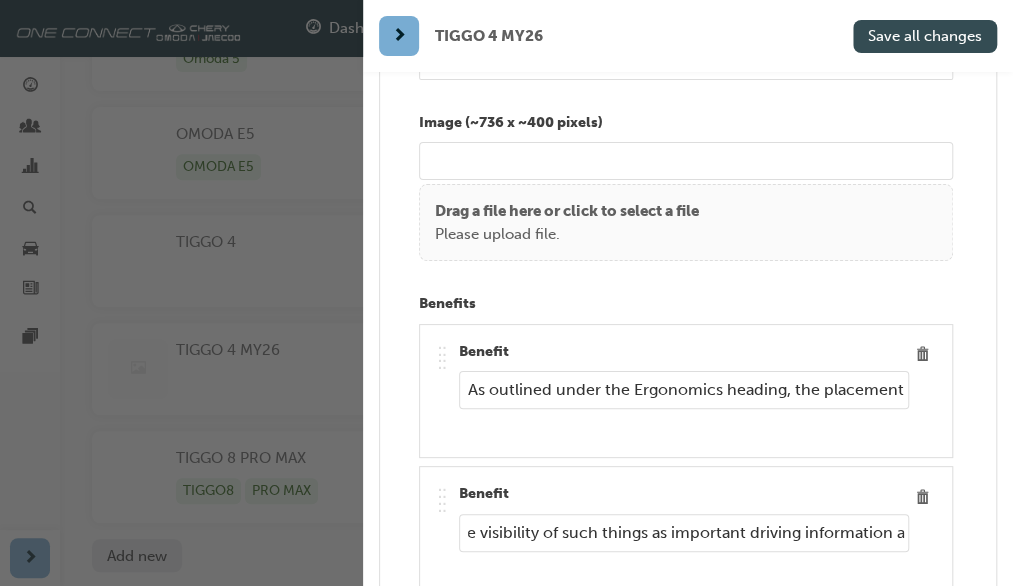 type on "High resolution LCD screens provide excellent clarity, in all levels of light, from bright midday sun through to the darkest of nights. This gives the driver and passengers the best possible visibility of such things as important driving information and navigation" 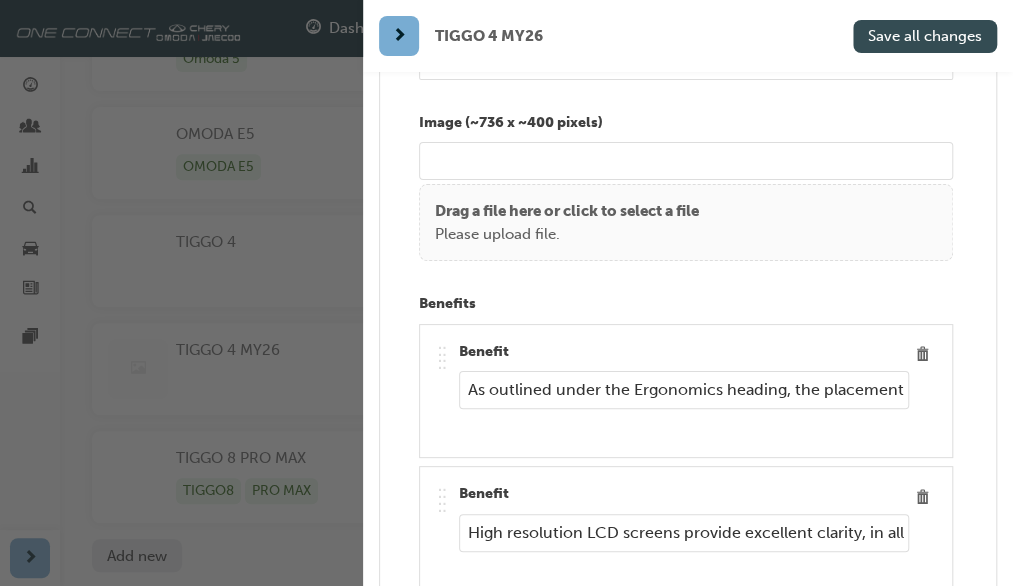 click on "Save all changes" at bounding box center [925, 36] 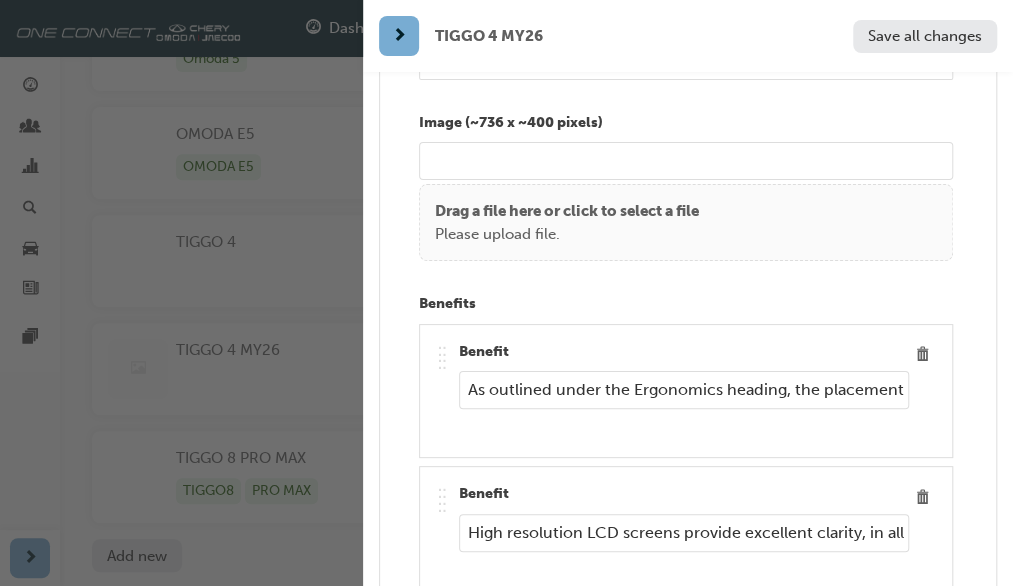 scroll, scrollTop: 362, scrollLeft: 0, axis: vertical 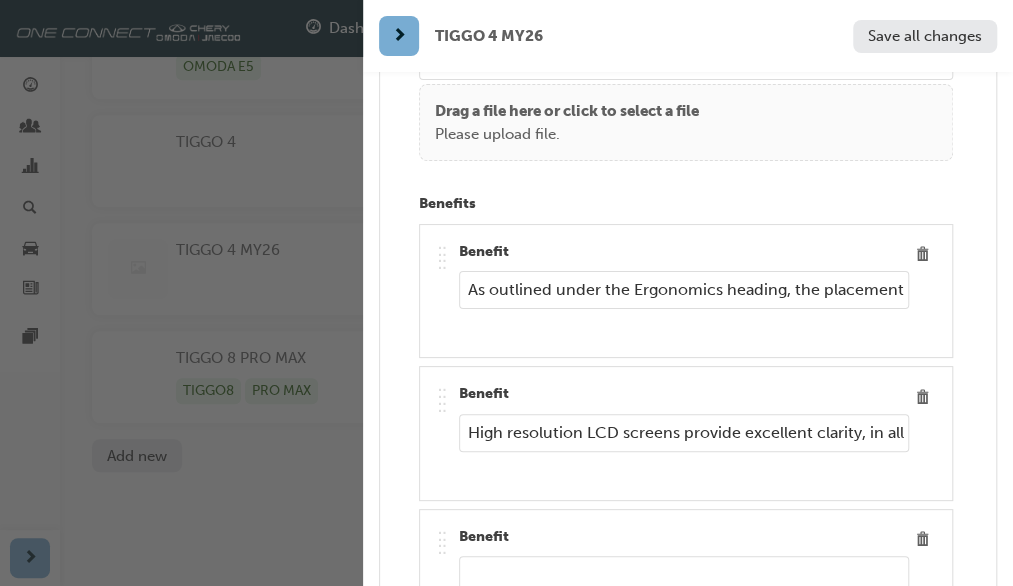 click at bounding box center (684, 575) 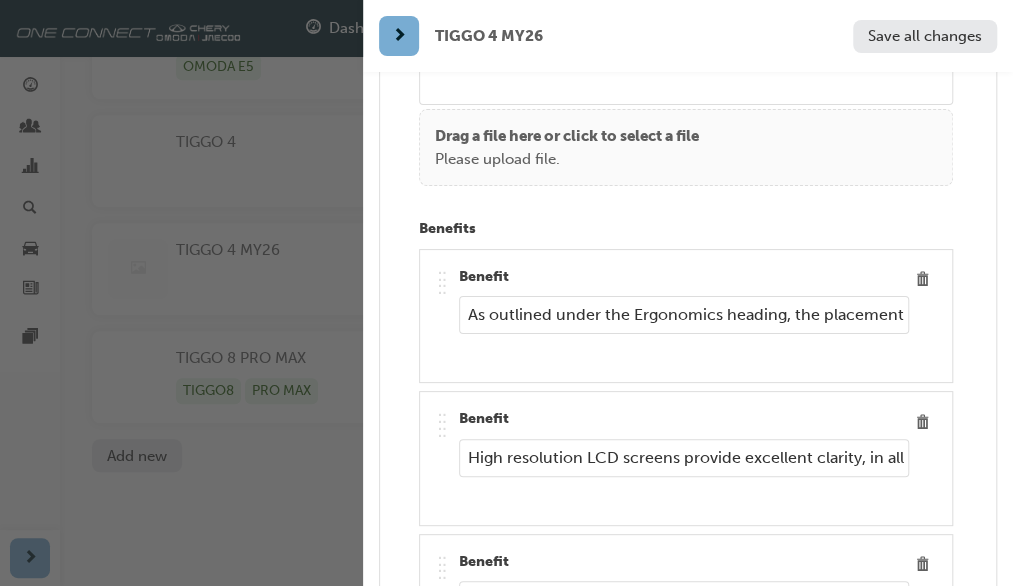 scroll, scrollTop: 9900, scrollLeft: 0, axis: vertical 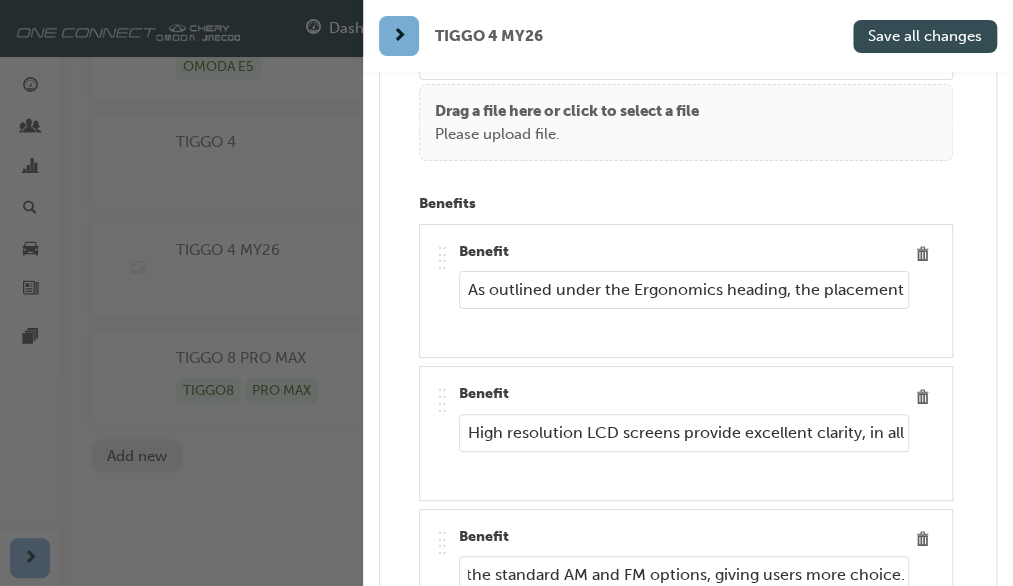 type on "Digital Radio provides additional selectable stations over the standard AM and FM options, giving users more choice." 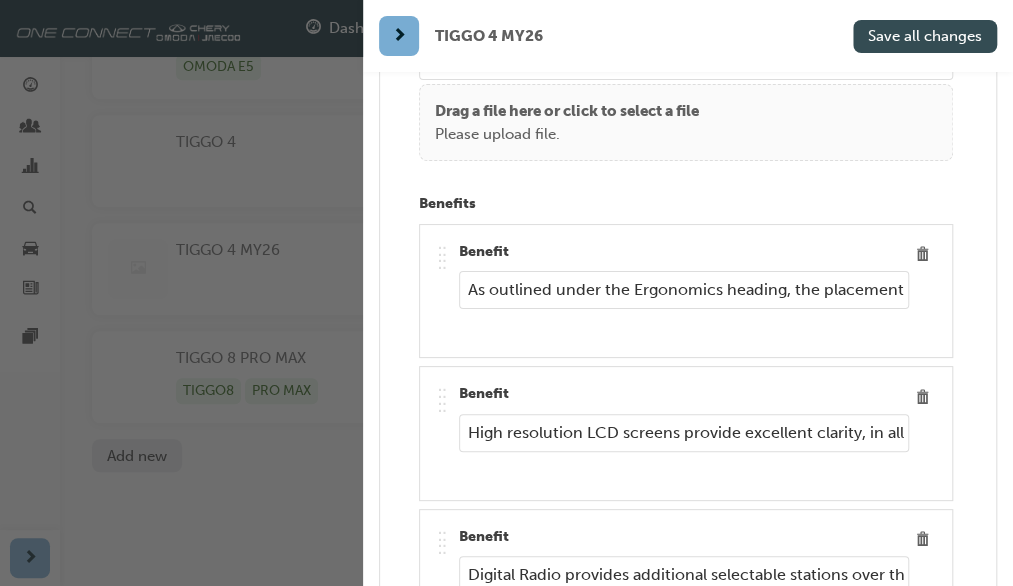 click on "Save all changes" at bounding box center (925, 36) 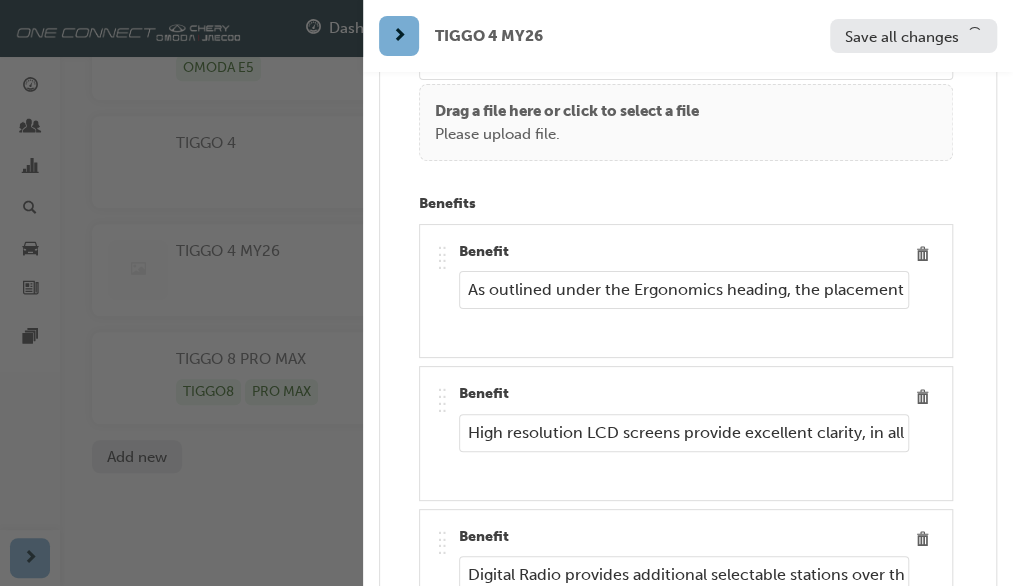 scroll, scrollTop: 362, scrollLeft: 0, axis: vertical 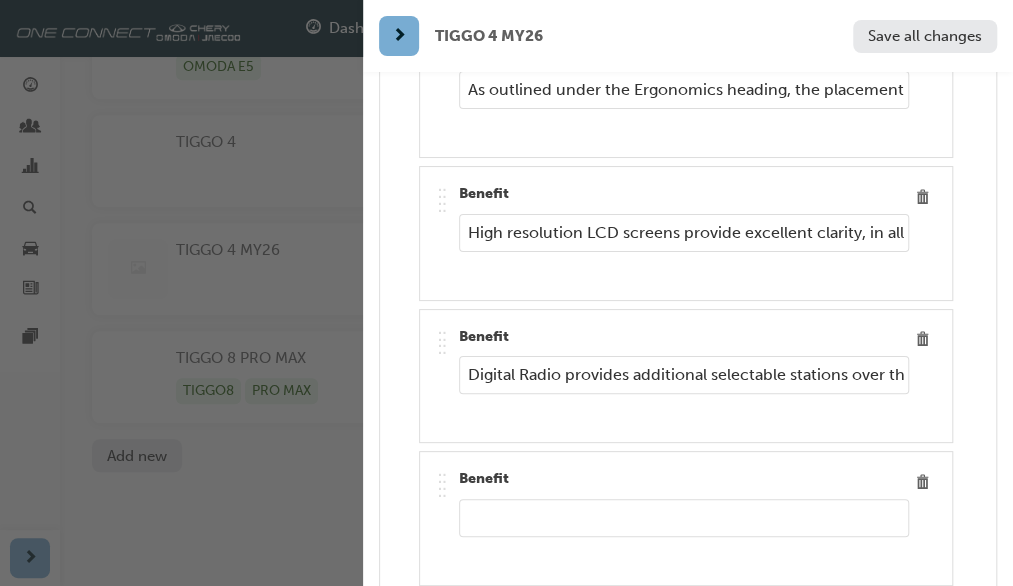 click at bounding box center [684, 518] 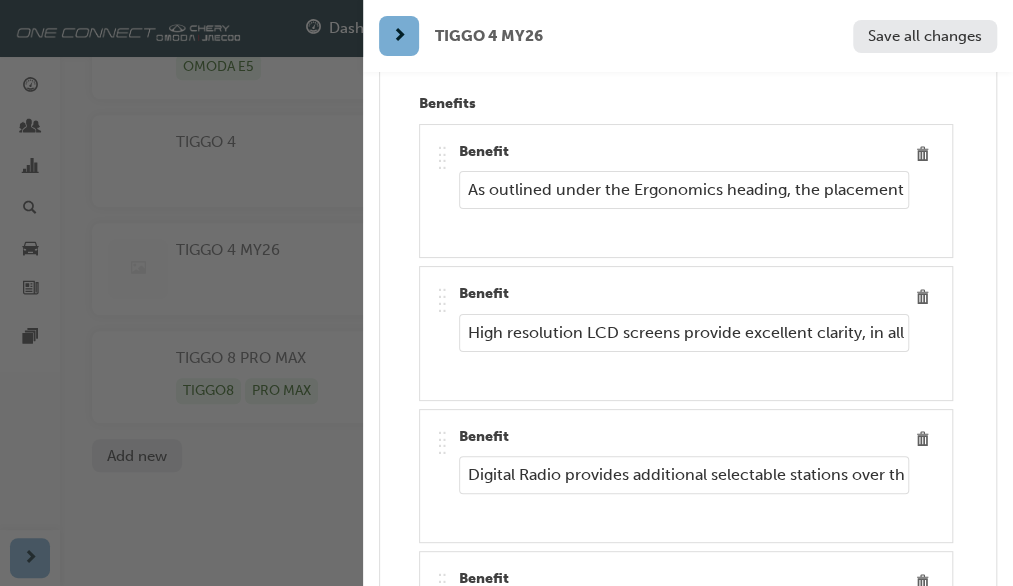 scroll, scrollTop: 10100, scrollLeft: 0, axis: vertical 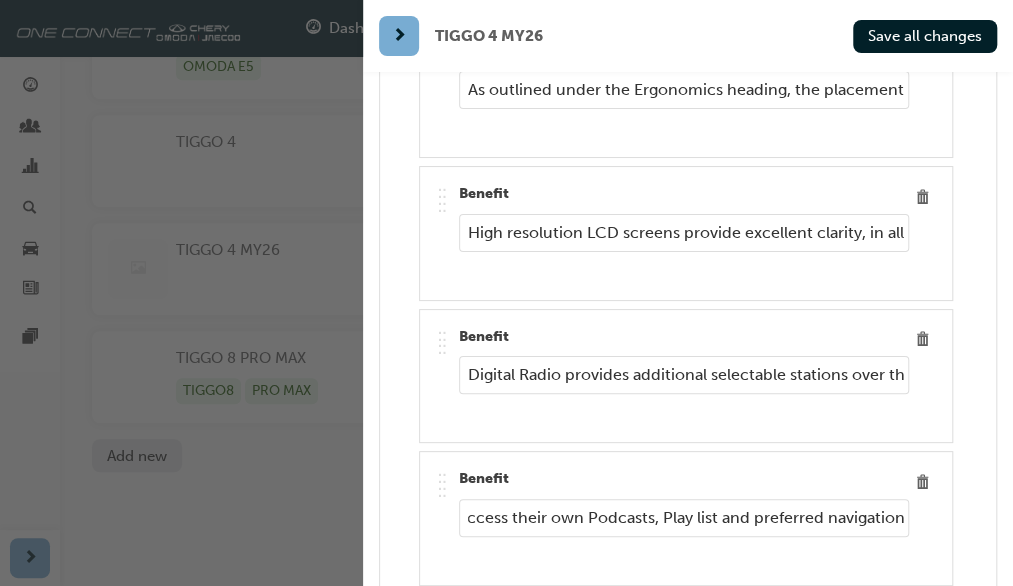 click on "With the ability to connect their devices either wired or wirelessly, vehicle occupants can easily access their own Podcasts, Play list and preferred navigation" at bounding box center [684, 518] 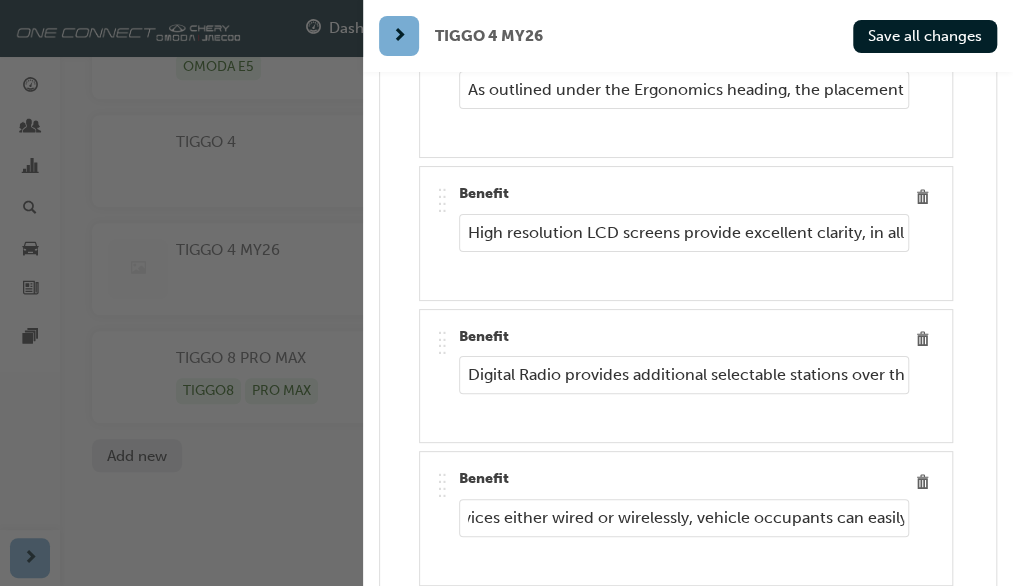 scroll, scrollTop: 0, scrollLeft: 290, axis: horizontal 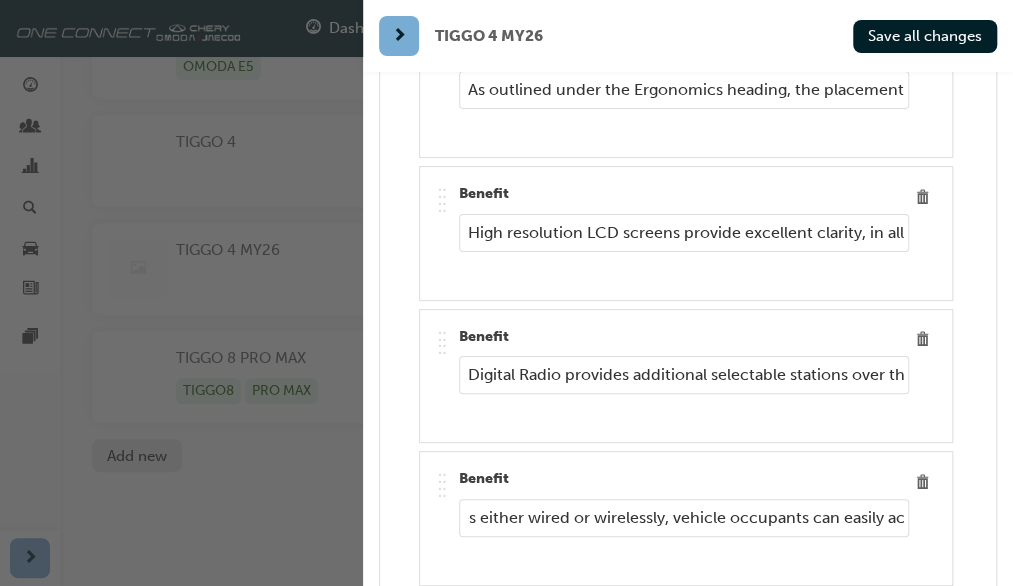 click on "With the ability to connect their devices either wired or wirelessly, vehicle occupants can easily access their own Podcasts, Play lists and preferred navigation" at bounding box center (684, 518) 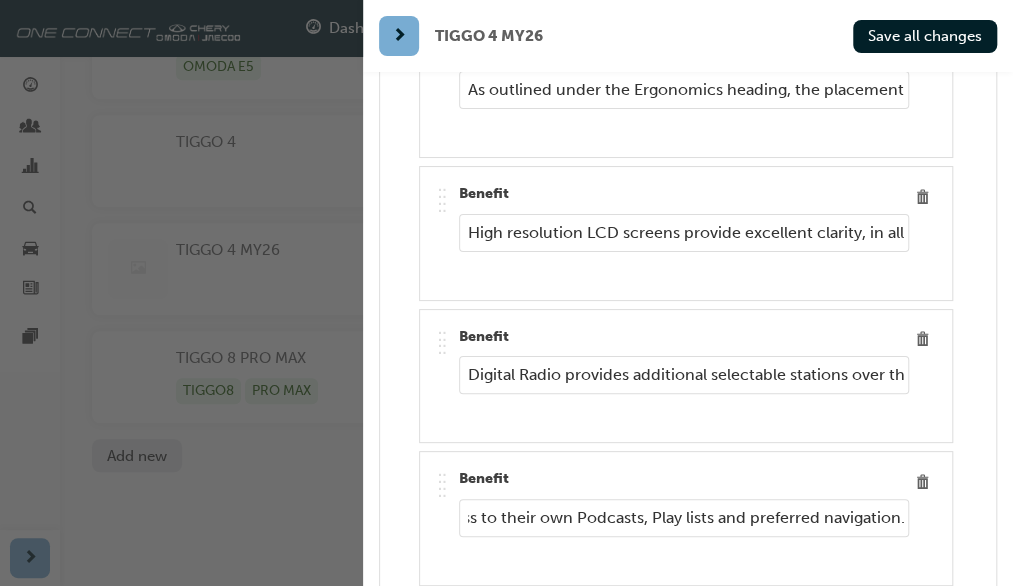 scroll, scrollTop: 0, scrollLeft: 1199, axis: horizontal 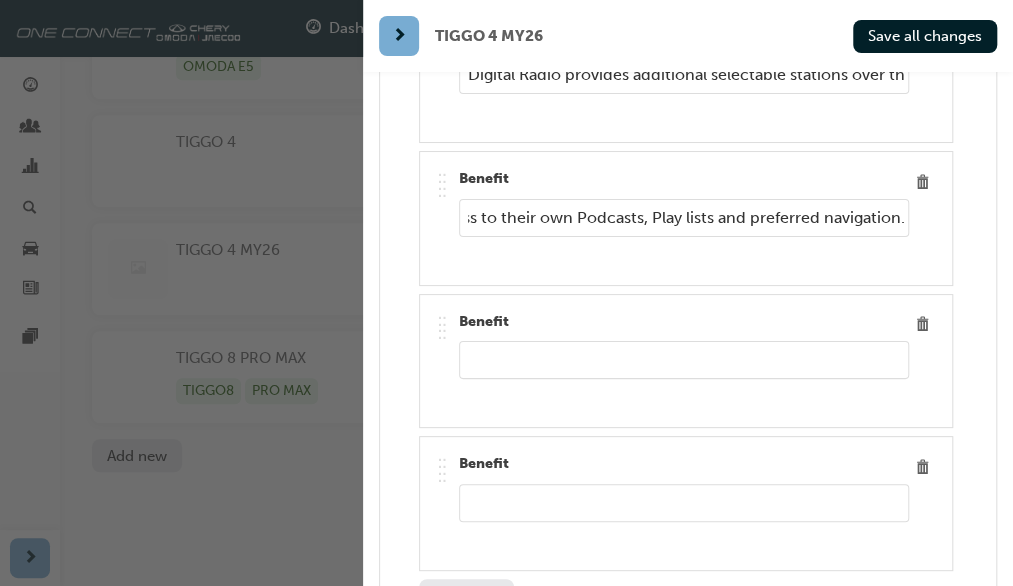 type on "With the ability to connect their devices either wired or wirelessly through Apple CarPlay or Andriod Auto, vehicle occupants have the convenience of easy access to their own Podcasts, Play lists and preferred navigation." 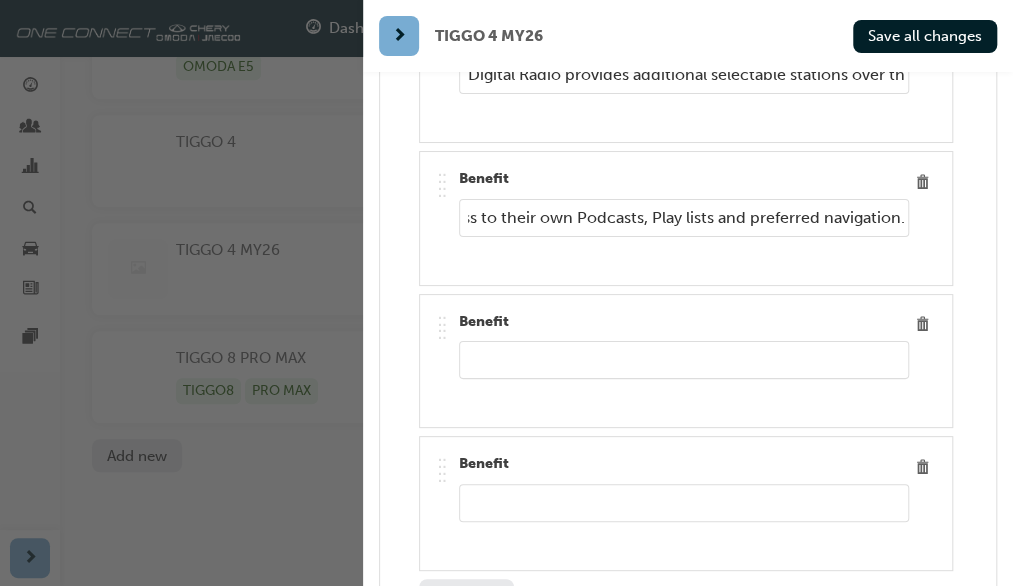 scroll, scrollTop: 0, scrollLeft: 0, axis: both 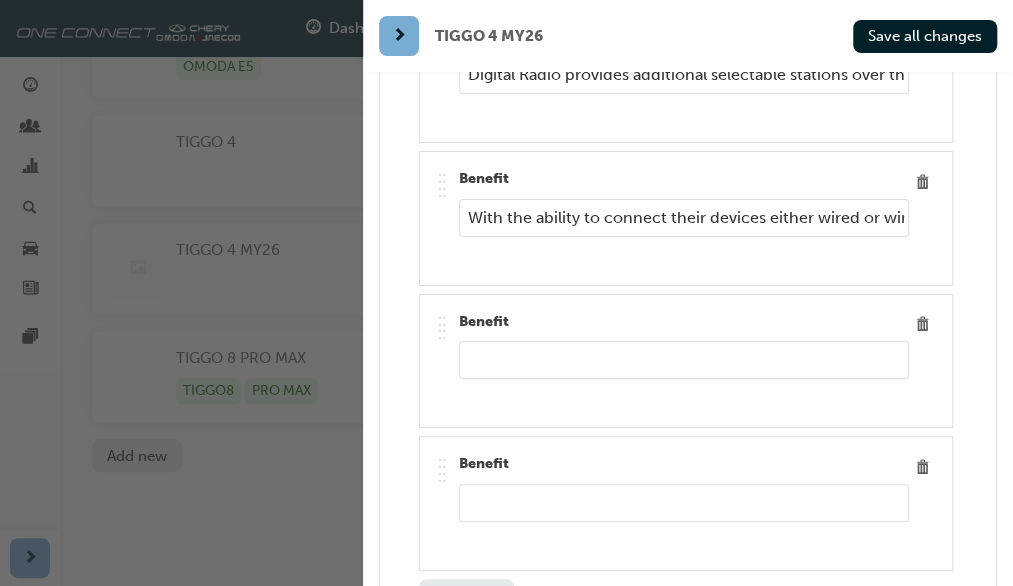 click at bounding box center [684, 360] 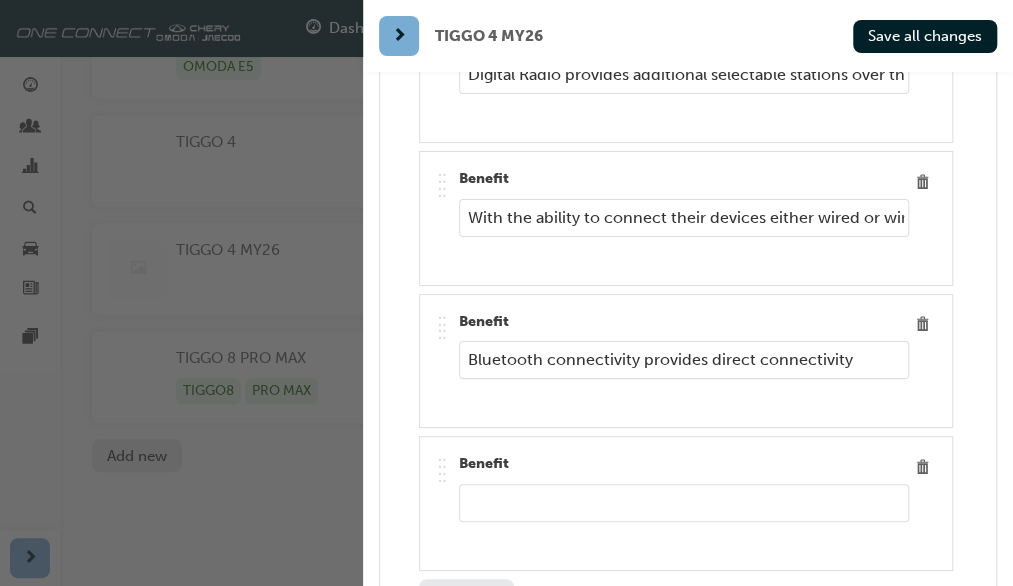 click on "Bluetooth connectivity provides direct connectivity" at bounding box center (684, 360) 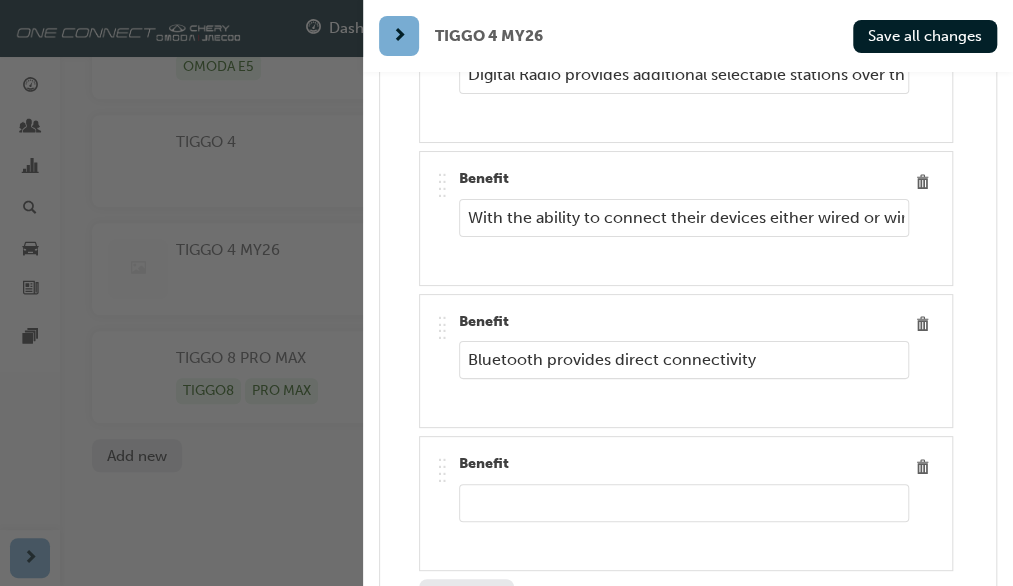 click on "Bluetooth provides direct connectivity" at bounding box center [684, 360] 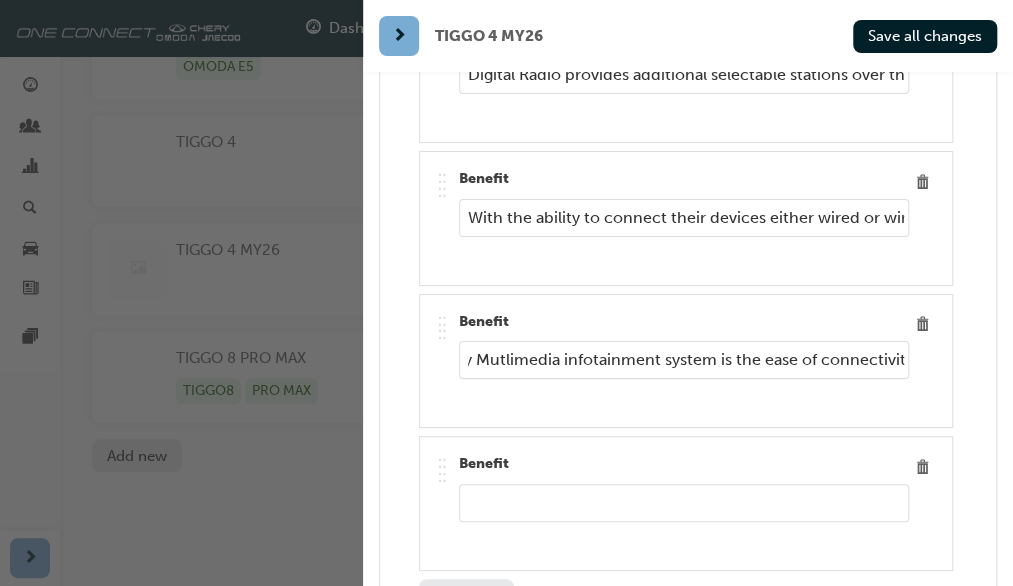 scroll, scrollTop: 0, scrollLeft: 885, axis: horizontal 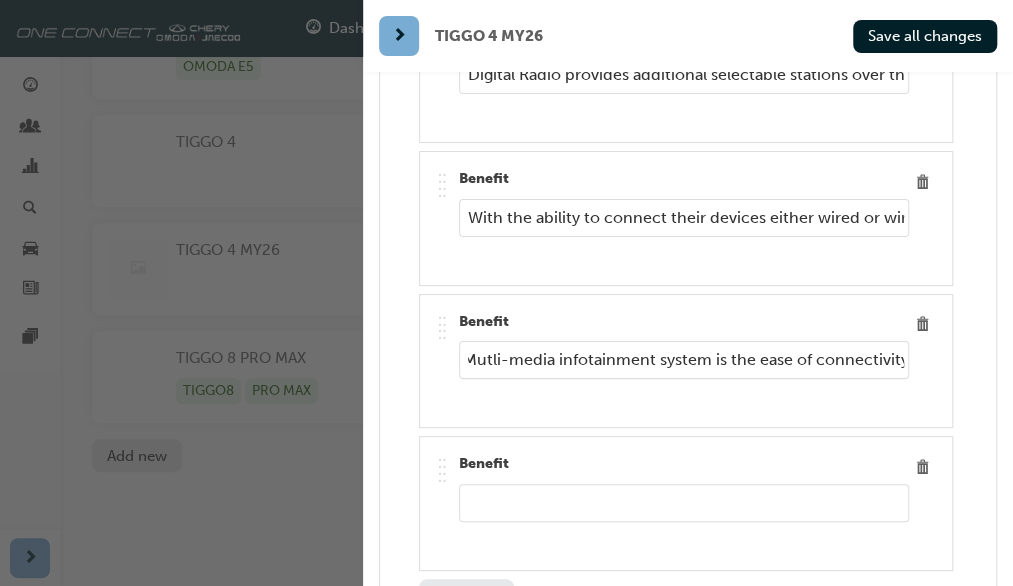 click on "Bluetooth provides direct connectivity for the safest possible mobile phone use. One fantastic advantage of the Chery Mutli-media infotainment system is the ease of connectivity" at bounding box center (684, 360) 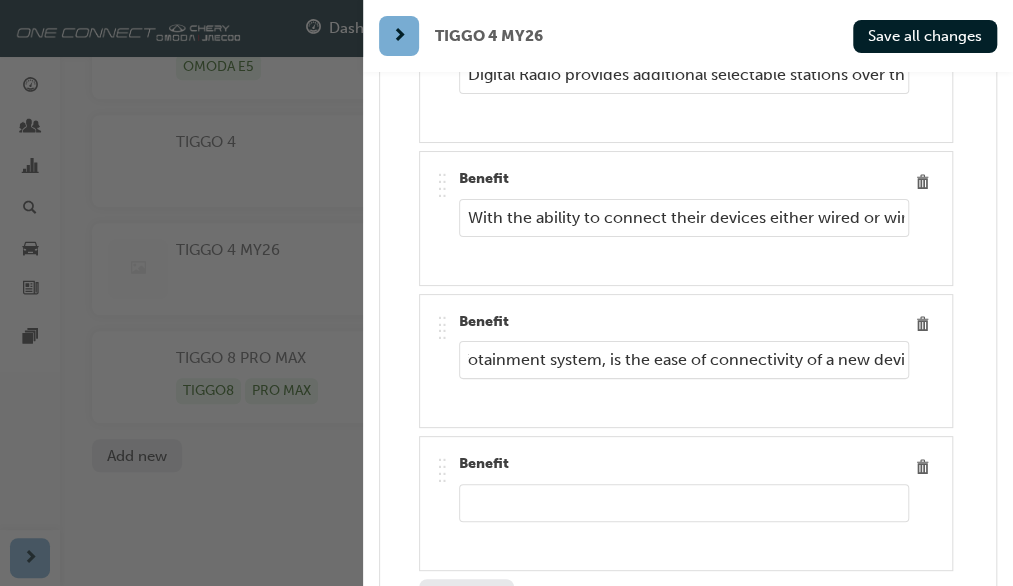 scroll, scrollTop: 0, scrollLeft: 1017, axis: horizontal 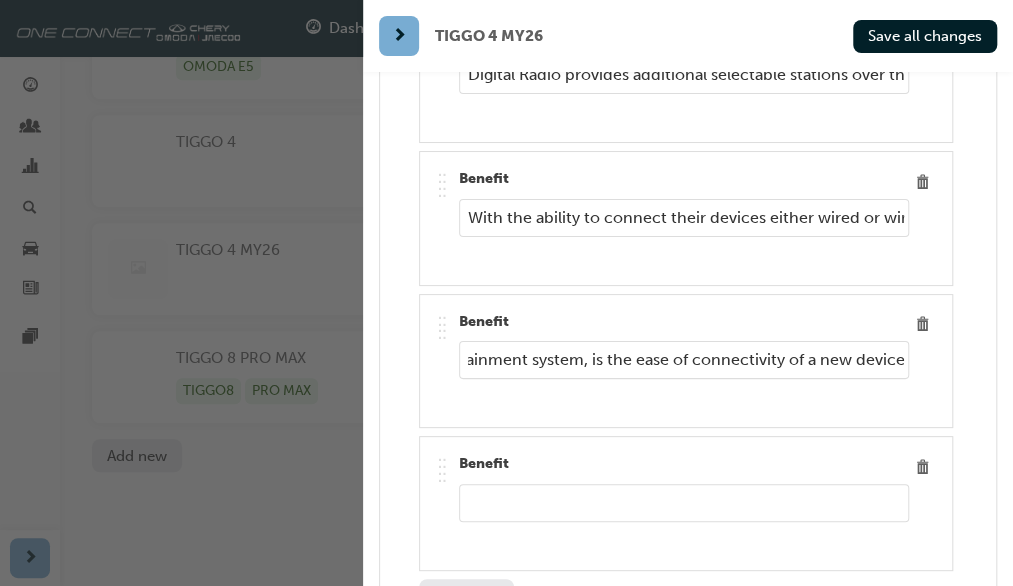 drag, startPoint x: 772, startPoint y: 303, endPoint x: 680, endPoint y: 309, distance: 92.19544 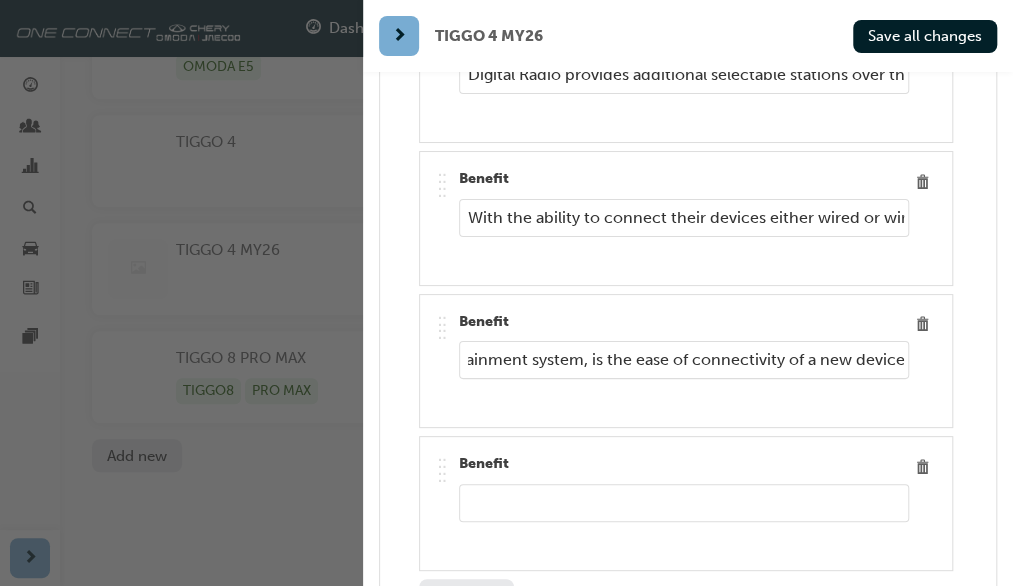 click on "Bluetooth provides direct connectivity for the safest possible mobile phone use. One fantastic advantage of the Chery Mutli-media infotainment system, is the ease of connectivity of a new device" at bounding box center [684, 360] 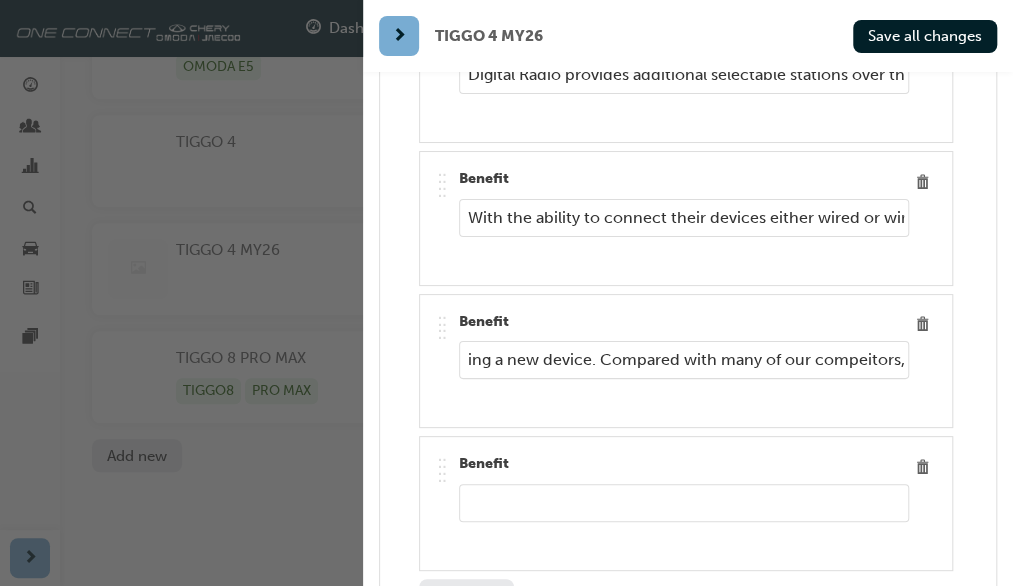 scroll, scrollTop: 0, scrollLeft: 1272, axis: horizontal 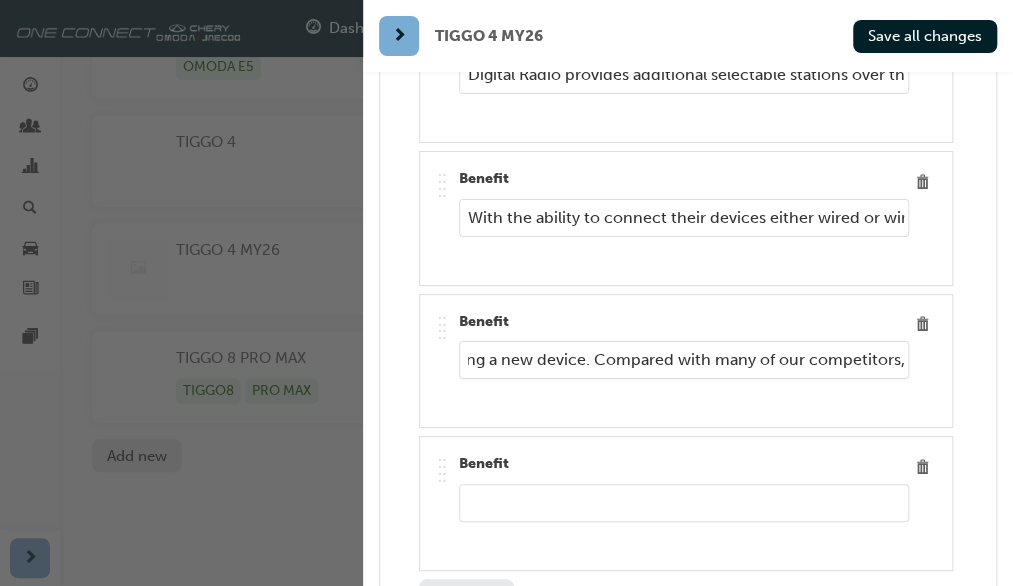 click on "Bluetooth provides direct connectivity for the safest possible mobile phone use. One fantastic advantage of the Chery Mutli-media infotainment system, is the ease of pairing a new device. Compared with many of our competitors," at bounding box center (684, 360) 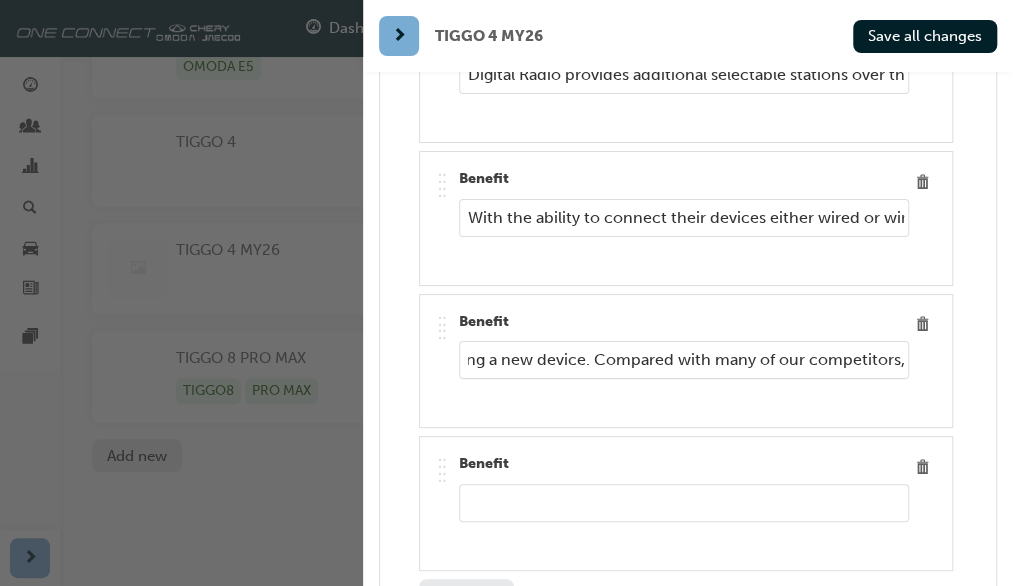 scroll, scrollTop: 0, scrollLeft: 1278, axis: horizontal 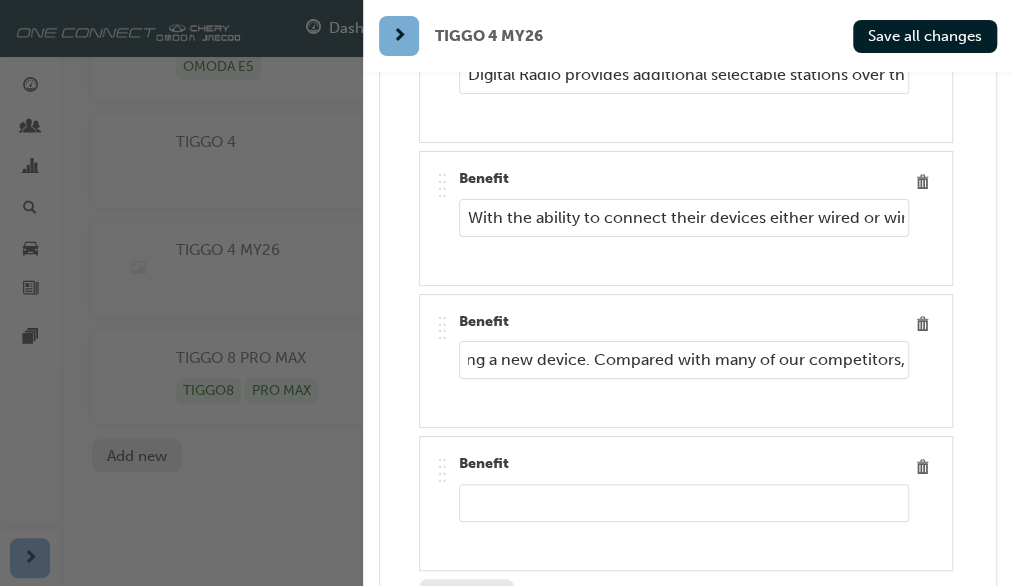 drag, startPoint x: 587, startPoint y: 303, endPoint x: 902, endPoint y: 312, distance: 315.12854 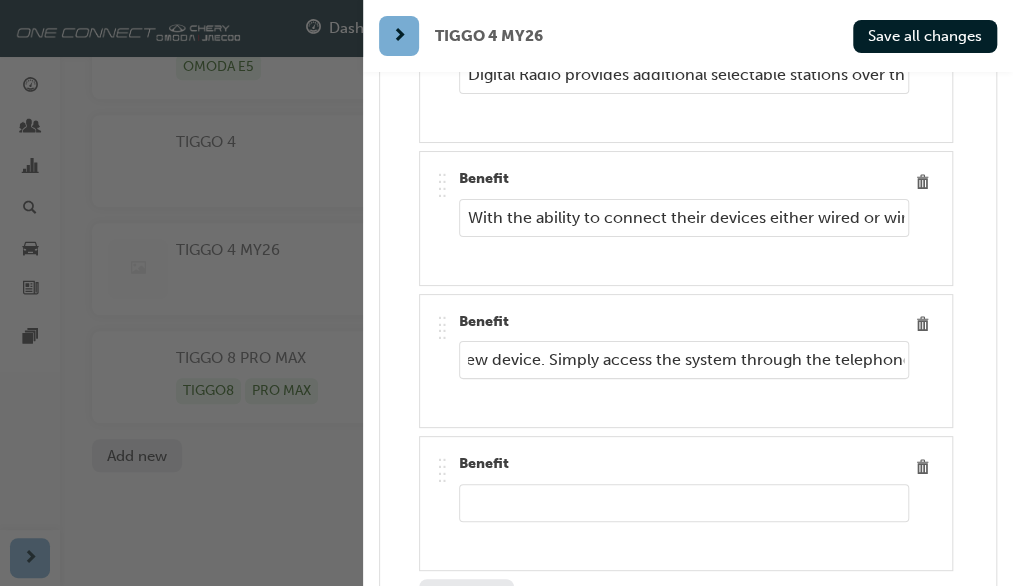 scroll, scrollTop: 0, scrollLeft: 1324, axis: horizontal 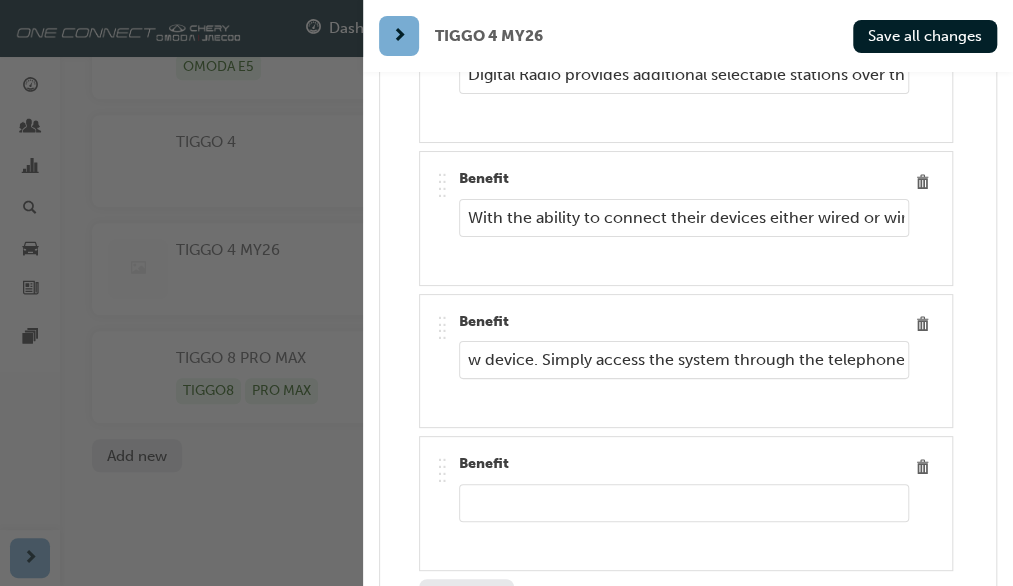 click on "Bluetooth provides direct connectivity for the safest possible mobile phone use. One fantastic advantage of the Chery Mutli-media infotainment system, is the ease of pairing a new device. Simply access the system through the telephone" at bounding box center [684, 360] 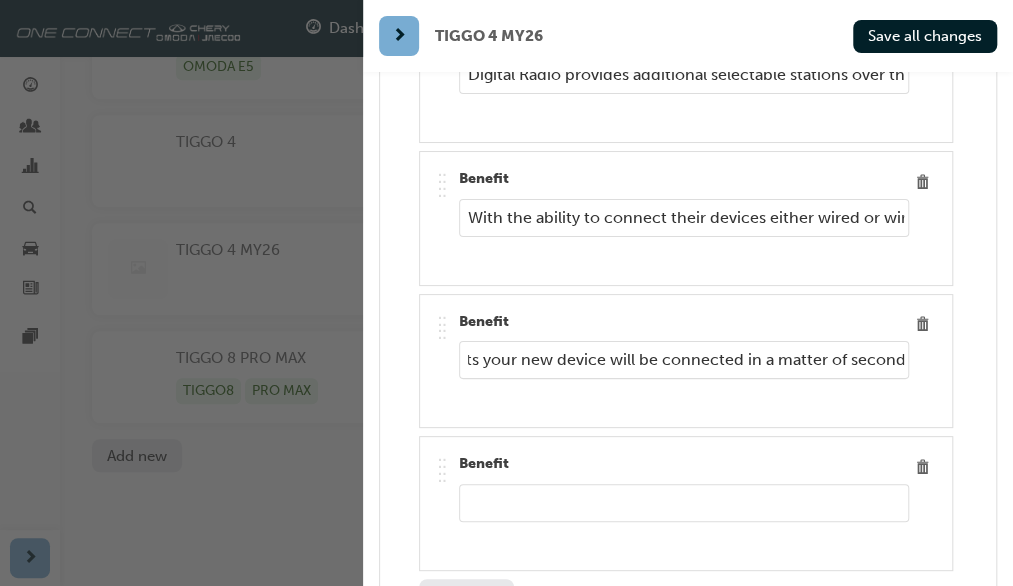 scroll, scrollTop: 0, scrollLeft: 2428, axis: horizontal 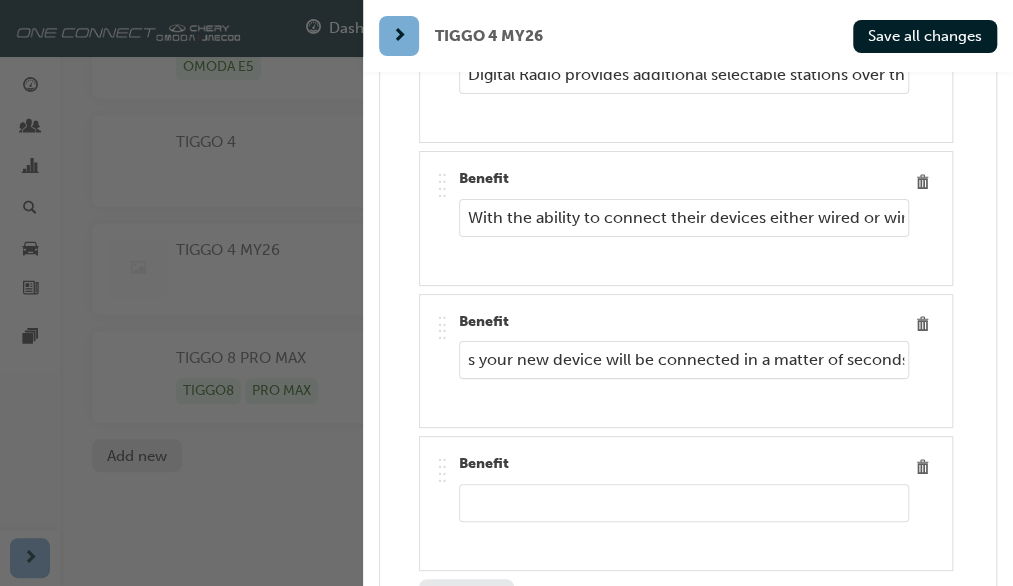 click on "Bluetooth provides direct connectivity for the safest possible mobile phone use. One fantastic advantage of the Chery Mutli-media infotainment system, is the ease of pairing a new device. Simply access the system through tapping the telephone icon on the screen or button on the steering wheel, and by following the prompts your new device will be connected in a matter of seconds." at bounding box center [684, 360] 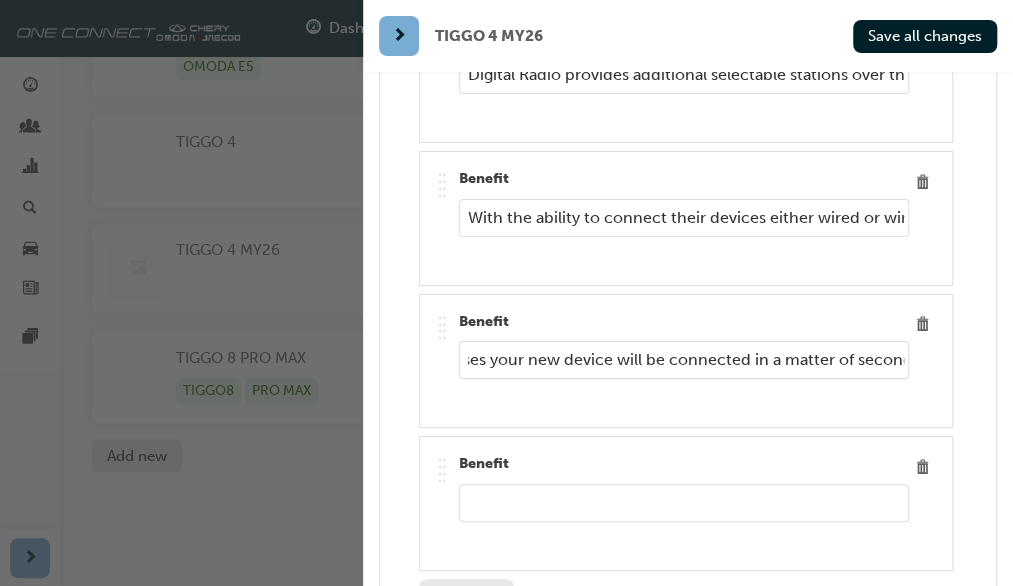 scroll, scrollTop: 0, scrollLeft: 2536, axis: horizontal 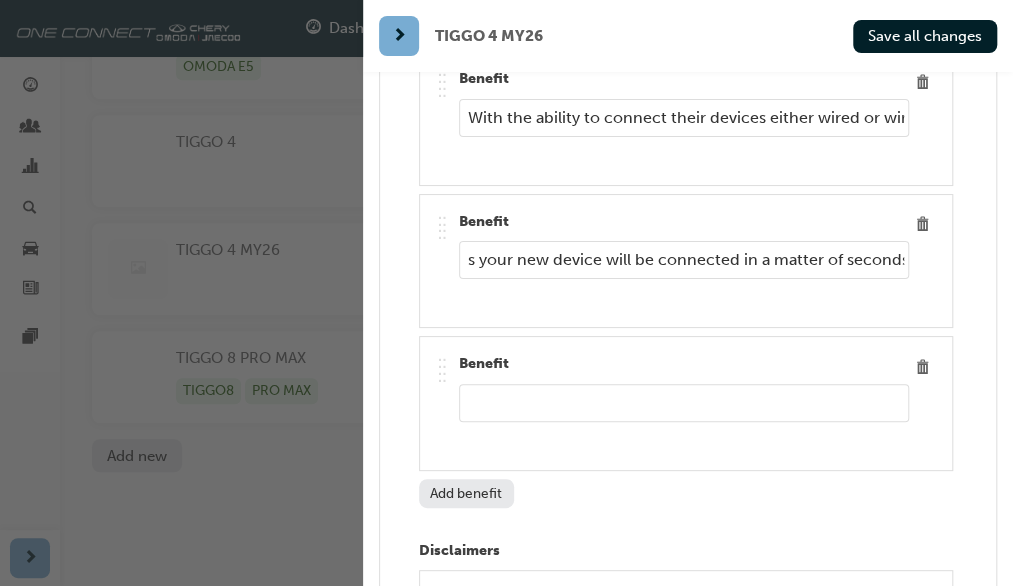 type on "Bluetooth provides direct connectivity for the safest possible mobile phone use. One fantastic advantage of the Chery Mutli-media infotainment system, is the ease of pairing a new device. Simply access the system through tapping the telephone icon on the screen or button on the steering wheel, and by following the prompts, in most cases your new device will be connected in a matter of seconds." 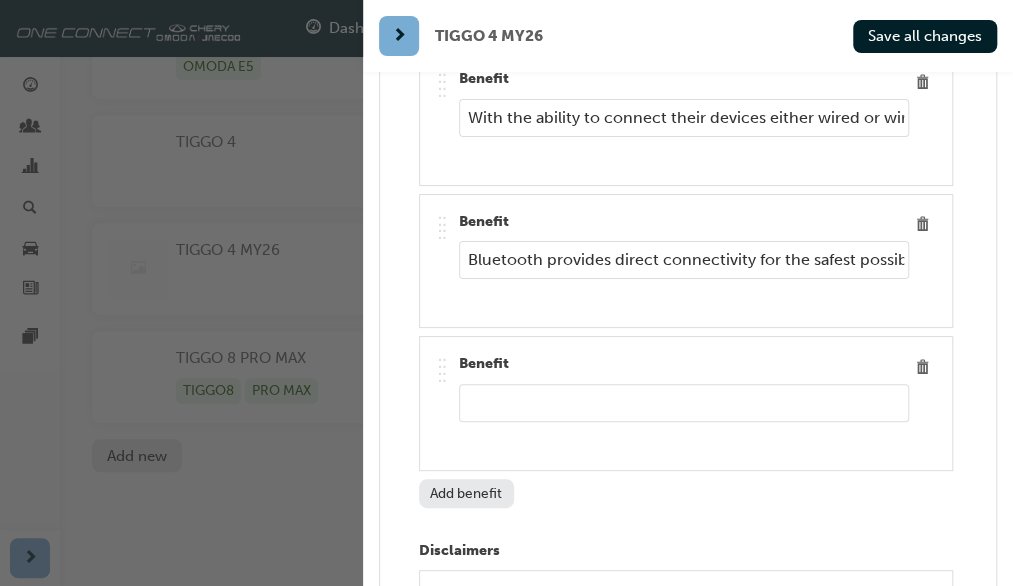 click at bounding box center (684, 403) 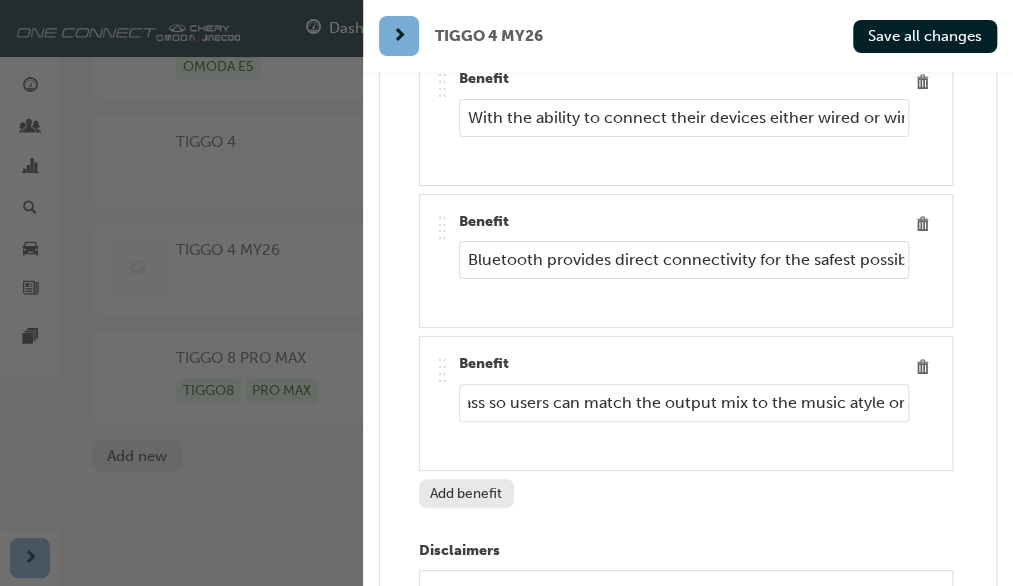 scroll, scrollTop: 0, scrollLeft: 620, axis: horizontal 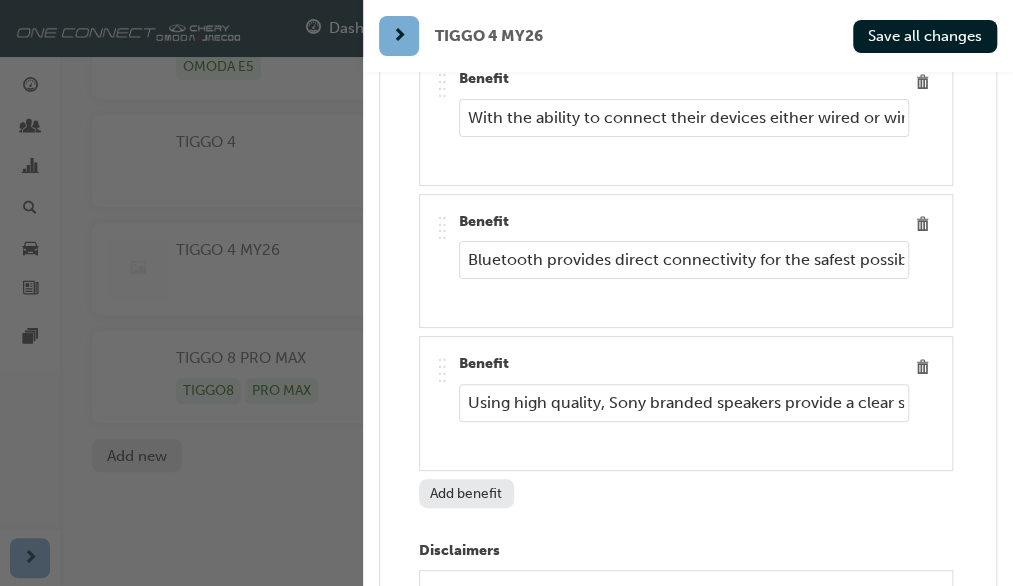 click on "Using high quality, Sony branded speakers provide a clear sound with a great balance of treble and bass so users can match the output mix to the music style or" at bounding box center (684, 403) 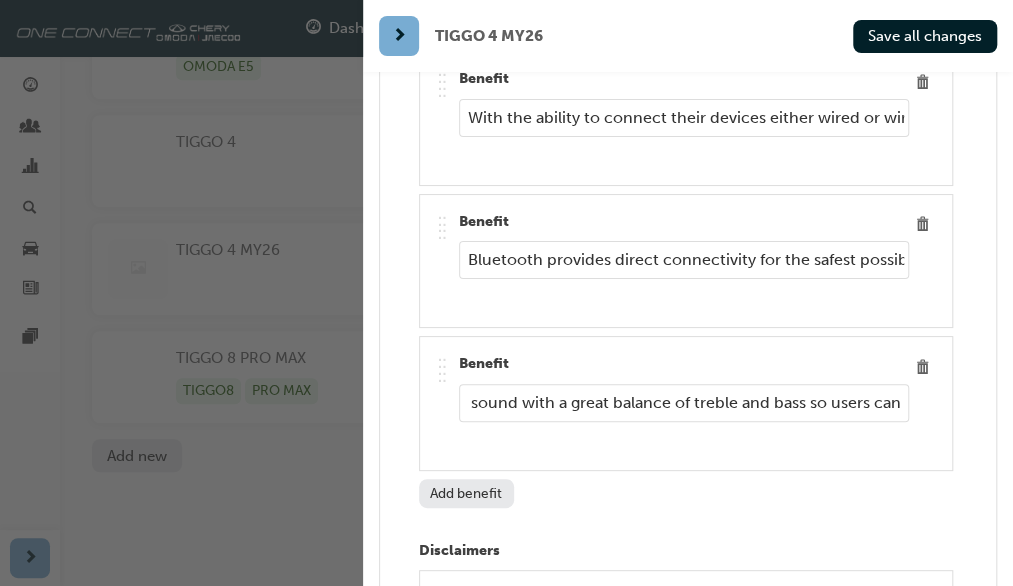 scroll, scrollTop: 0, scrollLeft: 451, axis: horizontal 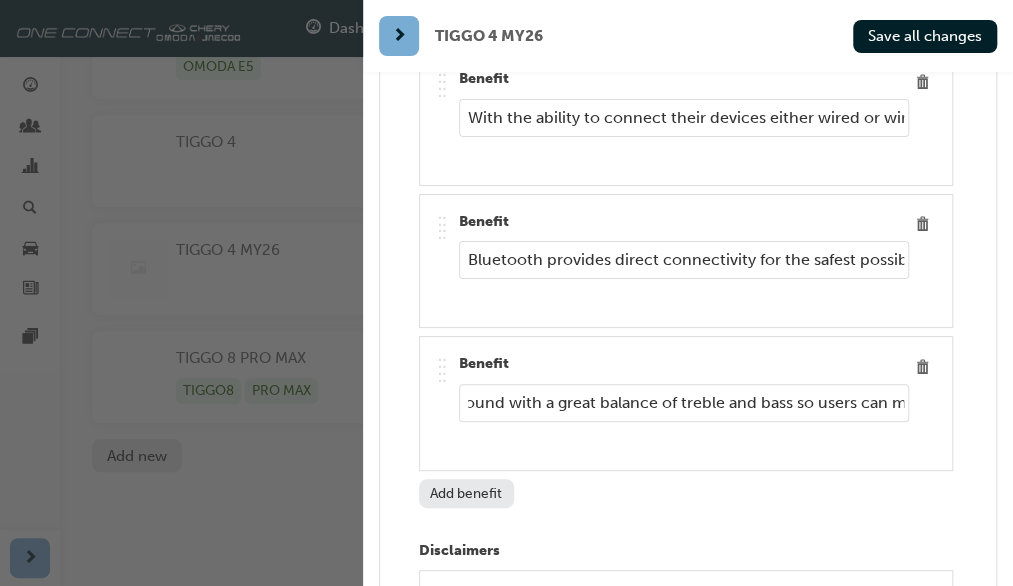 click on "Using high quality, Sony branded speakers, provides a clear sound with a great balance of treble and bass so users can match the output mix to the music style or" at bounding box center [684, 403] 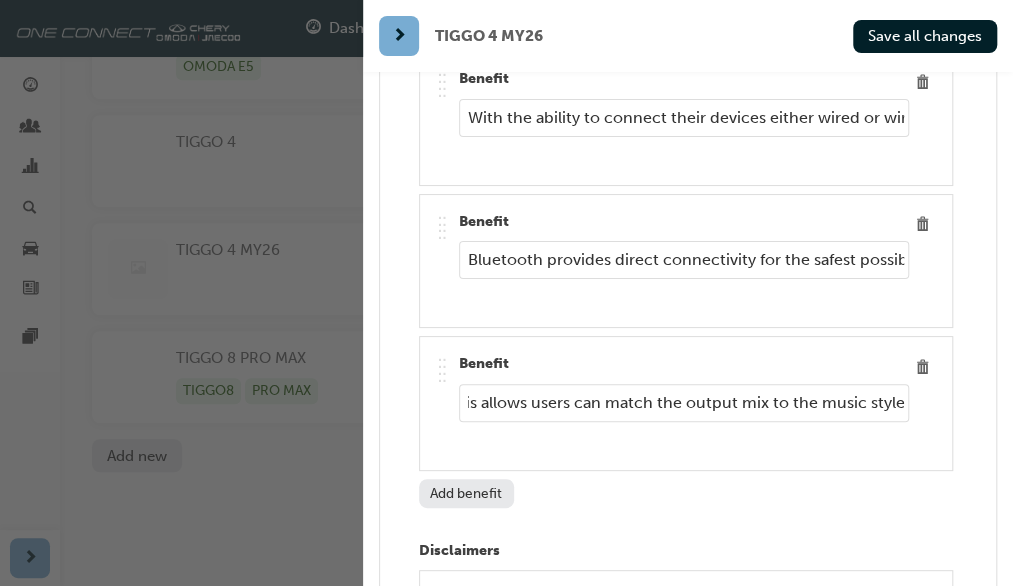 scroll, scrollTop: 0, scrollLeft: 818, axis: horizontal 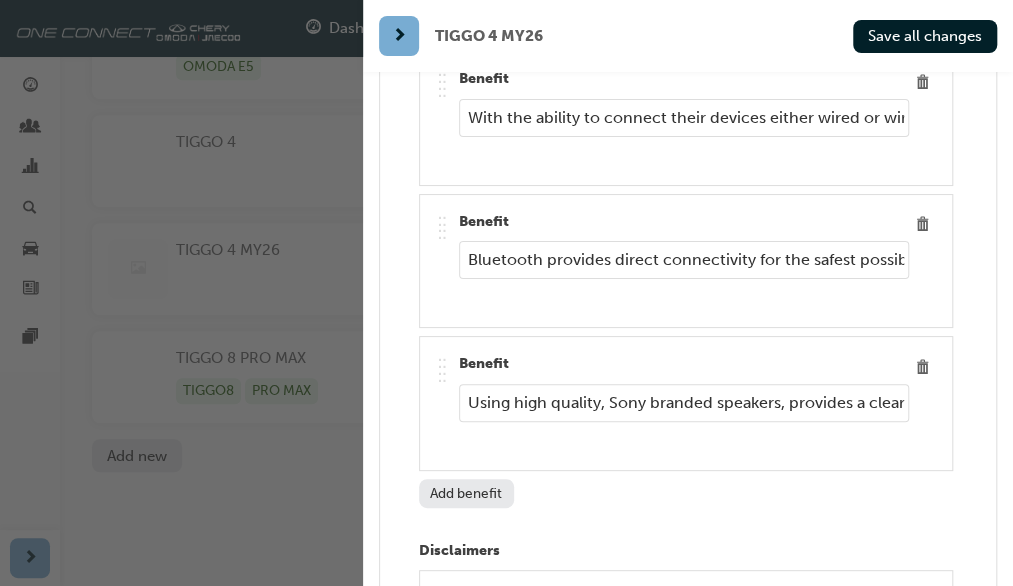 click on "Using high quality, Sony branded speakers, provides a clear sound with a great balance of treble and bass. This allows users can match the output mix to the music style" at bounding box center (684, 403) 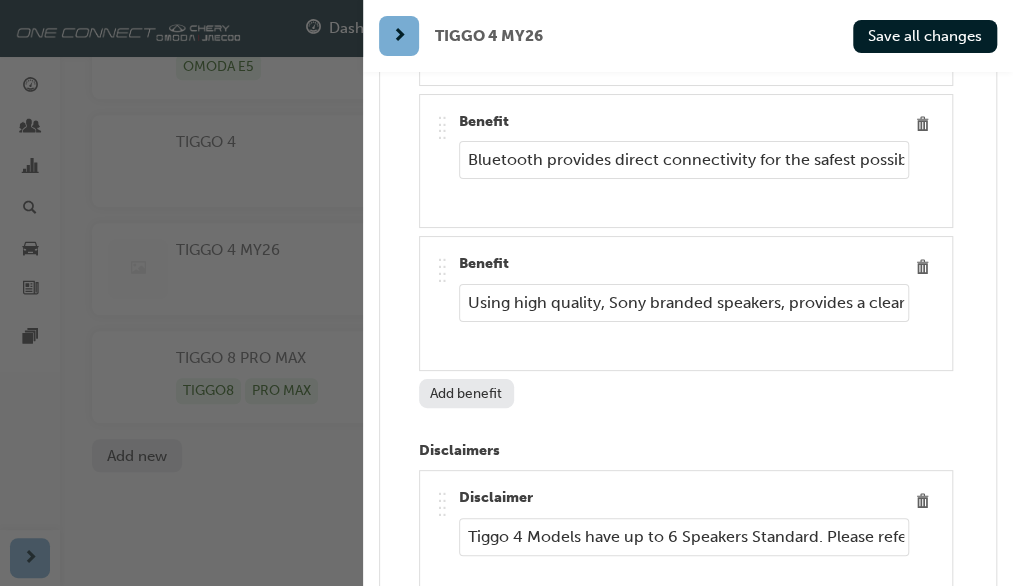 scroll, scrollTop: 10500, scrollLeft: 0, axis: vertical 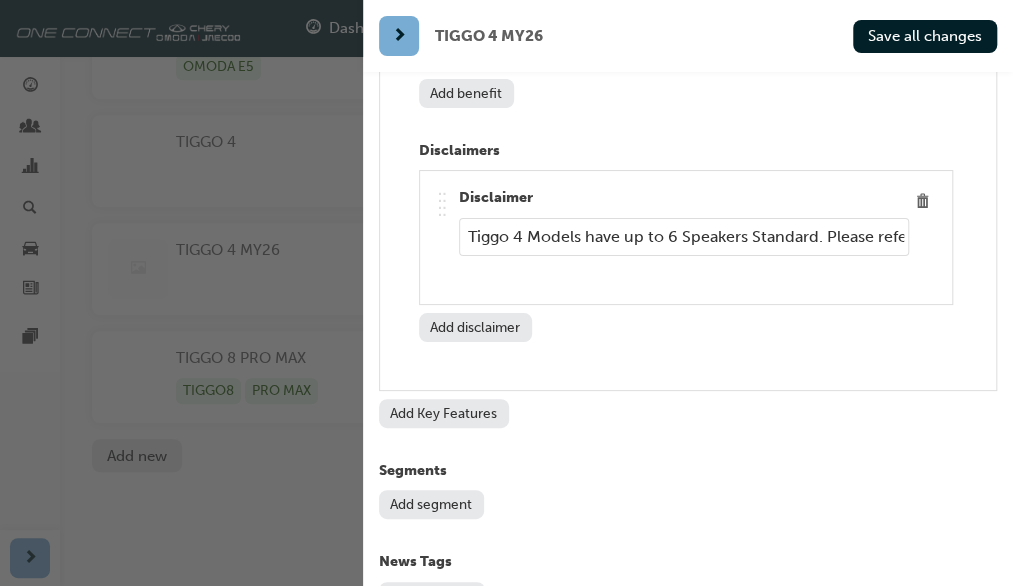 click on "Tiggo 4 Models have up to 6 Speakers Standard. Please refer to current Specification Sheet for details, when presenting to customers." at bounding box center (684, 237) 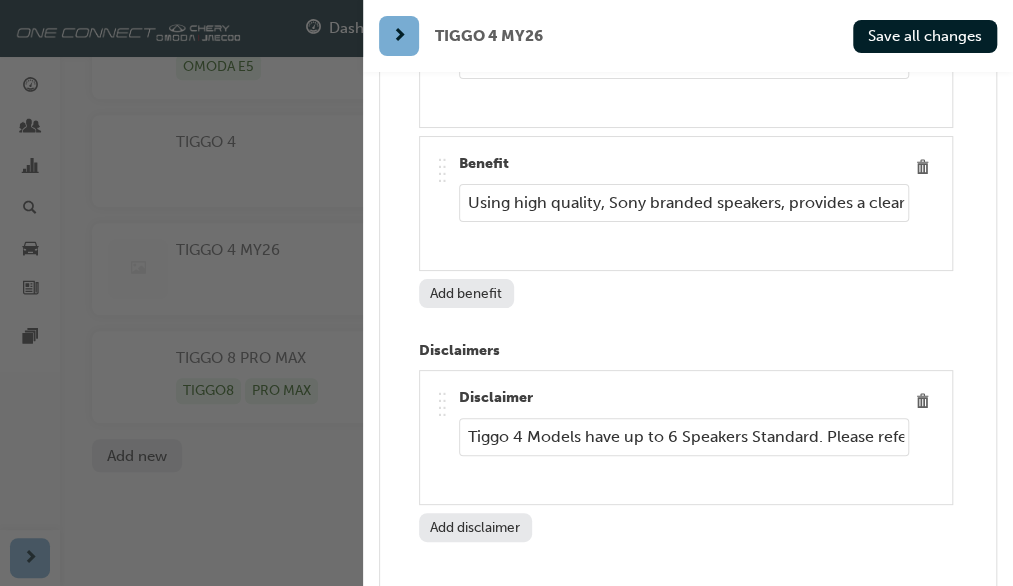 scroll, scrollTop: 10500, scrollLeft: 0, axis: vertical 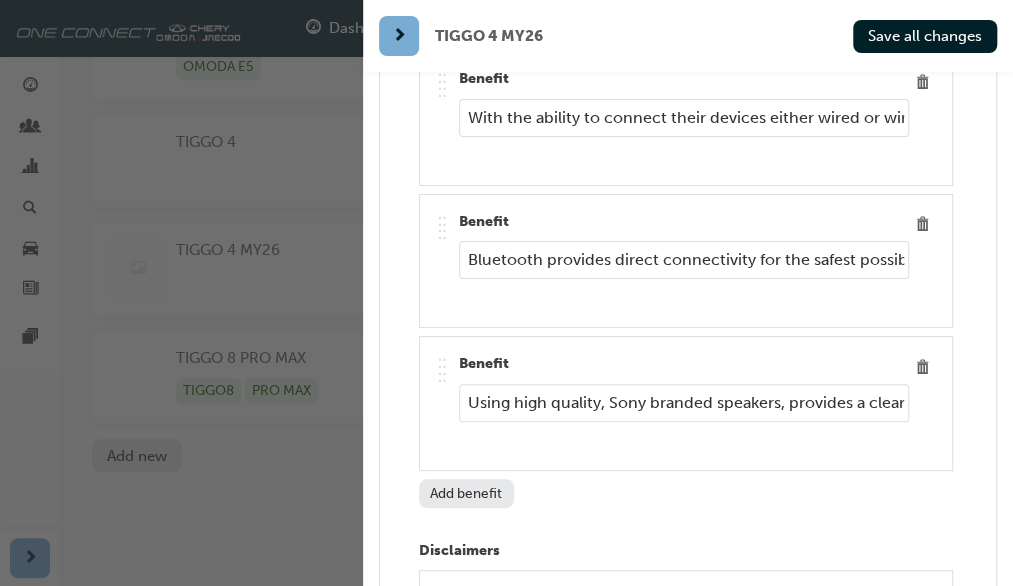 click on "Using high quality, Sony branded speakers, provides a clear sound with a great balance of treble and bass. This allows users can match the output mix to the music style" at bounding box center [684, 403] 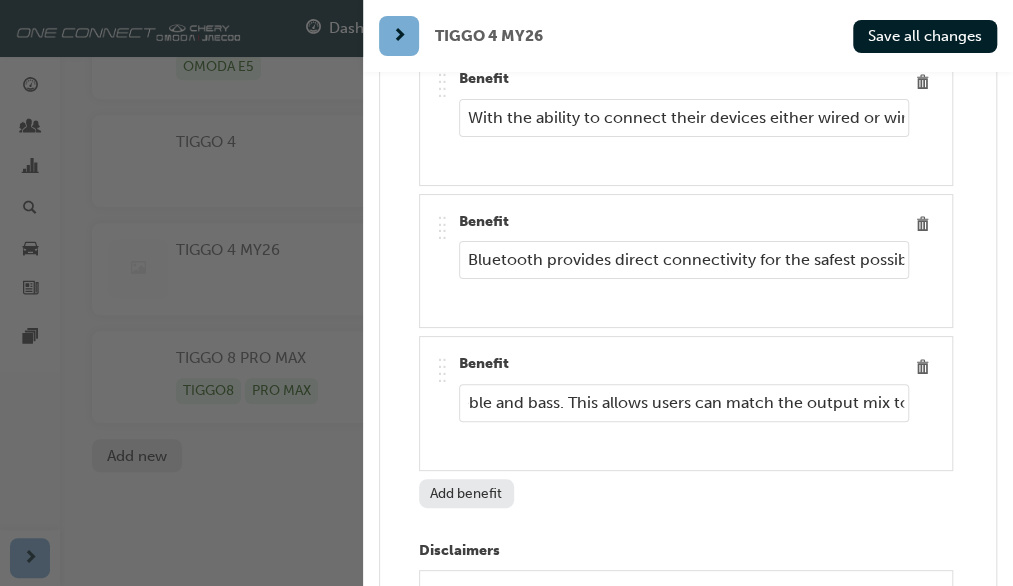 scroll, scrollTop: 0, scrollLeft: 704, axis: horizontal 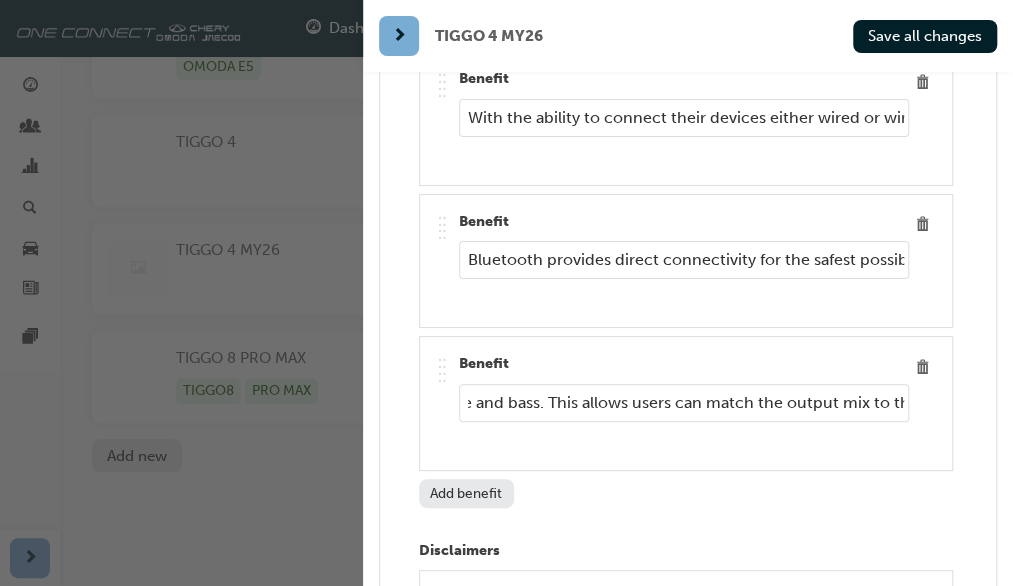 click on "Using high quality, Sony branded speakers, provides a clear sound with a great balance of treble and bass. This allows users can match the output mix to the music style" at bounding box center [684, 403] 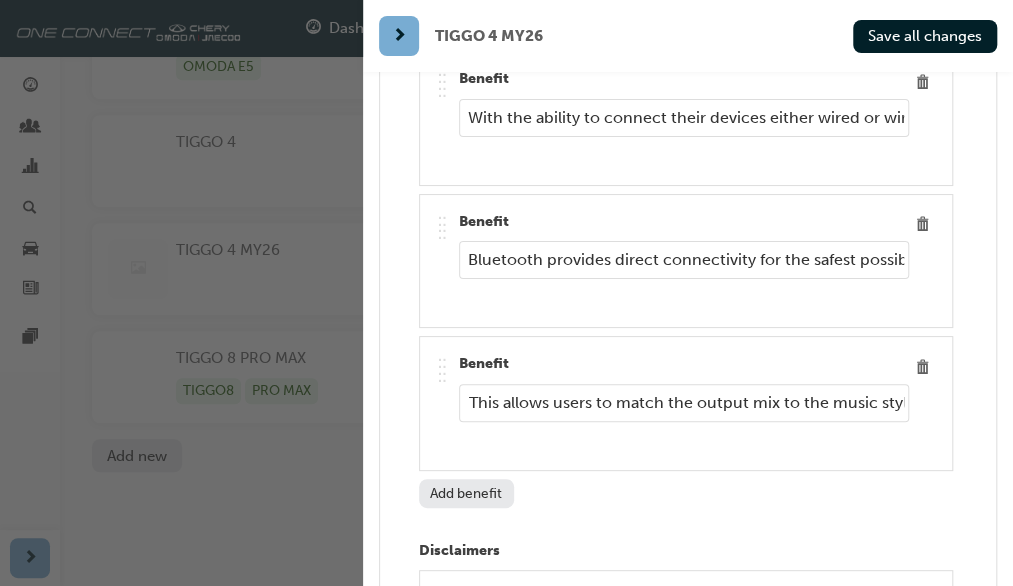 scroll, scrollTop: 0, scrollLeft: 807, axis: horizontal 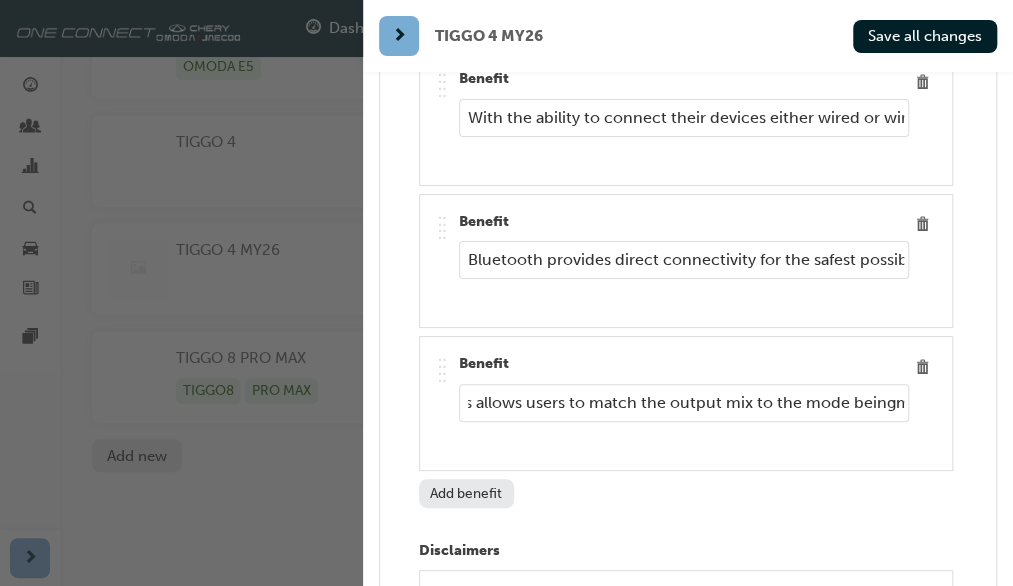 type on "Using high quality, Sony branded speakers, provides a clear sound with a great balance of treble and bass. This allows users to match the output mix to the mode being music style" 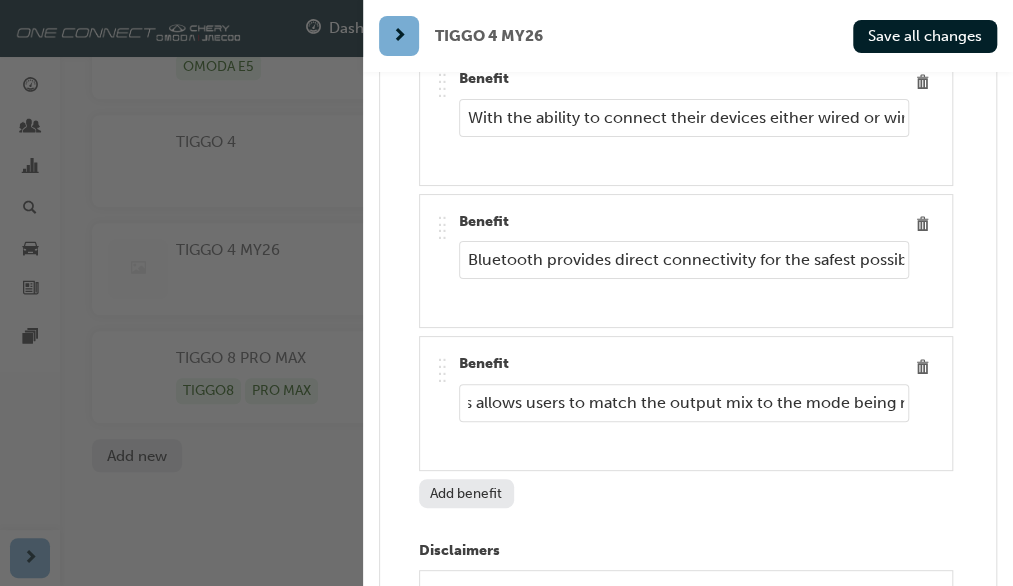 scroll, scrollTop: 0, scrollLeft: 814, axis: horizontal 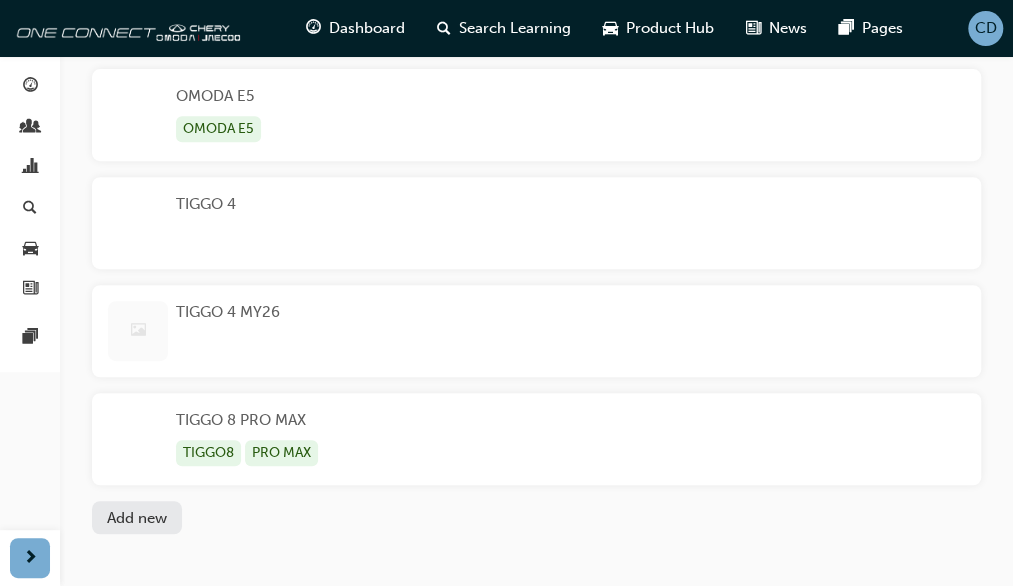 click on "TIGGO 4 MY26" at bounding box center [228, 331] 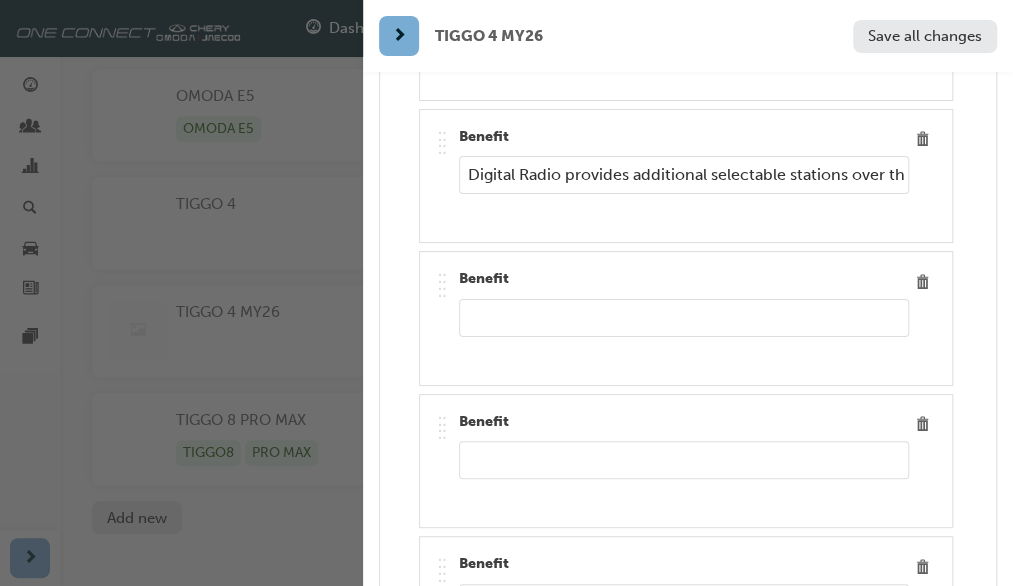 scroll, scrollTop: 10100, scrollLeft: 0, axis: vertical 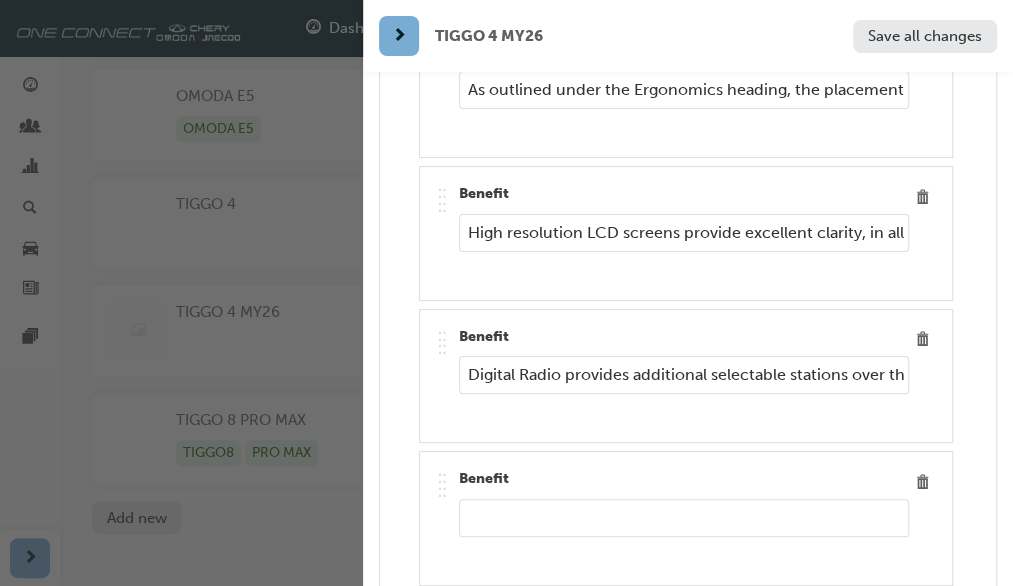 click at bounding box center [684, 518] 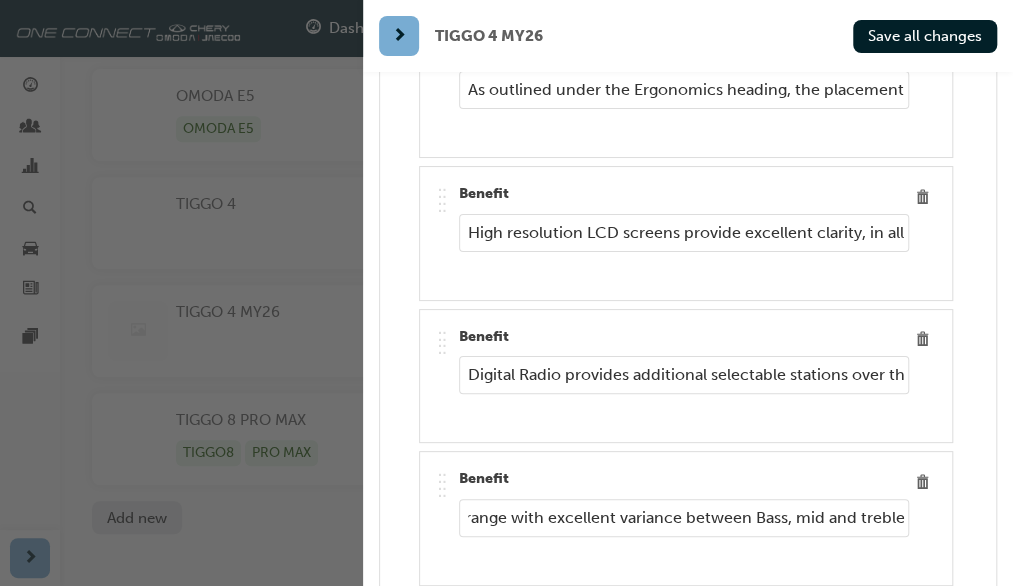 scroll, scrollTop: 0, scrollLeft: 0, axis: both 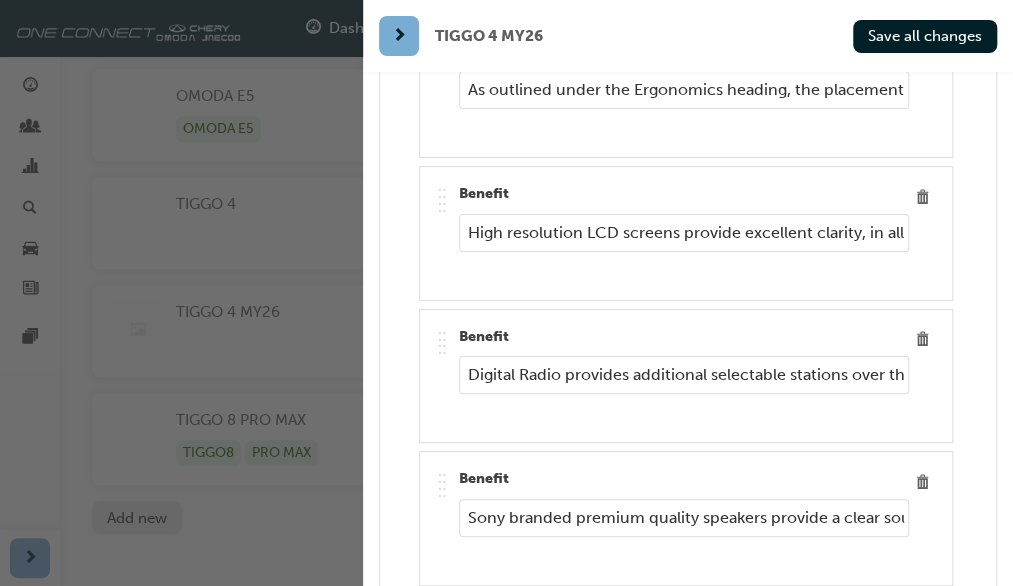 click on "Sony branded premium quality speakers provide a clear sound with a great usable volume range with excellent variance between Bass, mid and treble" at bounding box center [684, 518] 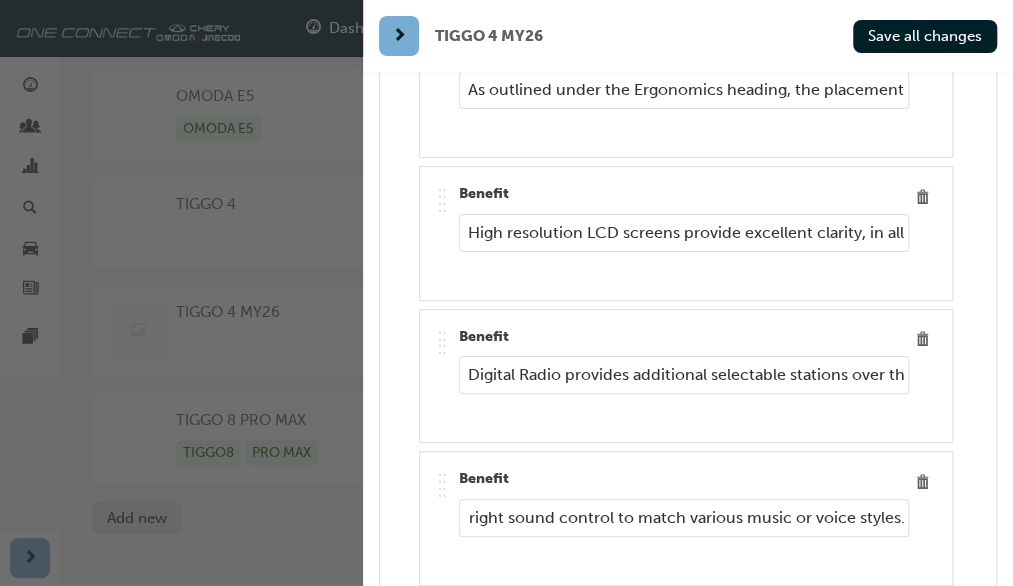 scroll, scrollTop: 0, scrollLeft: 1612, axis: horizontal 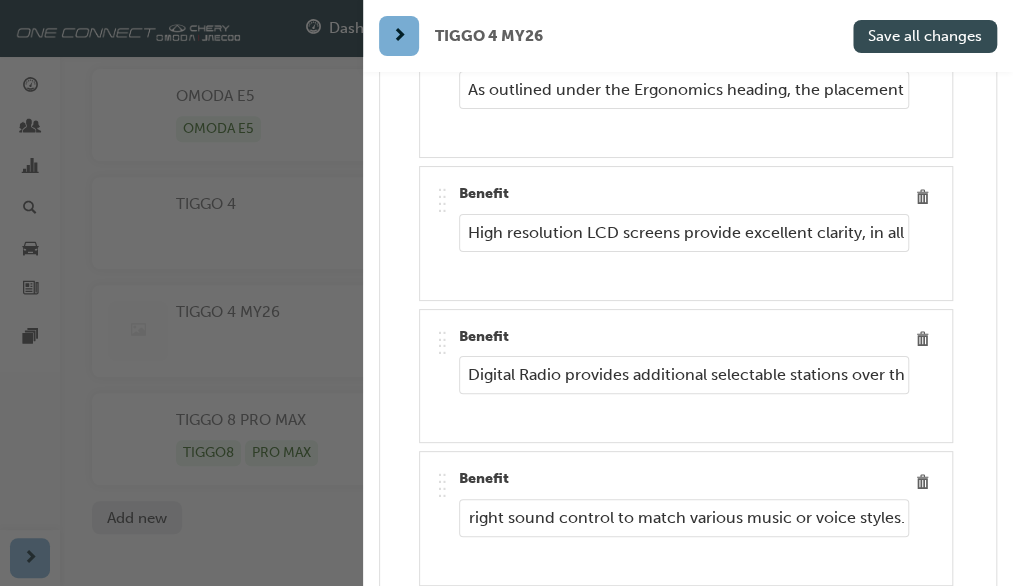 type on "Sony branded premium quality speakers provide a clear sound with a great usable volume range. There is also an in built graphic equaliser which controls excellent variance between Bass, mid and treble, providing the right sound control to match various music or voice styles." 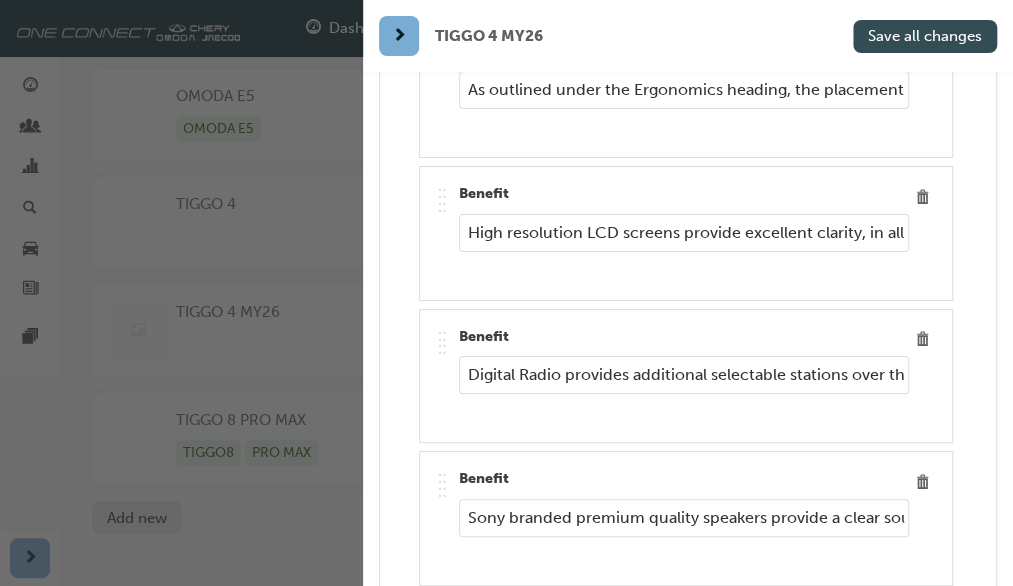 click on "Save all changes" at bounding box center (925, 36) 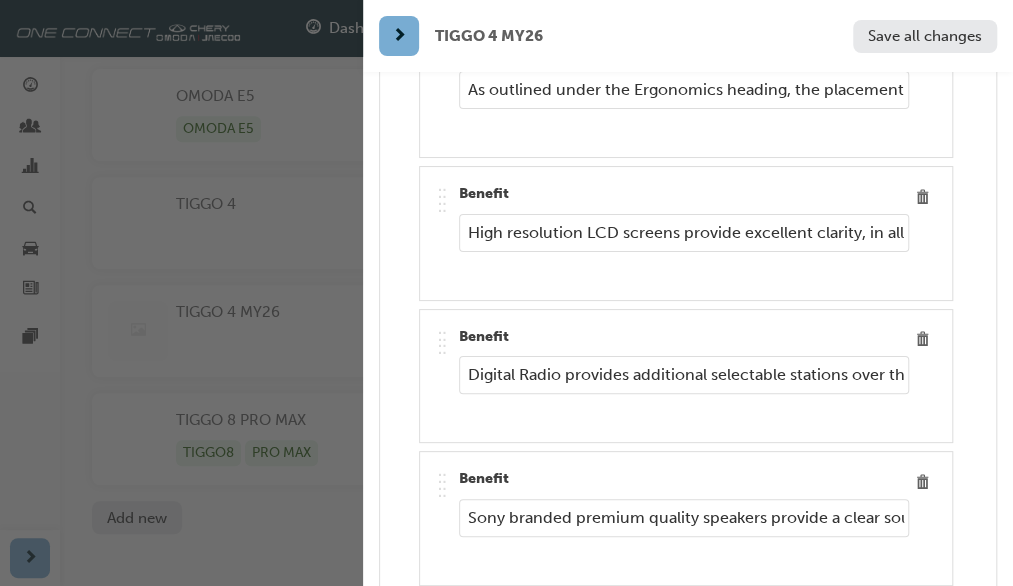 scroll, scrollTop: 300, scrollLeft: 0, axis: vertical 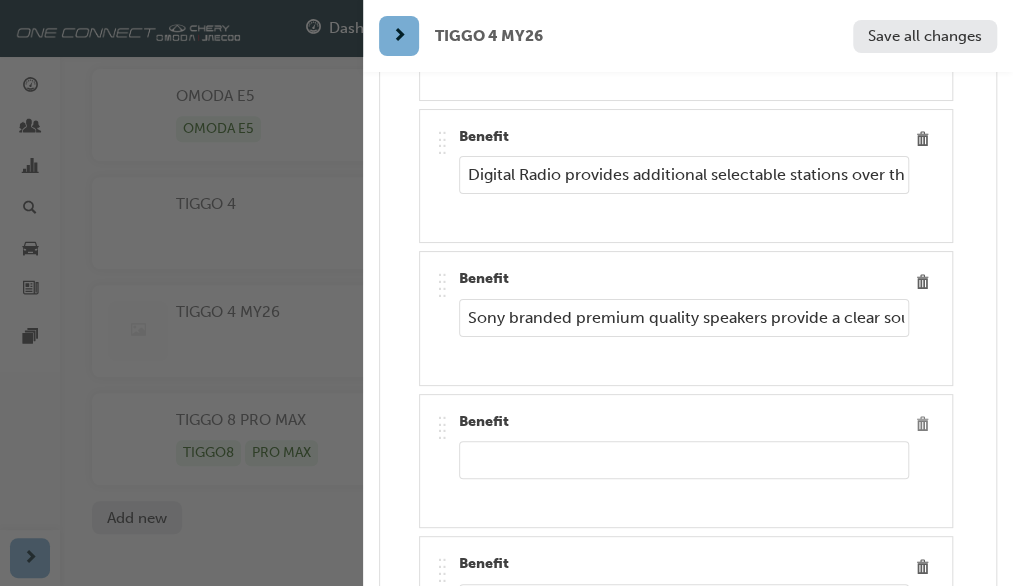click at bounding box center [922, 424] 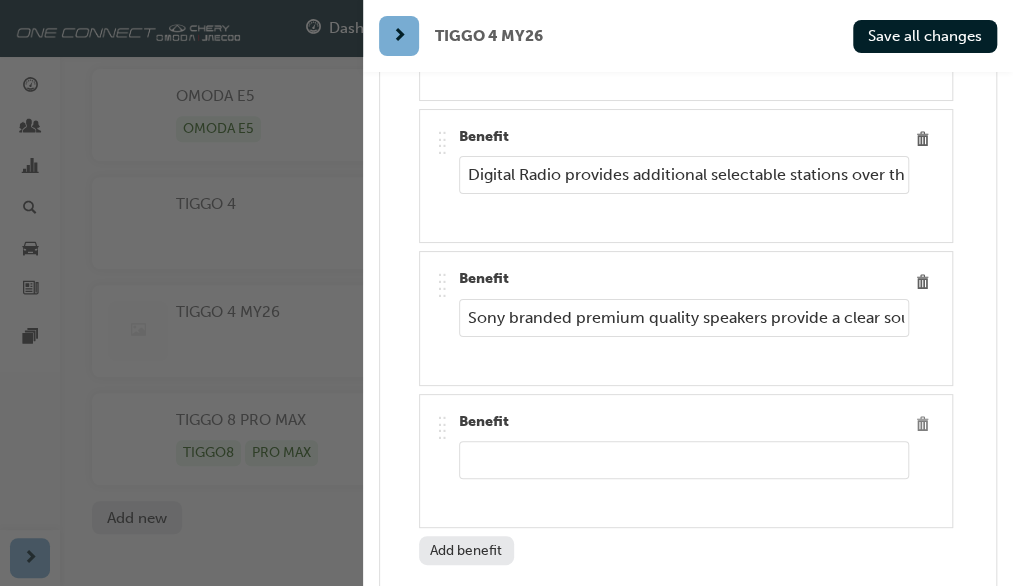 drag, startPoint x: 908, startPoint y: 365, endPoint x: 608, endPoint y: 84, distance: 411.04865 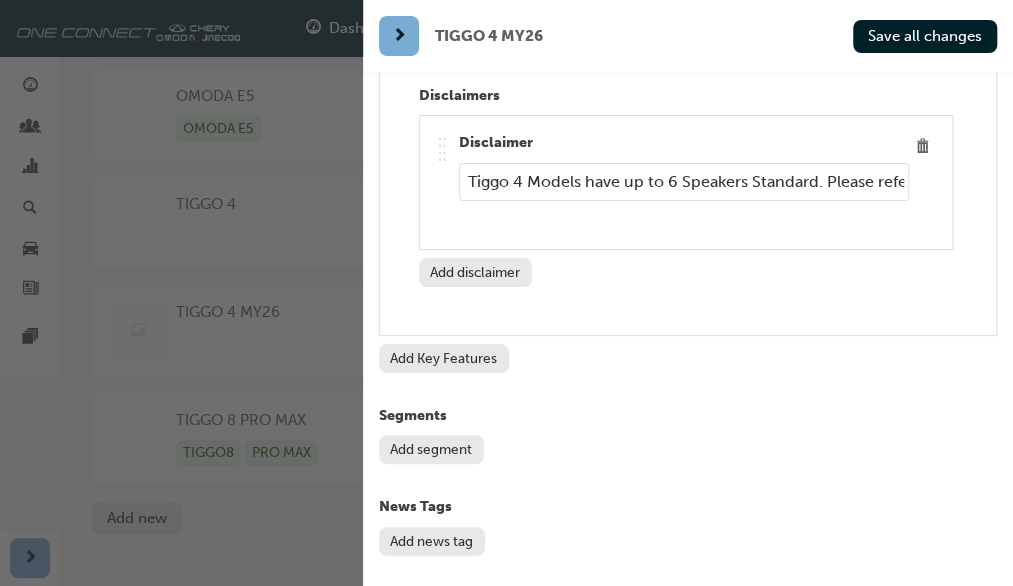 scroll, scrollTop: 10700, scrollLeft: 0, axis: vertical 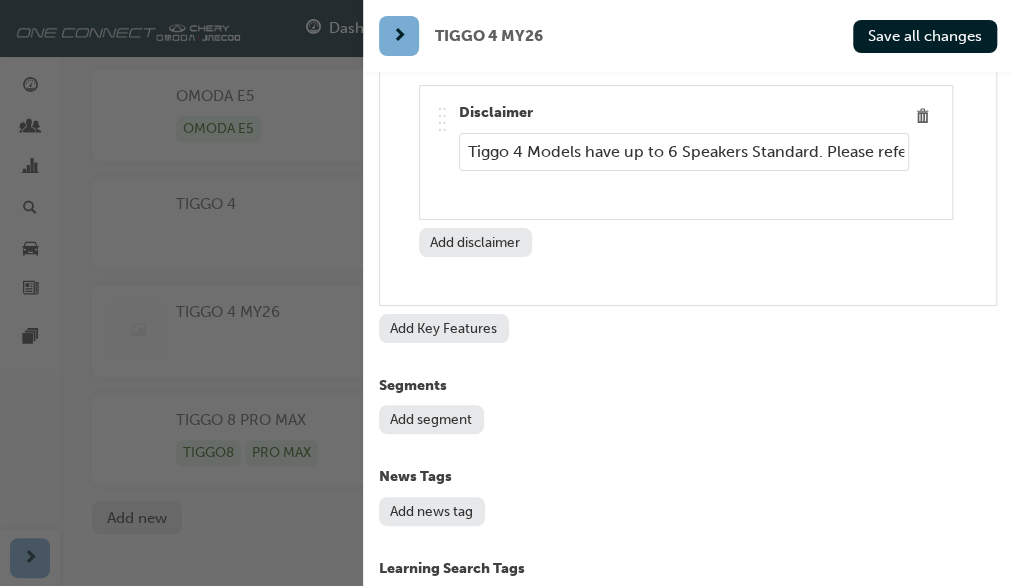 click on "Add Key Features" at bounding box center [444, 328] 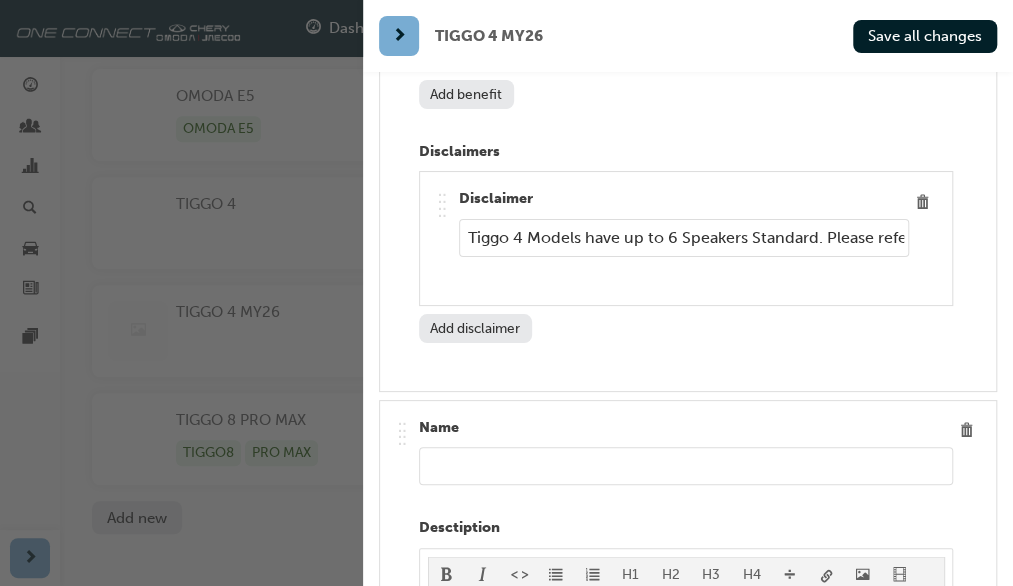 scroll, scrollTop: 10614, scrollLeft: 0, axis: vertical 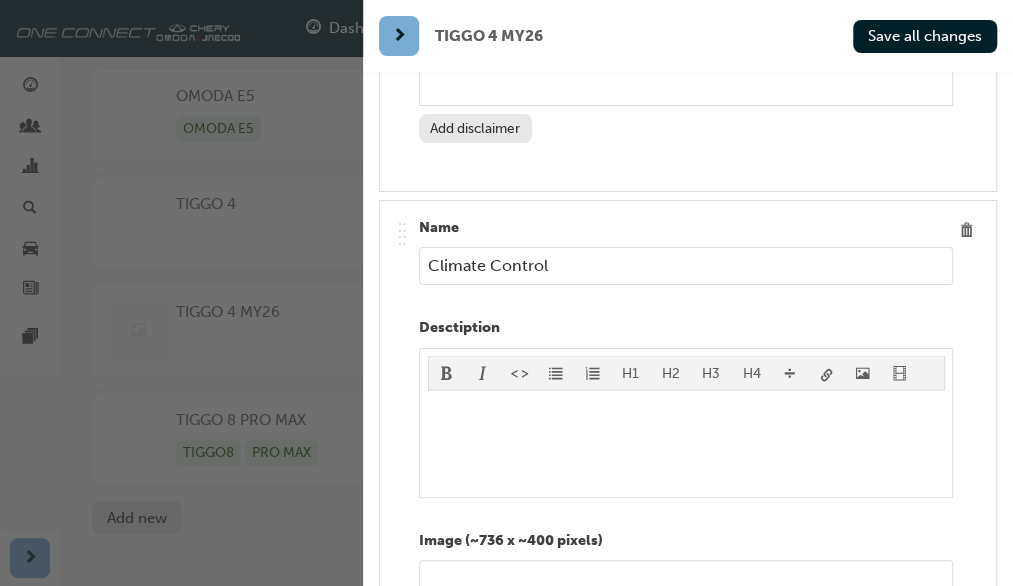 type on "Climate Control" 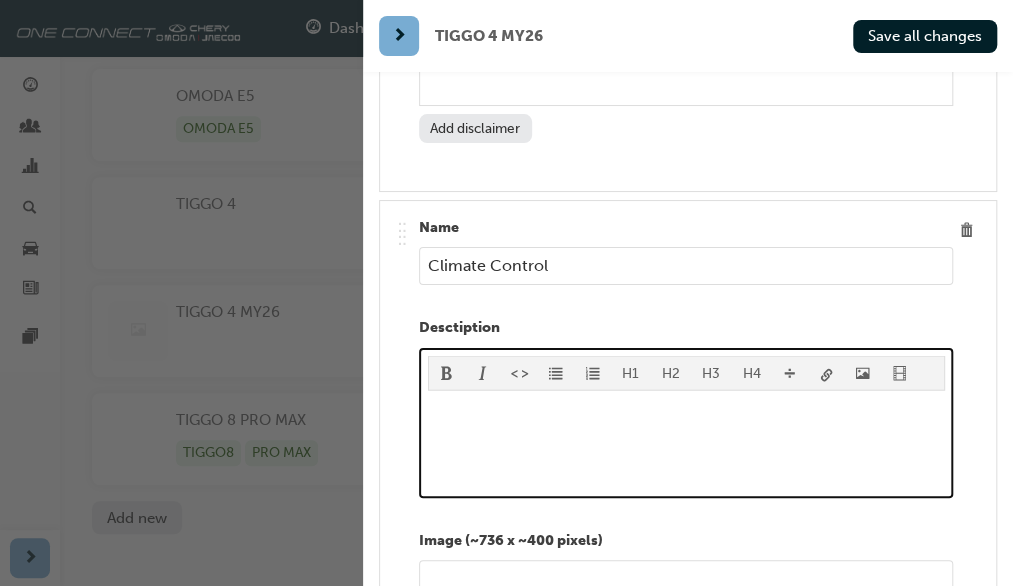 click on "﻿" at bounding box center (686, 411) 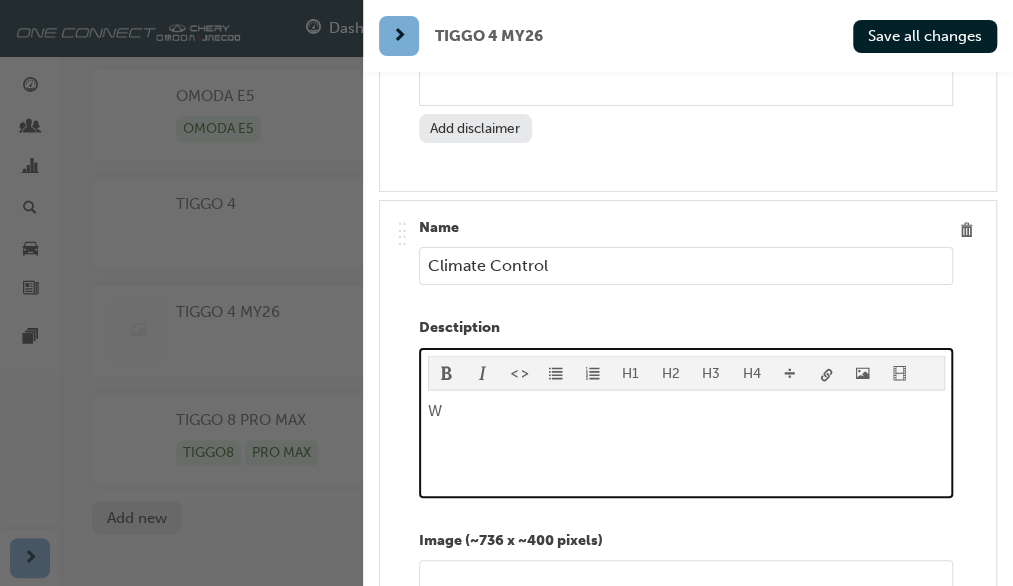 type 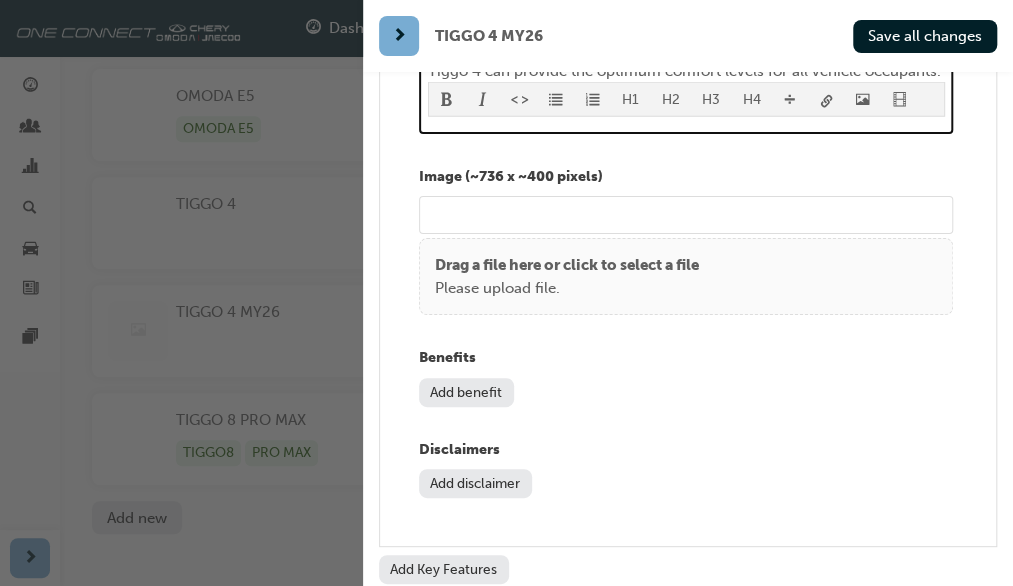 scroll, scrollTop: 11214, scrollLeft: 0, axis: vertical 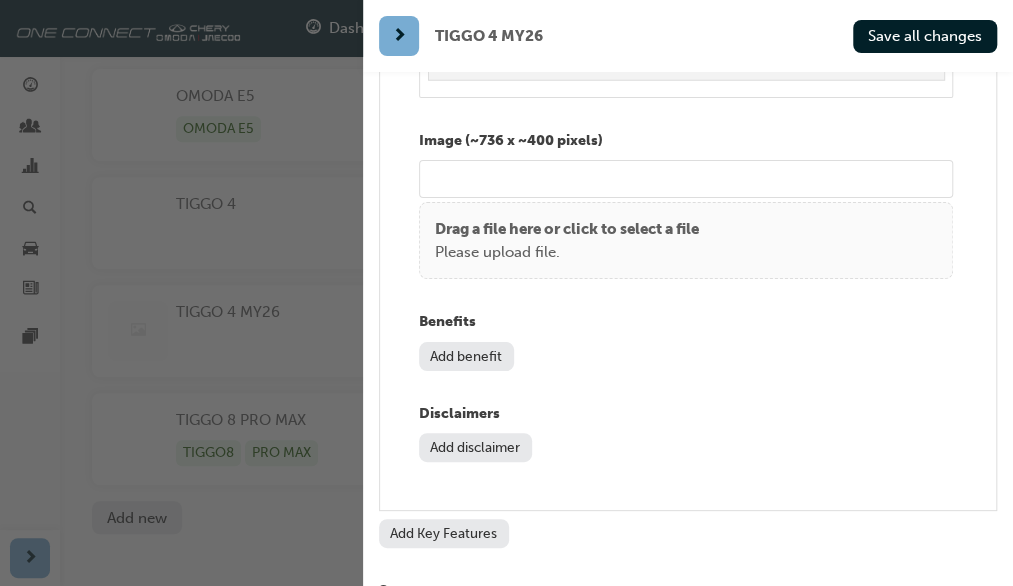 click on "Add benefit" at bounding box center [466, 356] 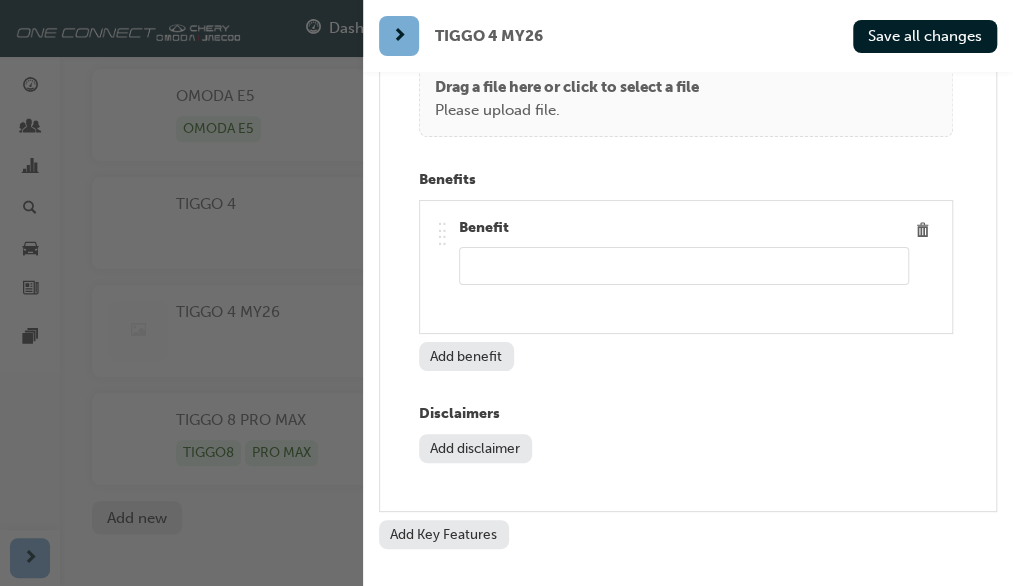 click at bounding box center (684, 266) 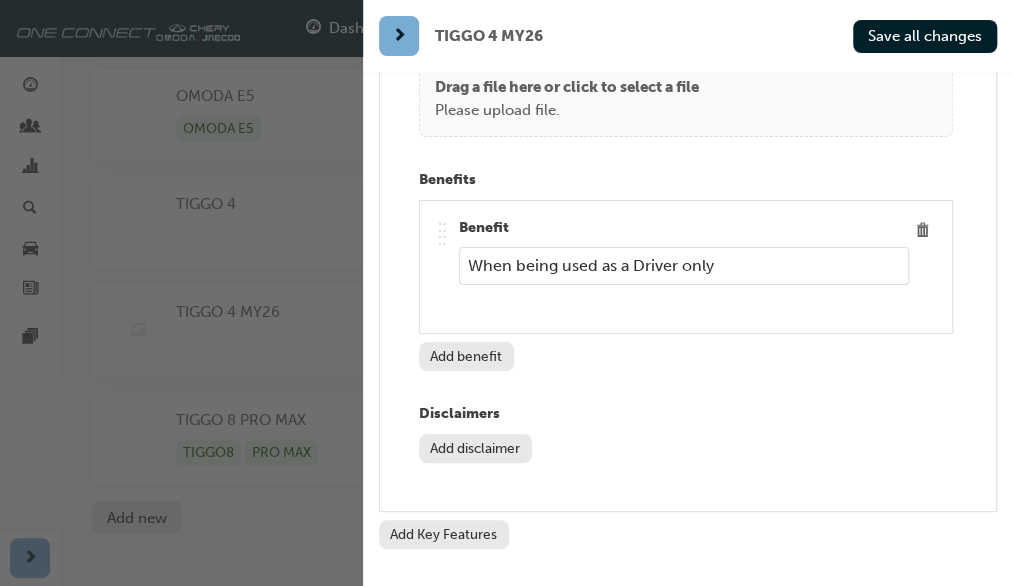 drag, startPoint x: 628, startPoint y: 205, endPoint x: 600, endPoint y: 209, distance: 28.284271 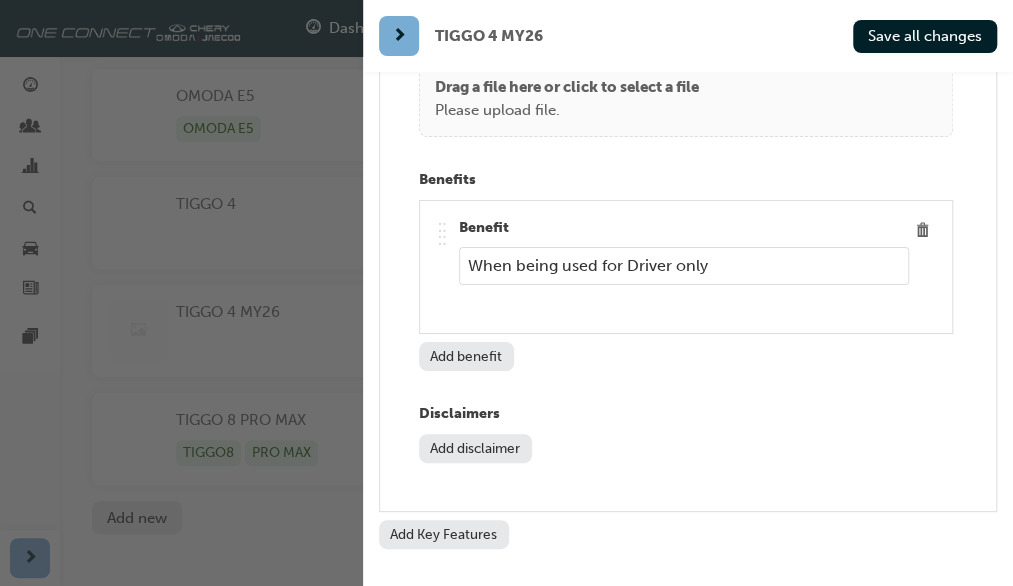 click on "When being used for Driver only" at bounding box center (684, 266) 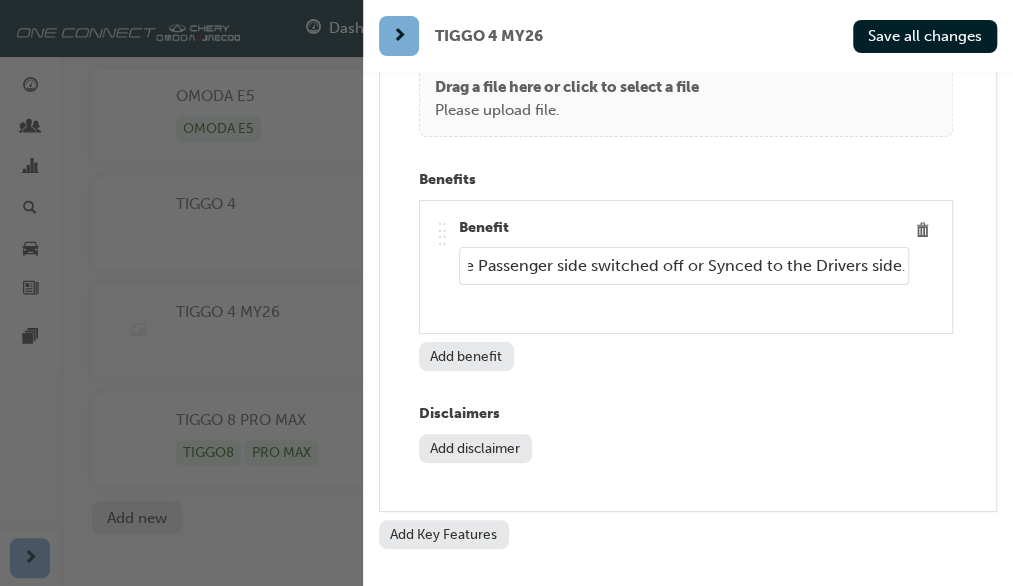scroll, scrollTop: 0, scrollLeft: 1155, axis: horizontal 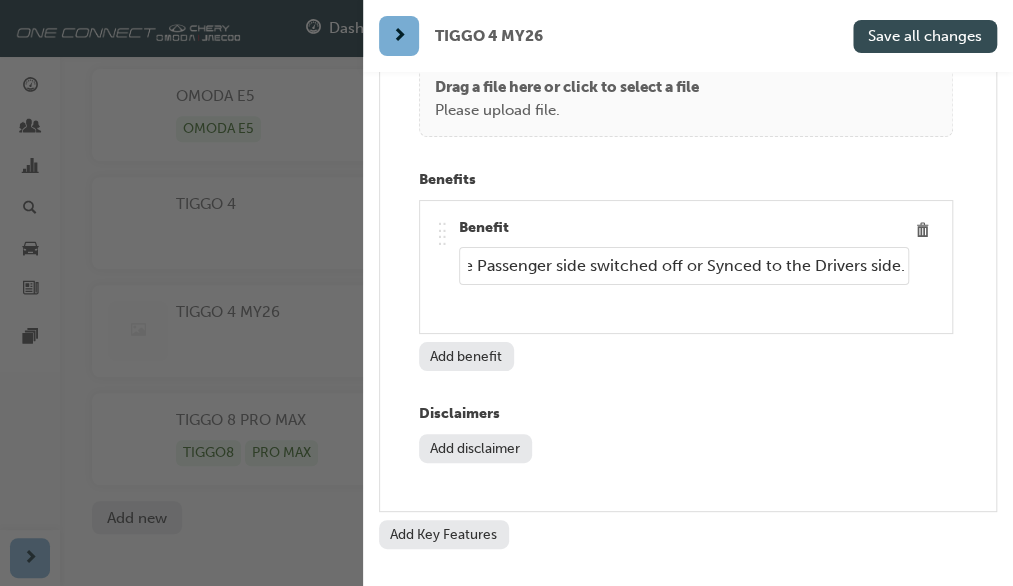 type on "When being used for Driver only journeys, Dual Zone Climate control allows the Driver to set their personalised settings, and then either choose to have the Passenger side switched off or Synced to the Drivers side." 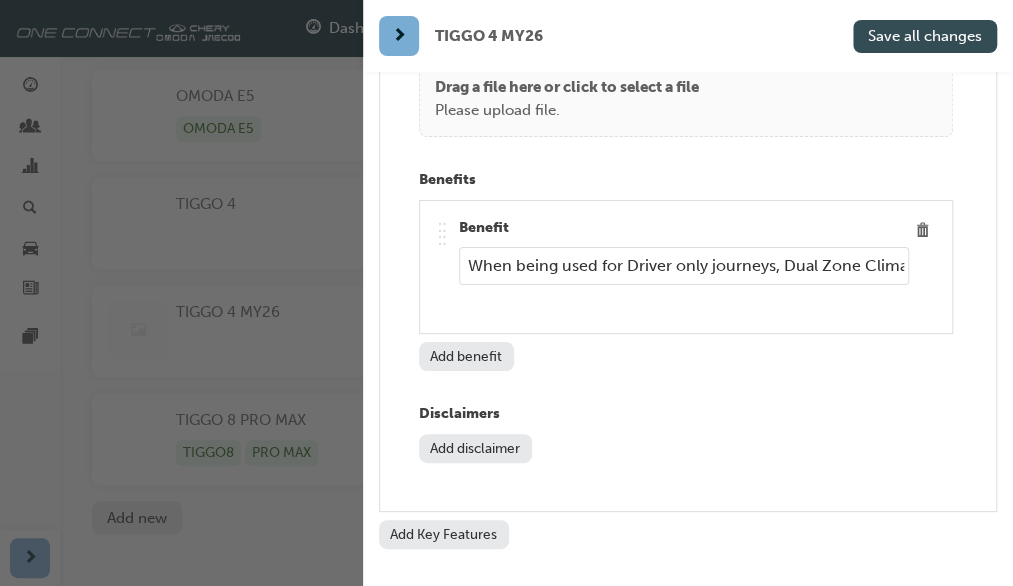 click on "Save all changes" at bounding box center [925, 36] 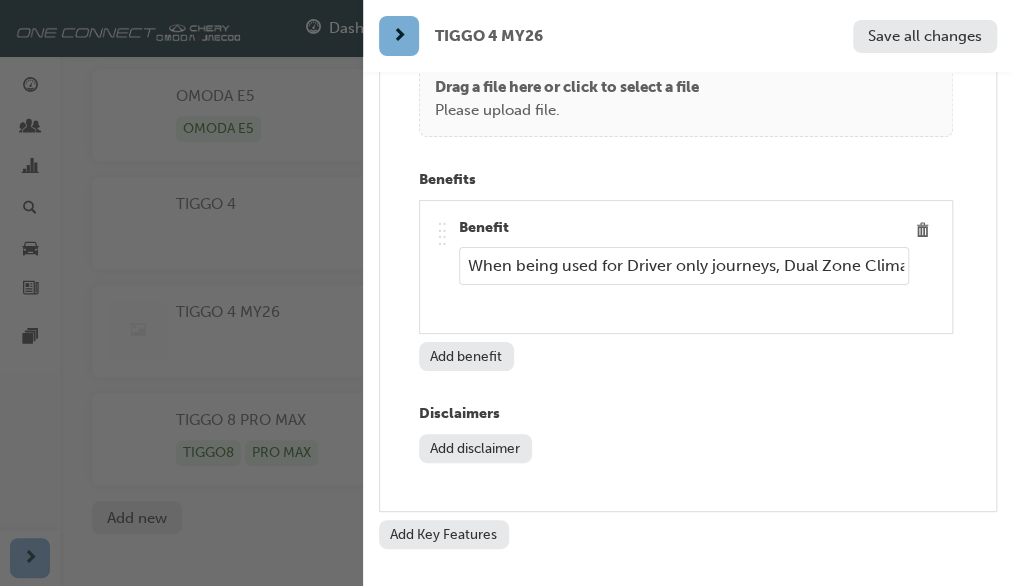 click on "Add benefit" at bounding box center (466, 356) 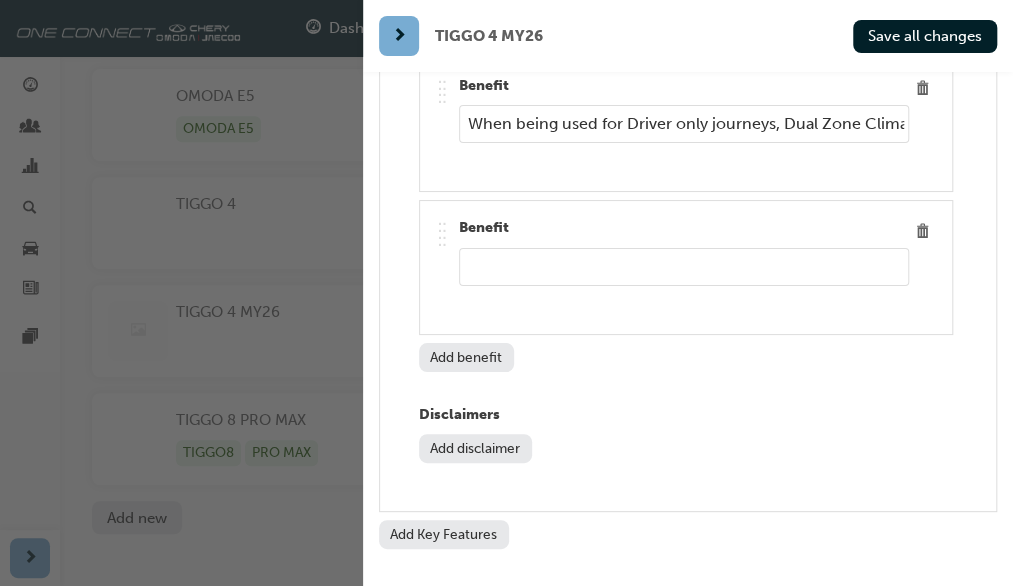 scroll, scrollTop: 11398, scrollLeft: 0, axis: vertical 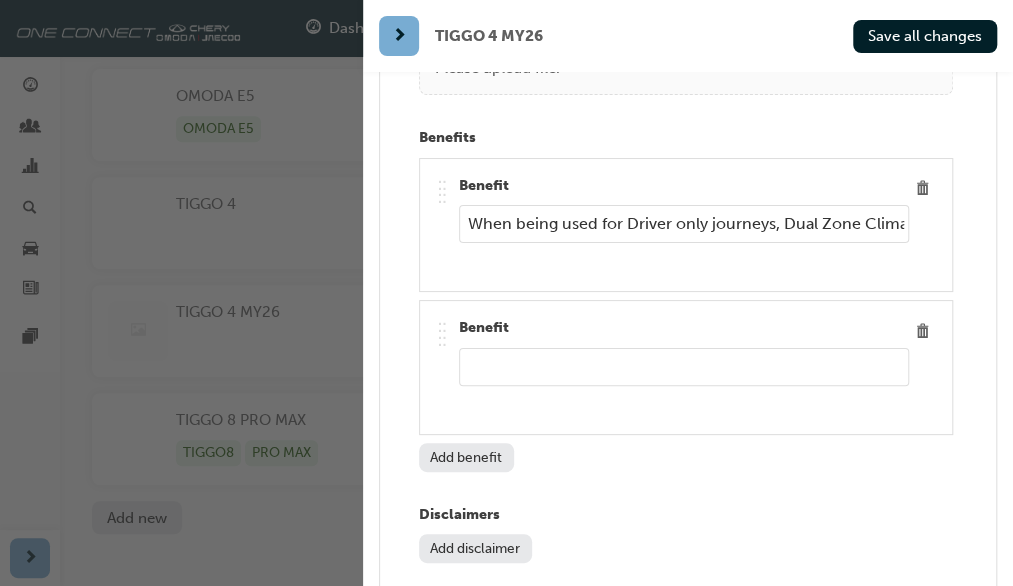 click at bounding box center (684, 367) 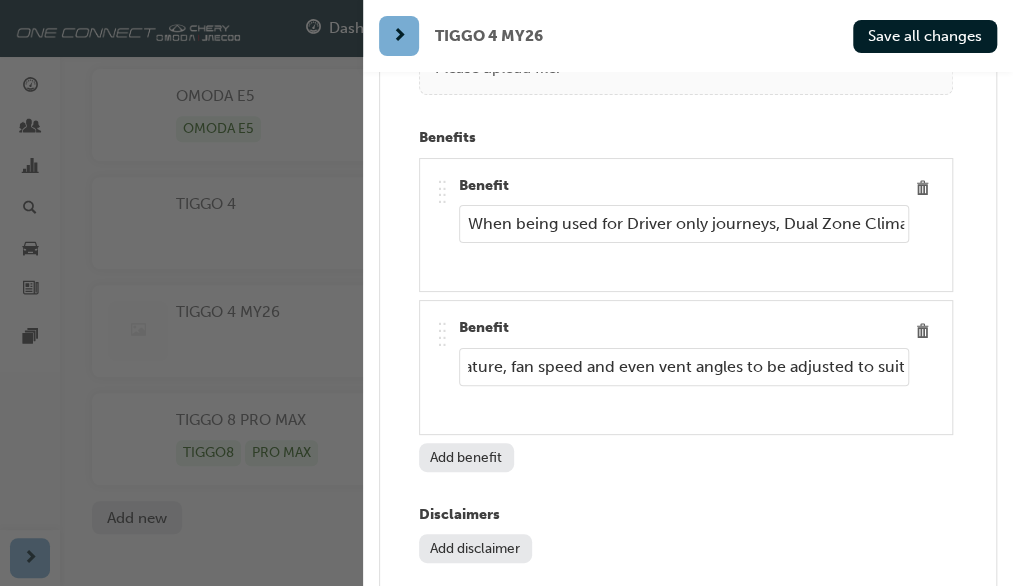 scroll, scrollTop: 0, scrollLeft: 564, axis: horizontal 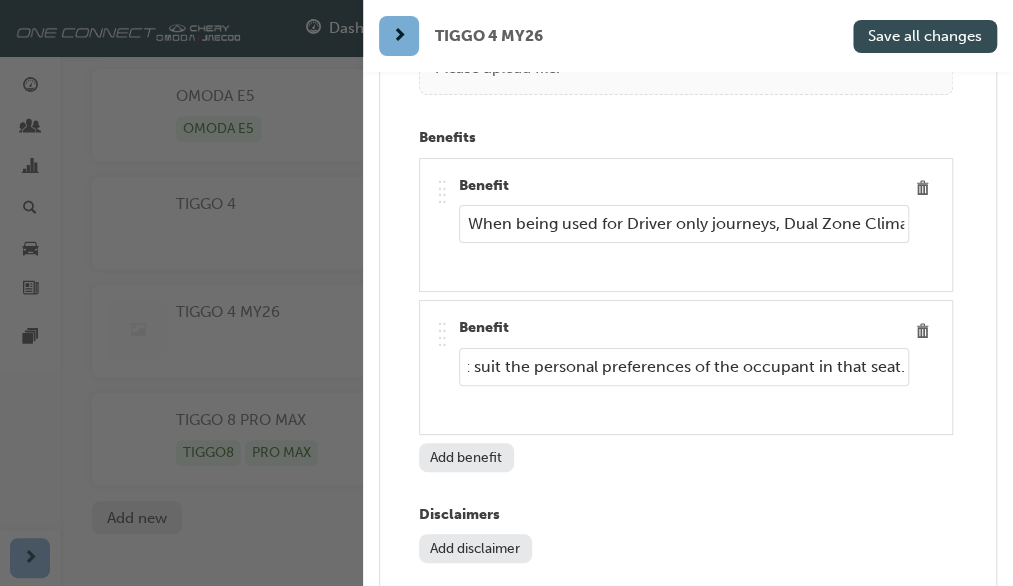 type on "With both front seats occupied, Dual Zone allows for the preferred temperature, fan speed and even vent angles to be adjusted on each side, to best suit the personal preferences of the occupant in that seat." 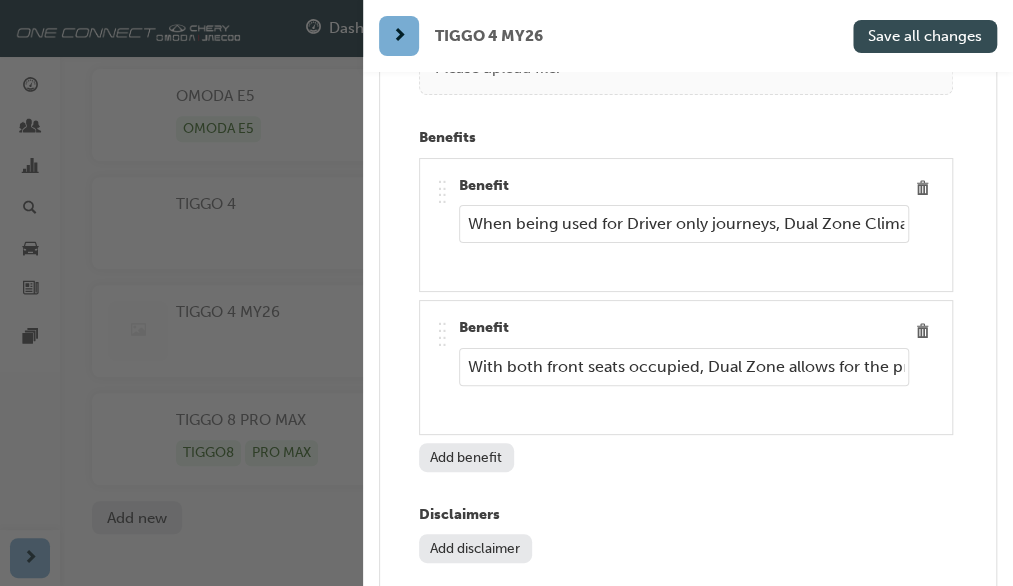 click on "Save all changes" at bounding box center [925, 36] 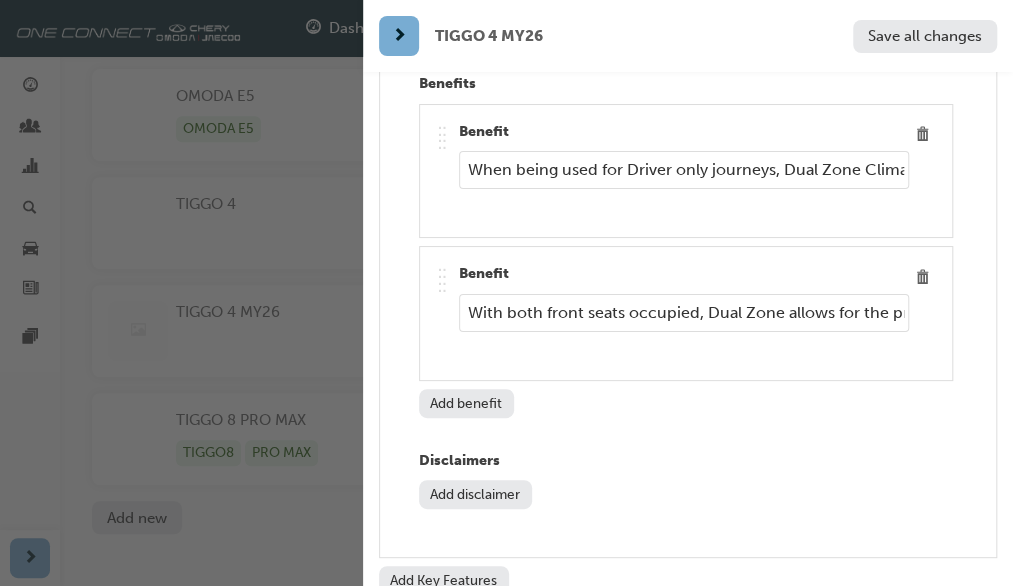 scroll, scrollTop: 11498, scrollLeft: 0, axis: vertical 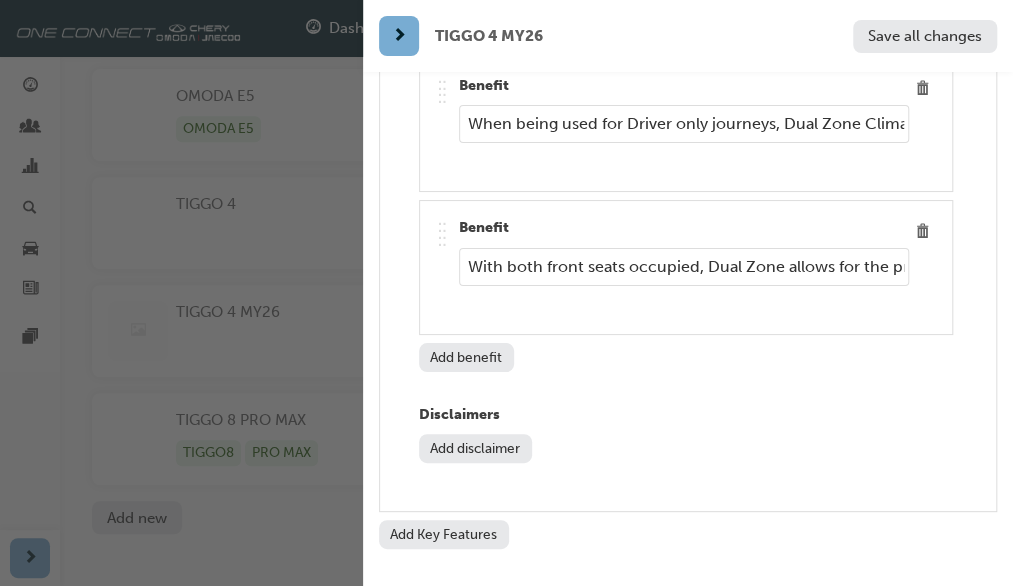 click on "Add benefit" at bounding box center (466, 357) 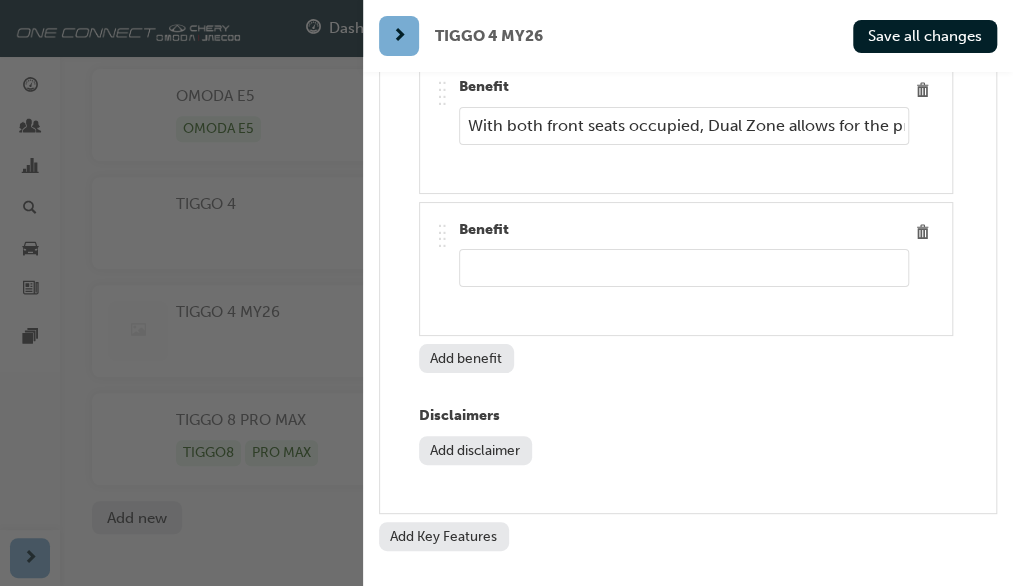 scroll, scrollTop: 11539, scrollLeft: 0, axis: vertical 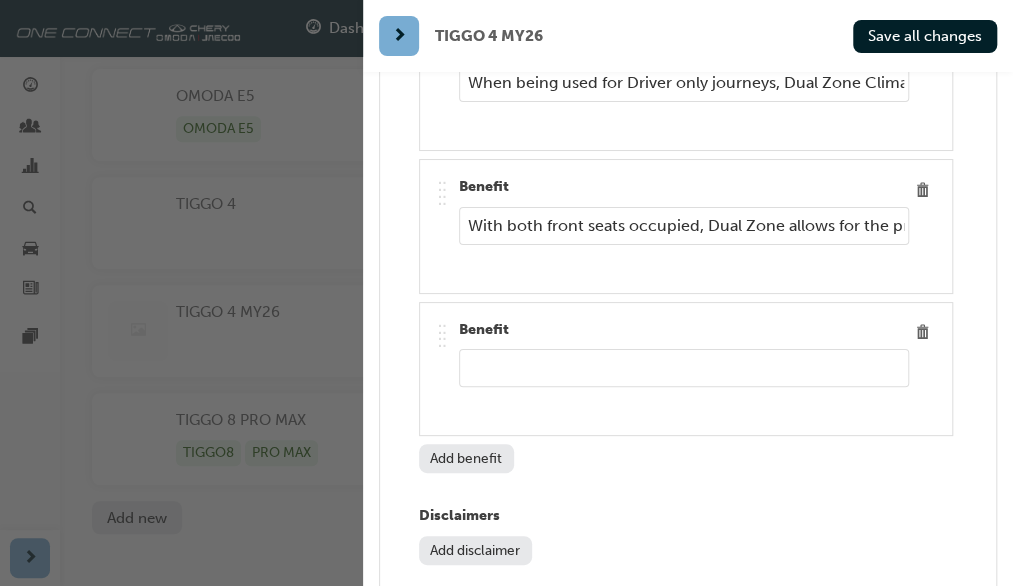 click at bounding box center [684, 368] 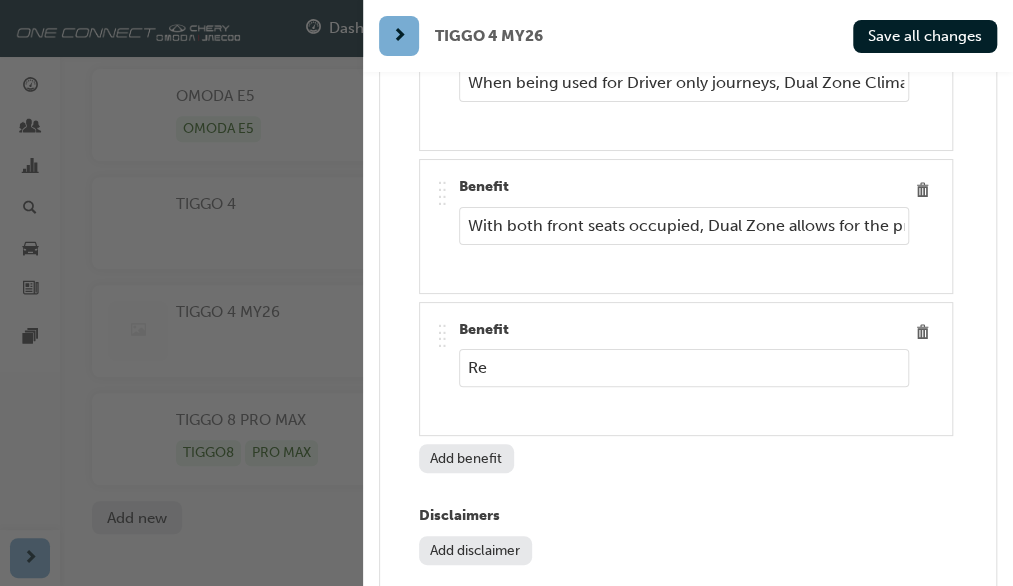 type on "R" 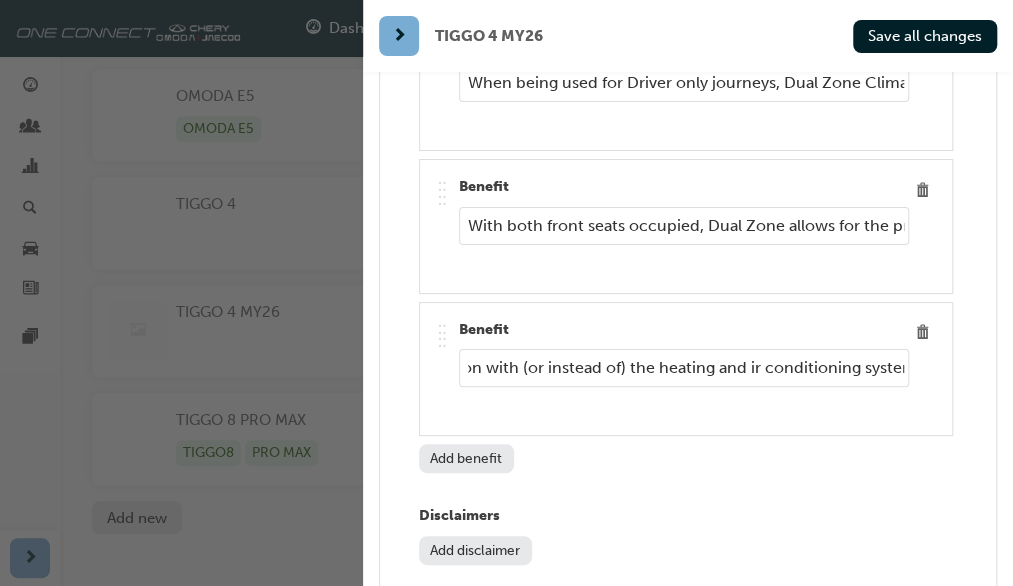 scroll, scrollTop: 0, scrollLeft: 744, axis: horizontal 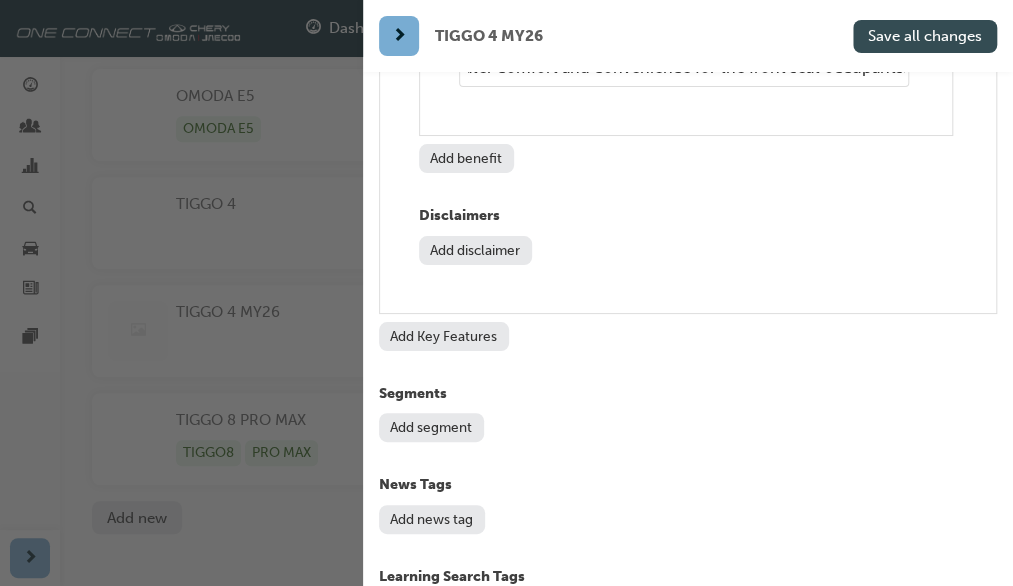 type on "Incorporating Heated Seats. In the Ultimate specification, heated seated can be used in conjunction with (or instead of) the heating and/or conditioning system, providing even greater comfort and convenience for the front seat occupants." 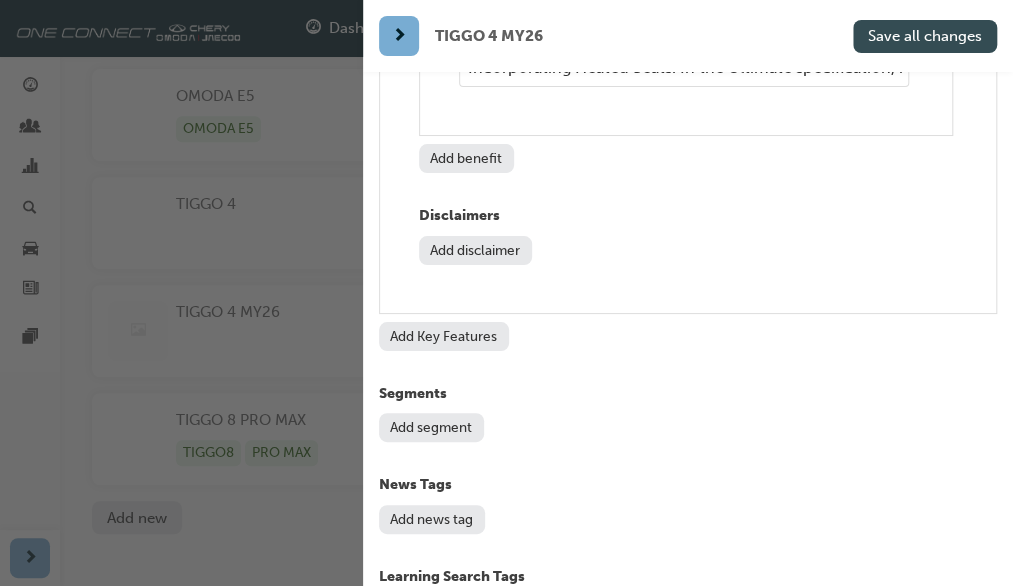 click on "Save all changes" at bounding box center (925, 36) 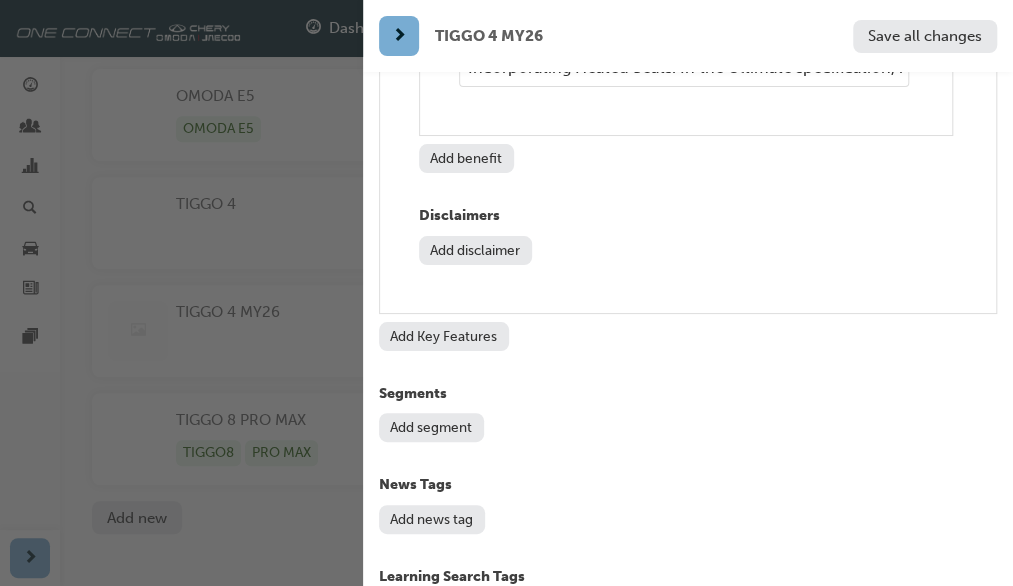 click on "Add Key Features" at bounding box center (444, 336) 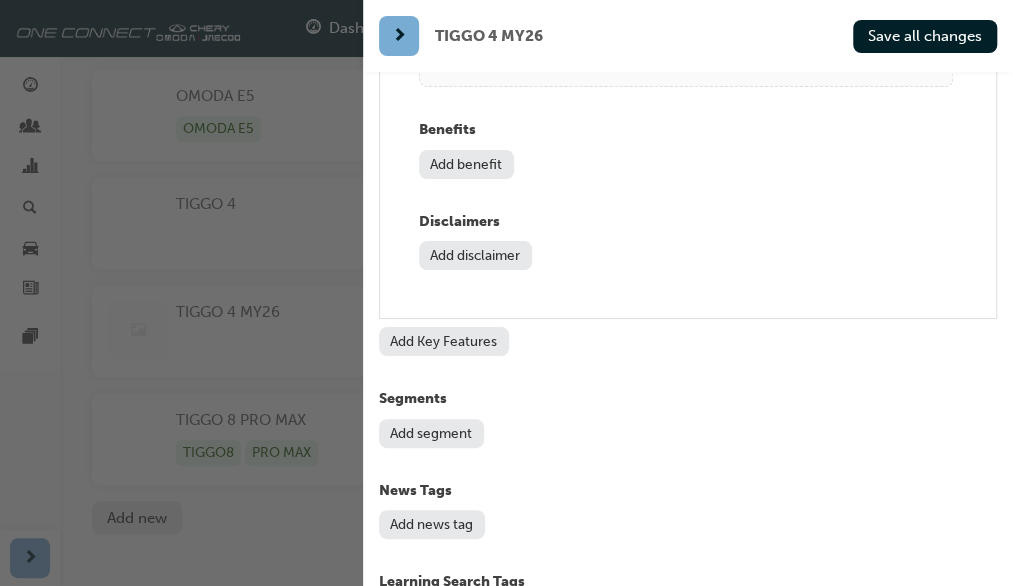 click on "Add Key Features" at bounding box center [444, 341] 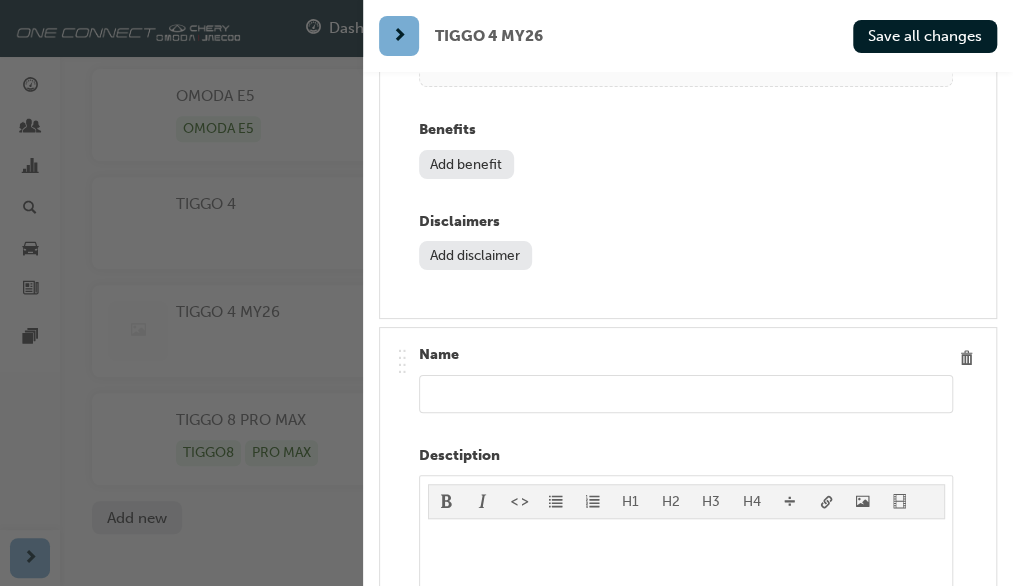 scroll, scrollTop: 13267, scrollLeft: 0, axis: vertical 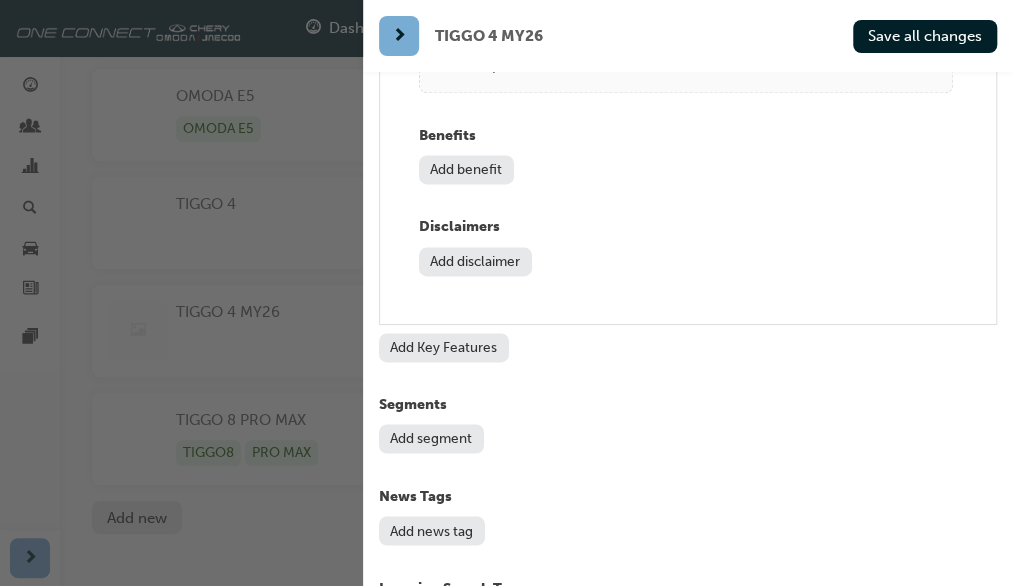 click on "Add Key Features" at bounding box center (444, 347) 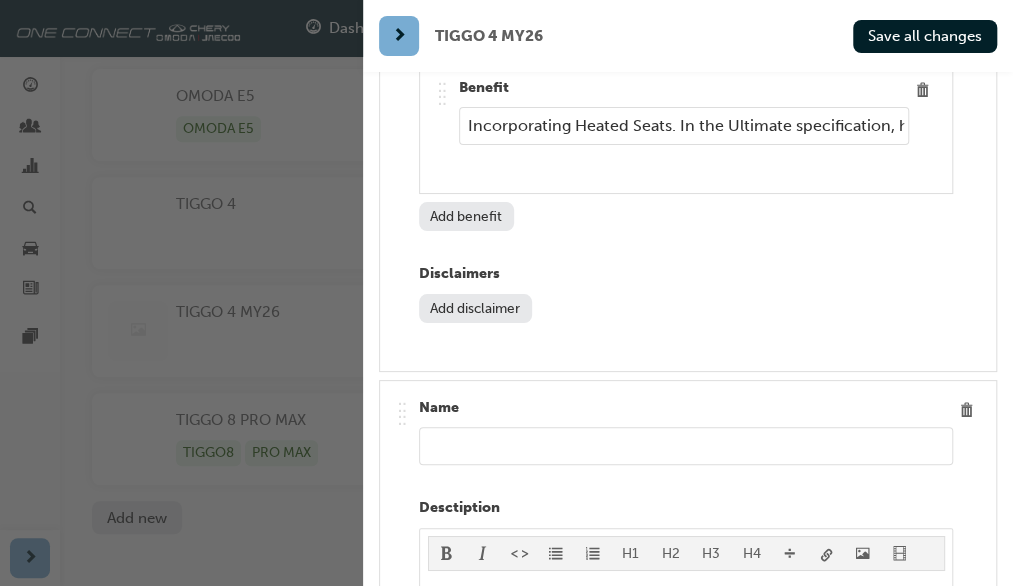 scroll, scrollTop: 11881, scrollLeft: 0, axis: vertical 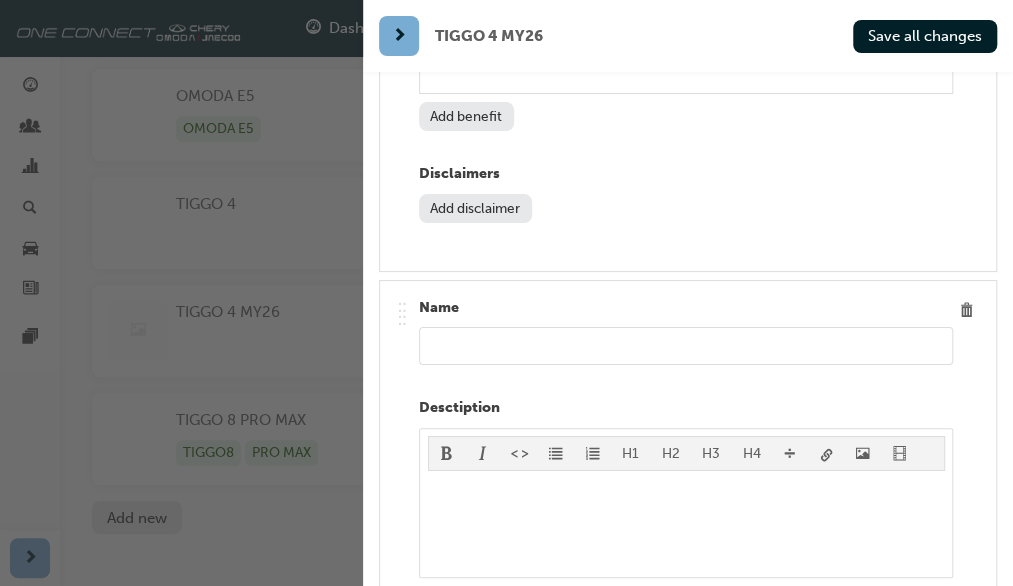click at bounding box center (686, 346) 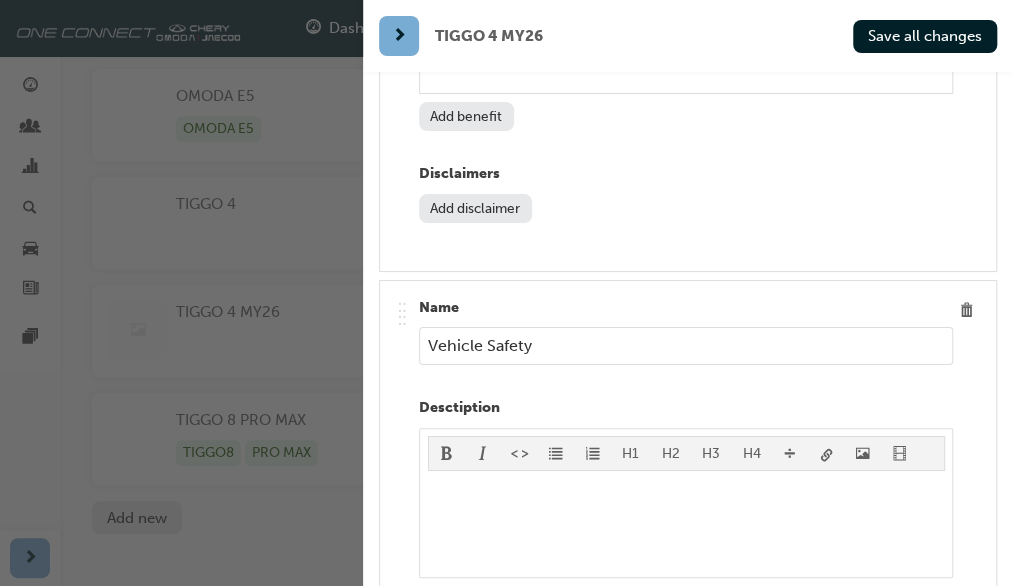 type on "Vehicle Safety" 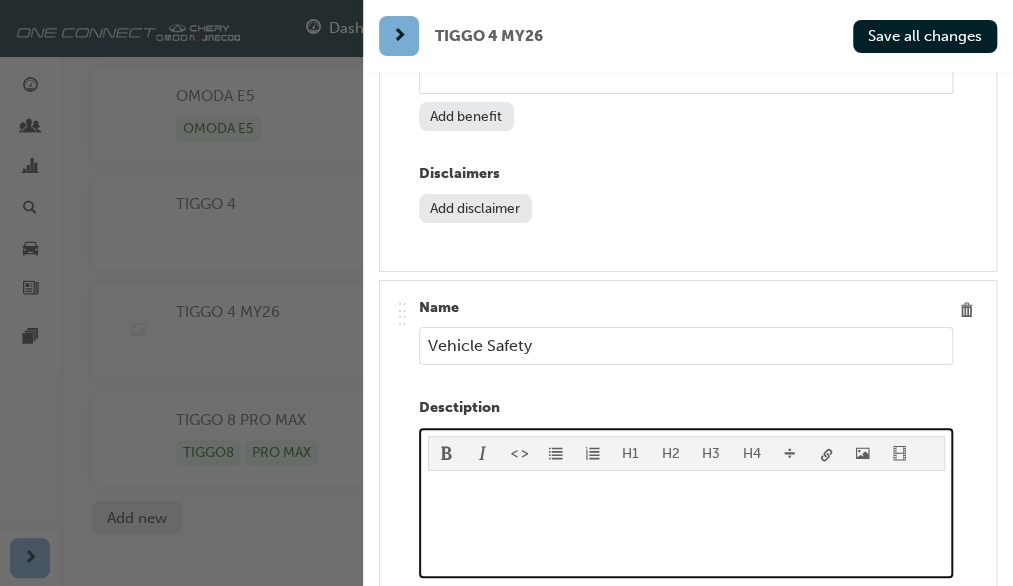 click on "﻿" at bounding box center (686, 491) 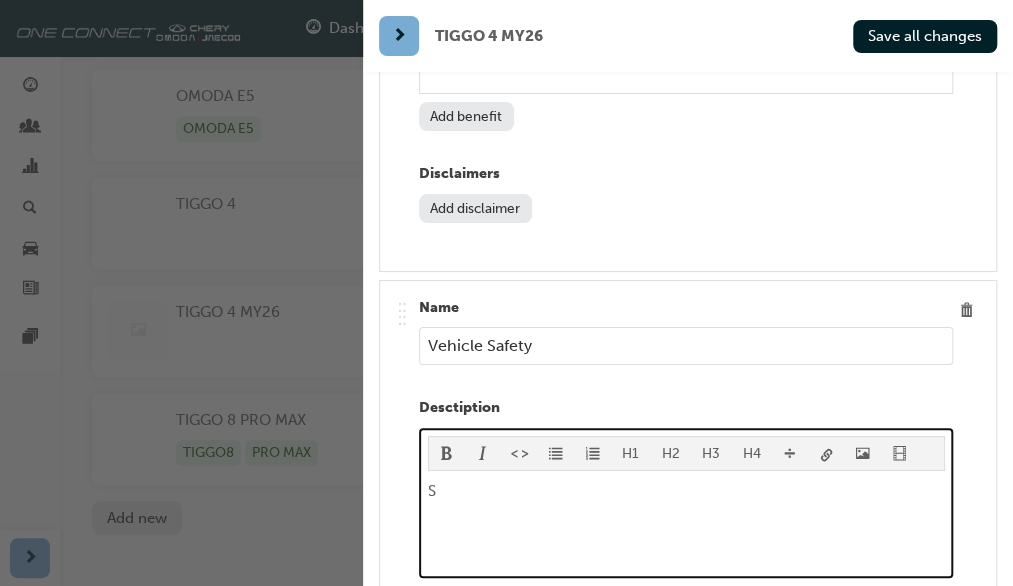 type 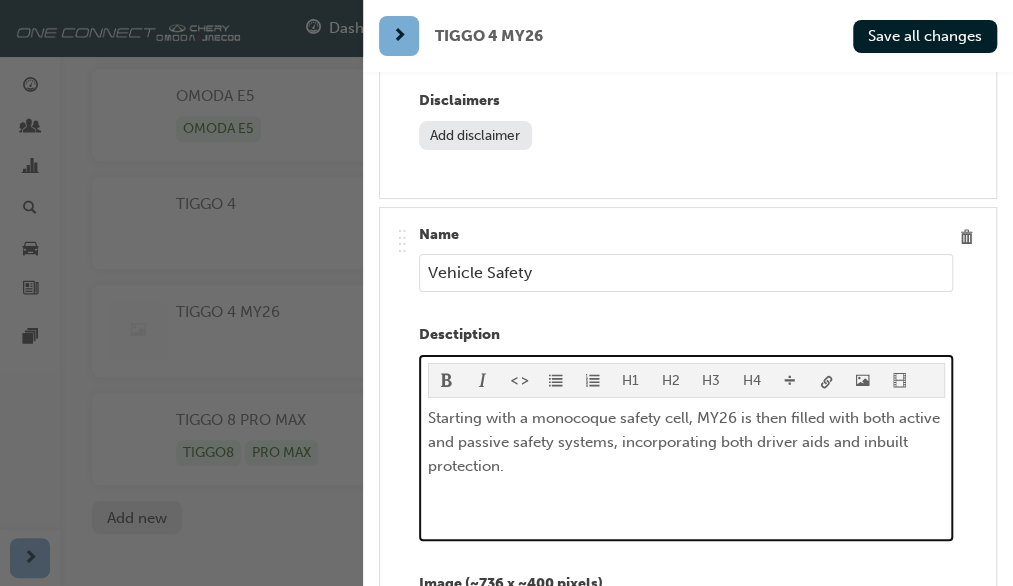 scroll, scrollTop: 11981, scrollLeft: 0, axis: vertical 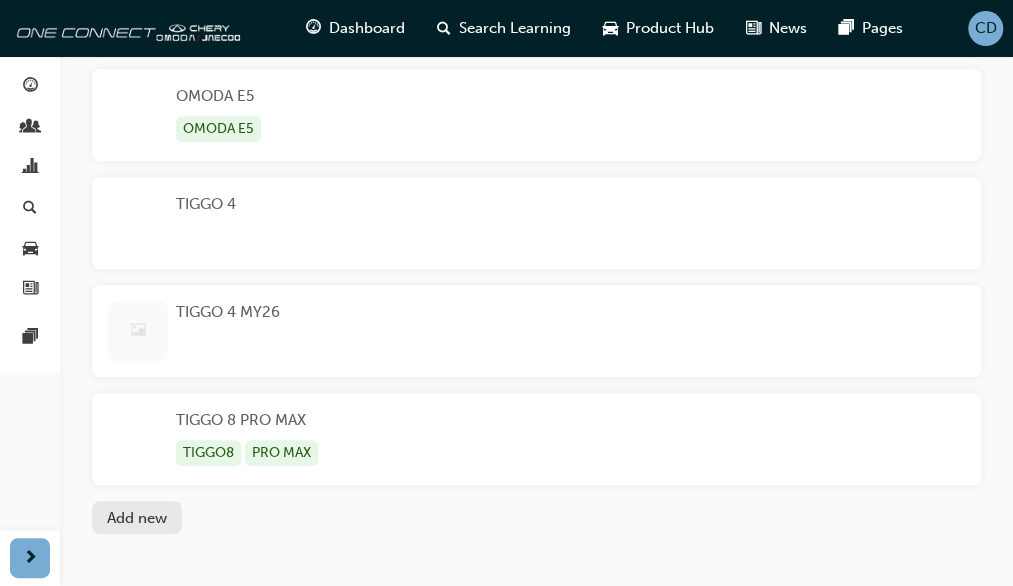 click on "TIGGO 4 MY26" at bounding box center (228, 331) 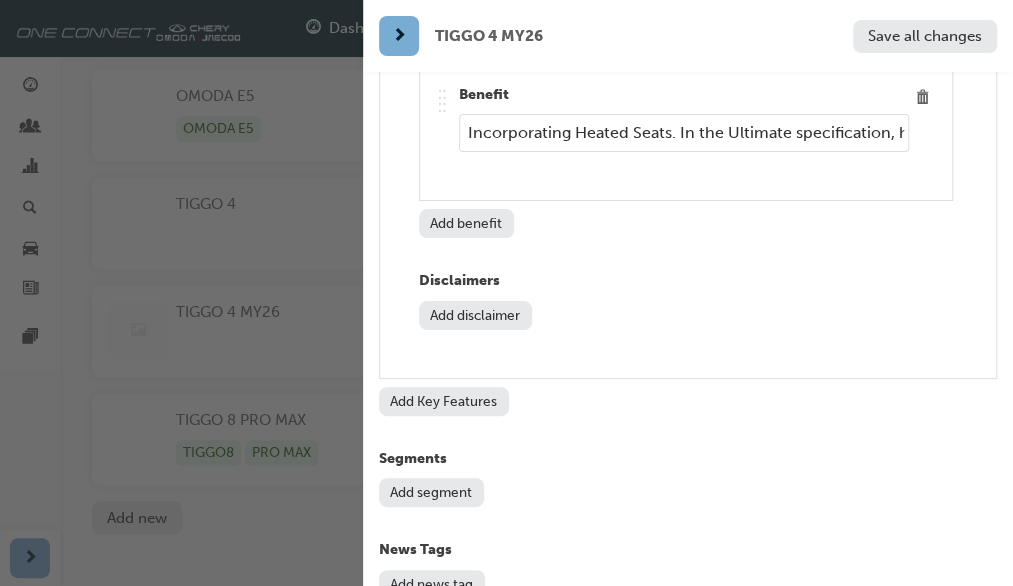 scroll, scrollTop: 11700, scrollLeft: 0, axis: vertical 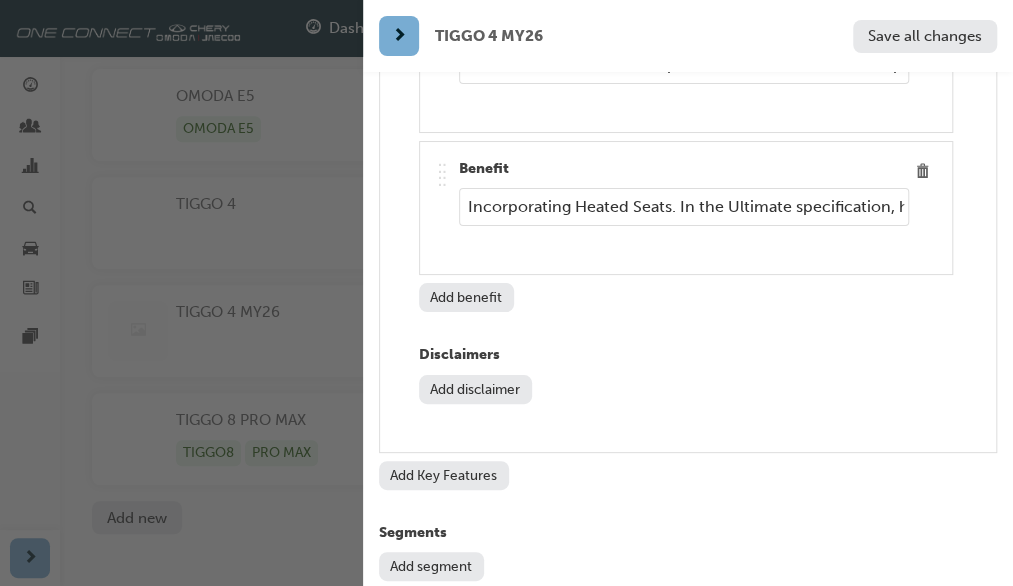 click on "Add Key Features" at bounding box center [444, 475] 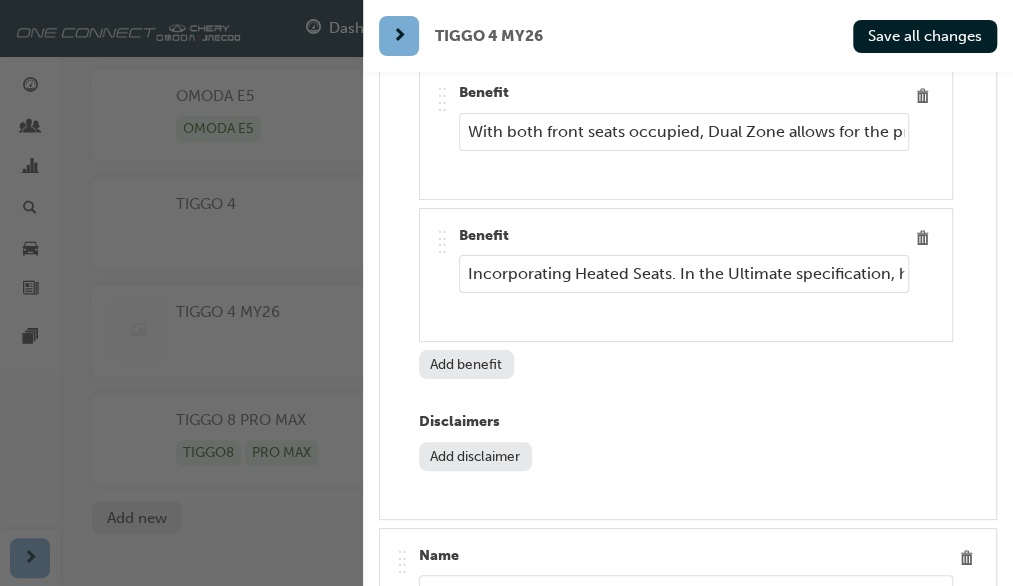 scroll, scrollTop: 11714, scrollLeft: 0, axis: vertical 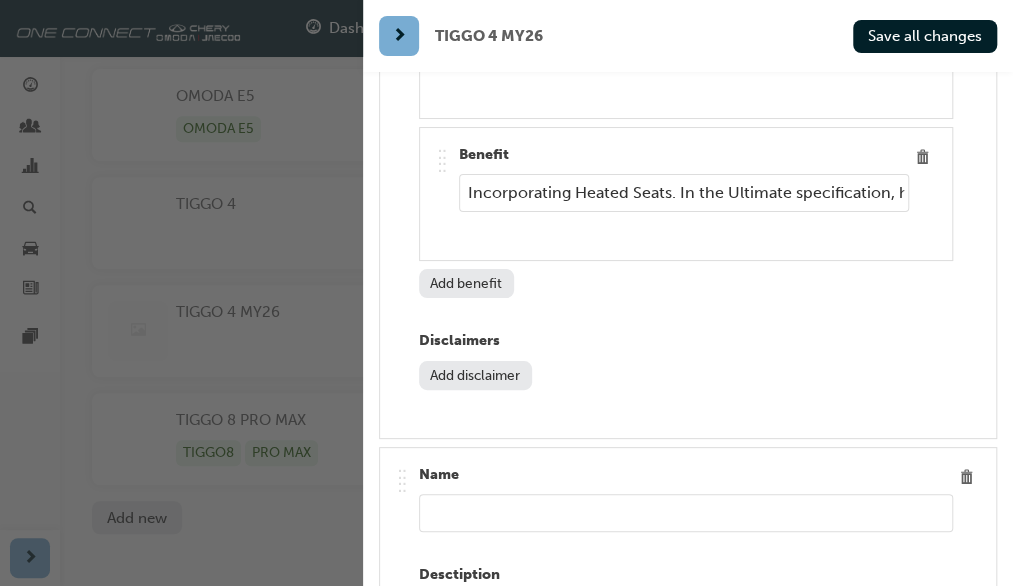 click at bounding box center (686, 513) 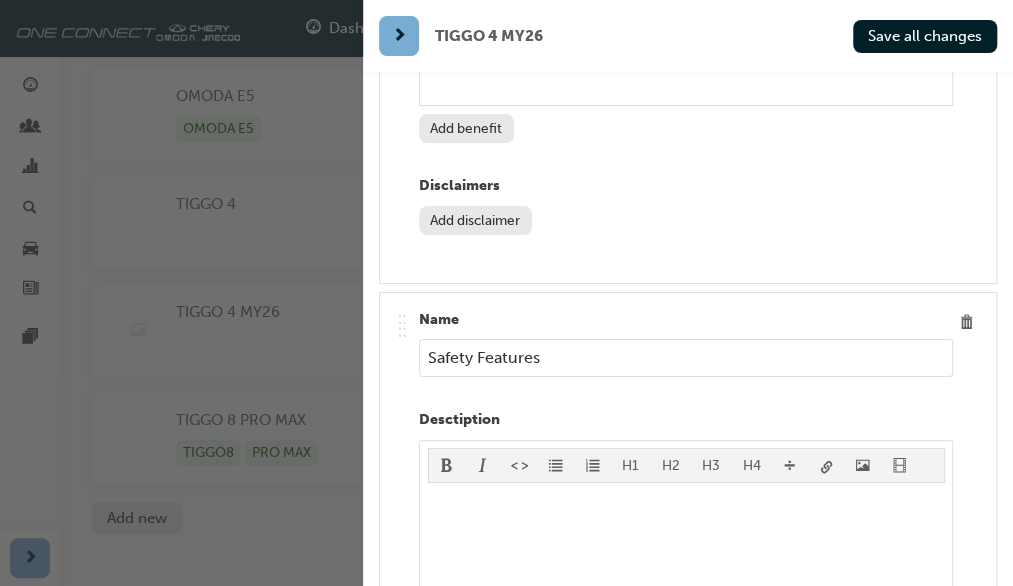 scroll, scrollTop: 11914, scrollLeft: 0, axis: vertical 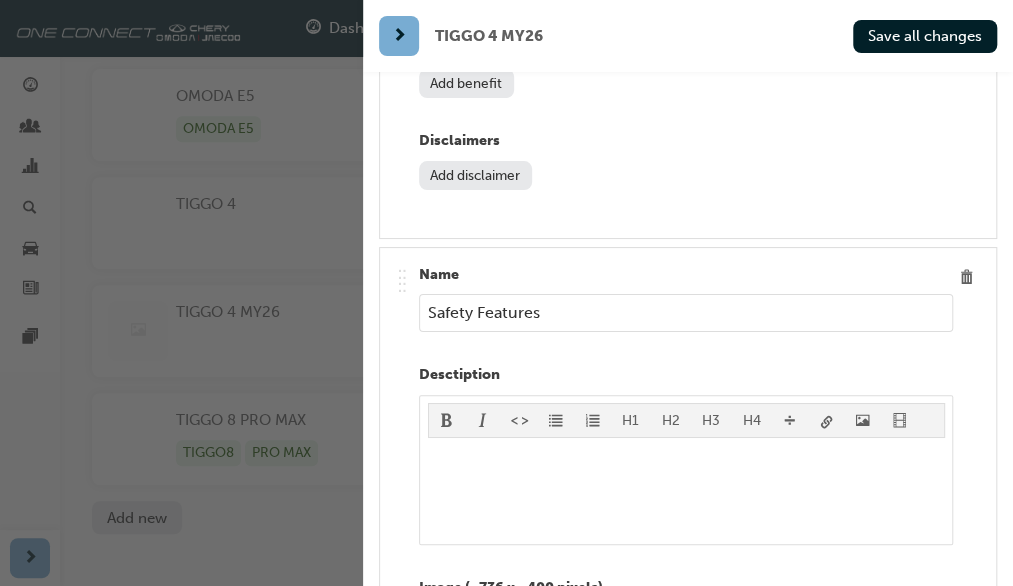 type on "Safety Features" 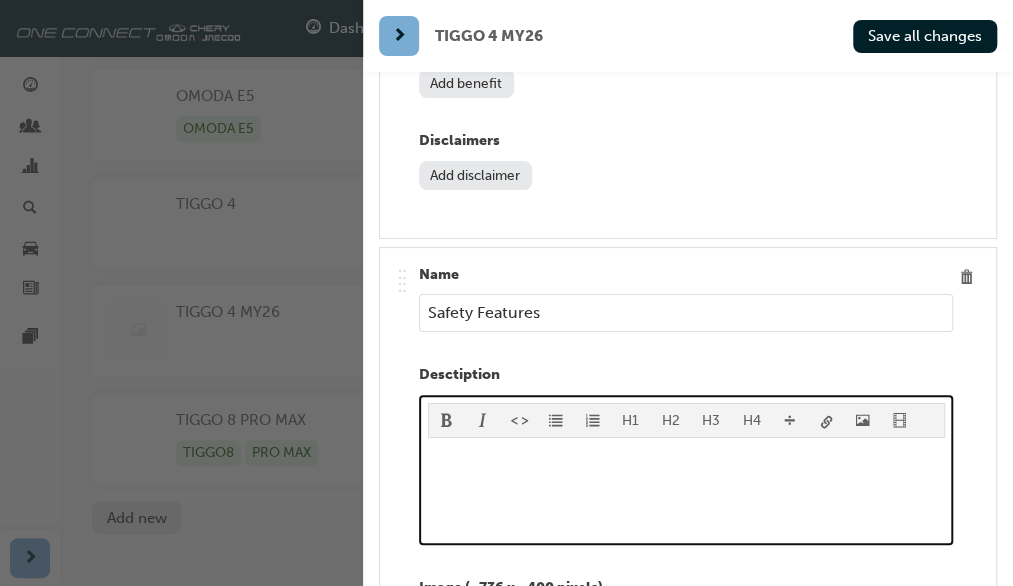 click on "﻿" at bounding box center (686, 458) 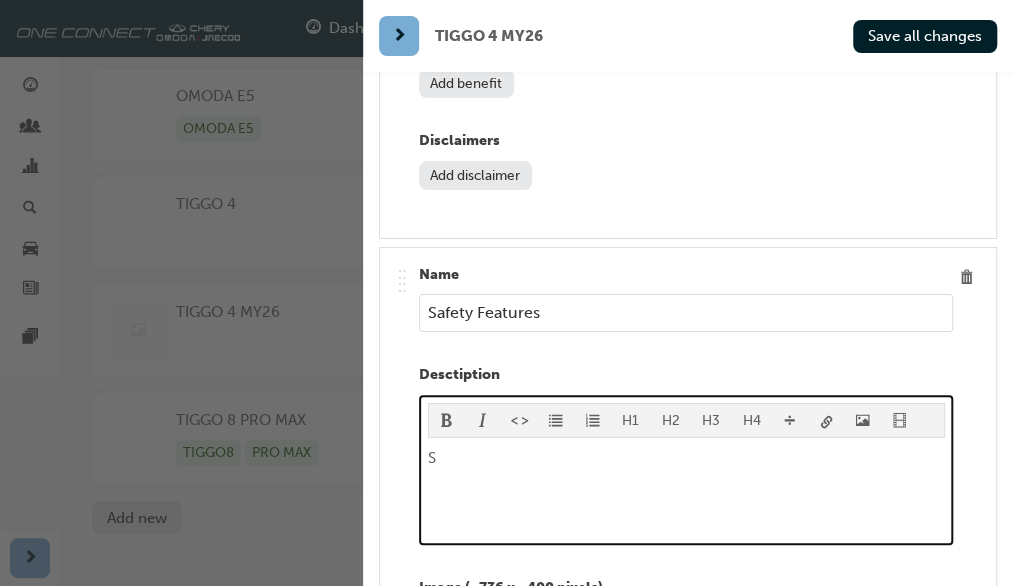type 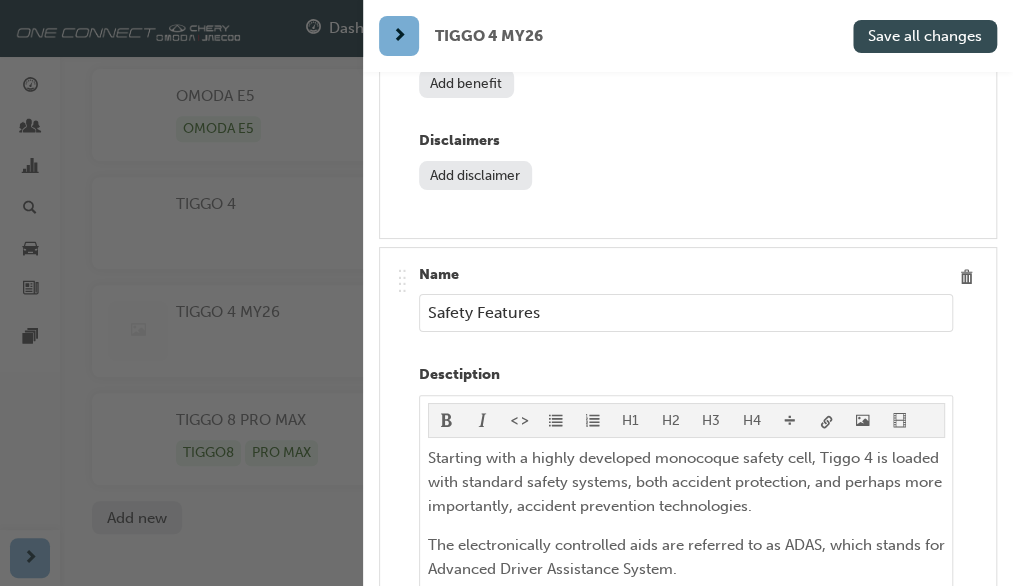 click on "Save all changes" at bounding box center (925, 36) 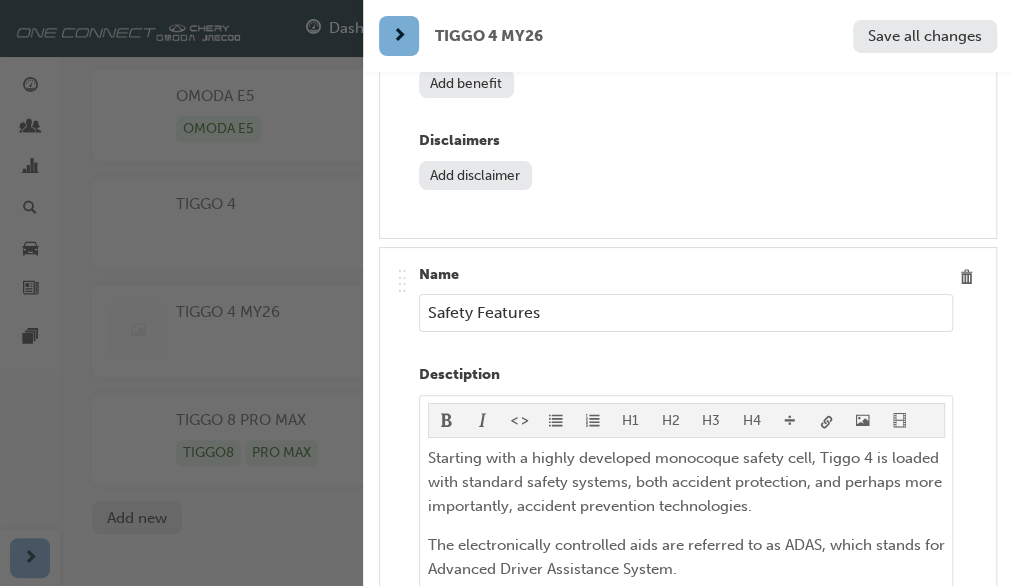 scroll, scrollTop: 300, scrollLeft: 0, axis: vertical 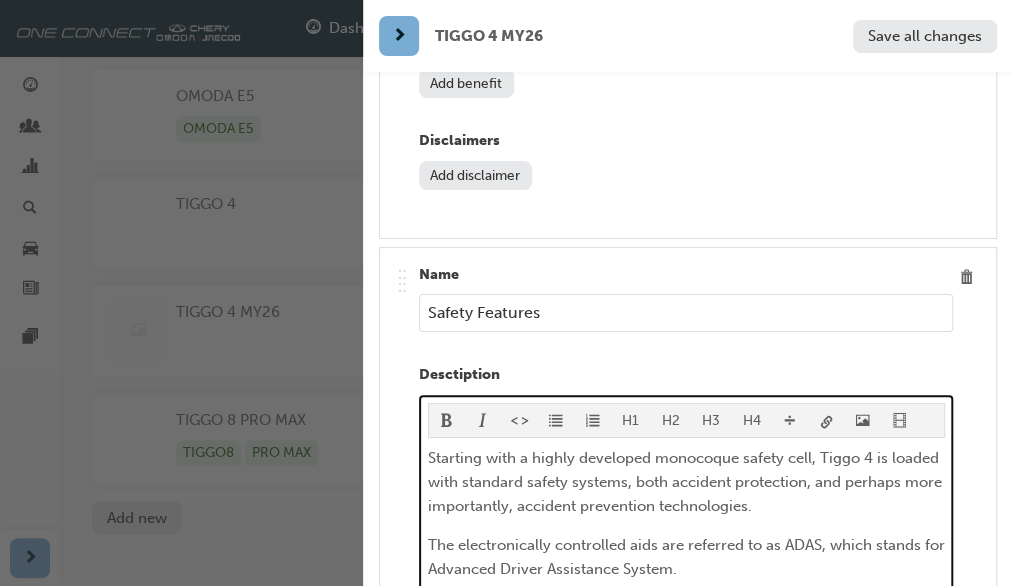 click on "The electronically controlled aids are referred to as ADAS, which stands for Advanced Driver Assistance System." at bounding box center (686, 557) 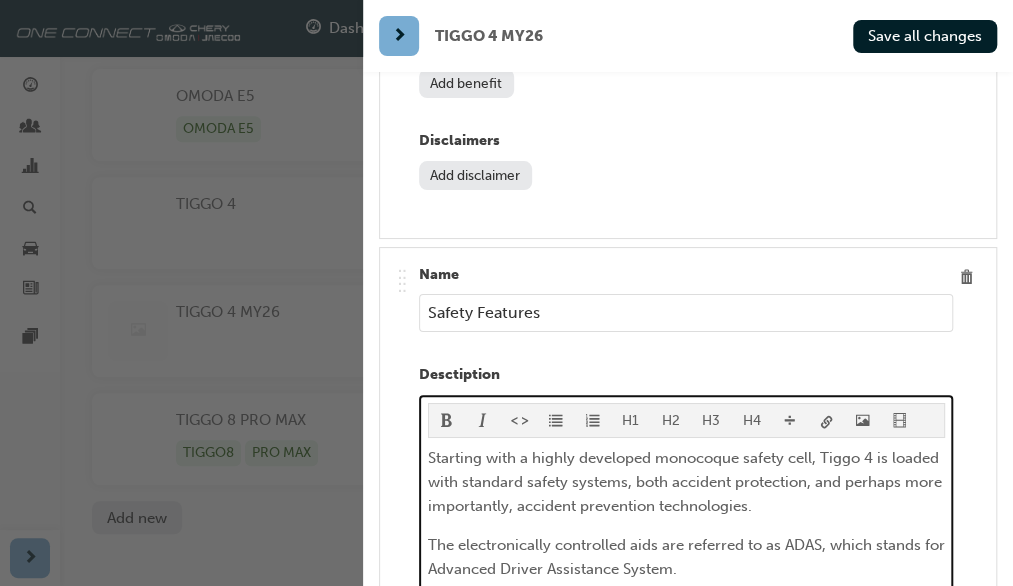 scroll, scrollTop: 12128, scrollLeft: 0, axis: vertical 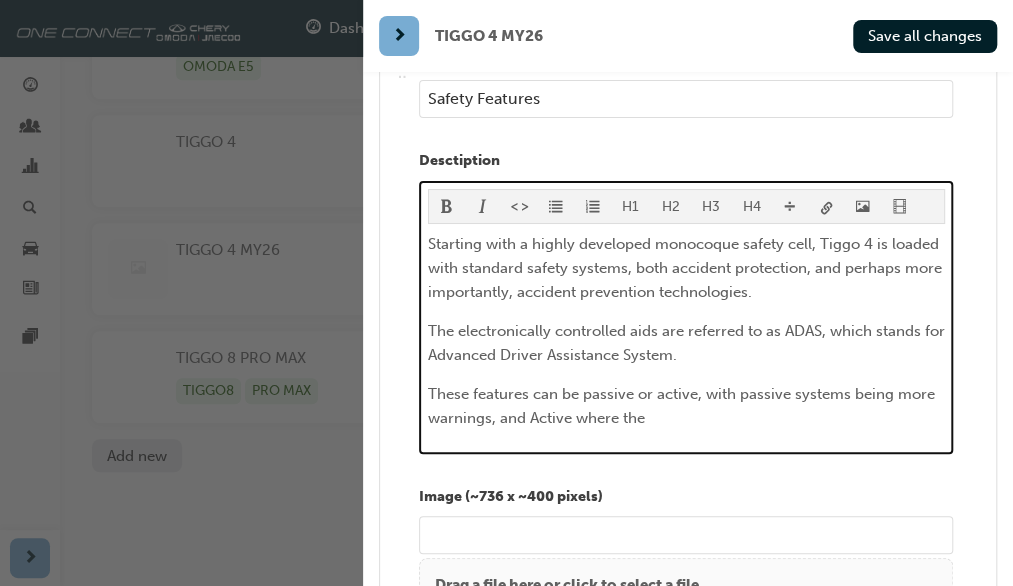 click on "These features can be passive or active, with passive systems being more warnings, and Active where the" at bounding box center (683, 406) 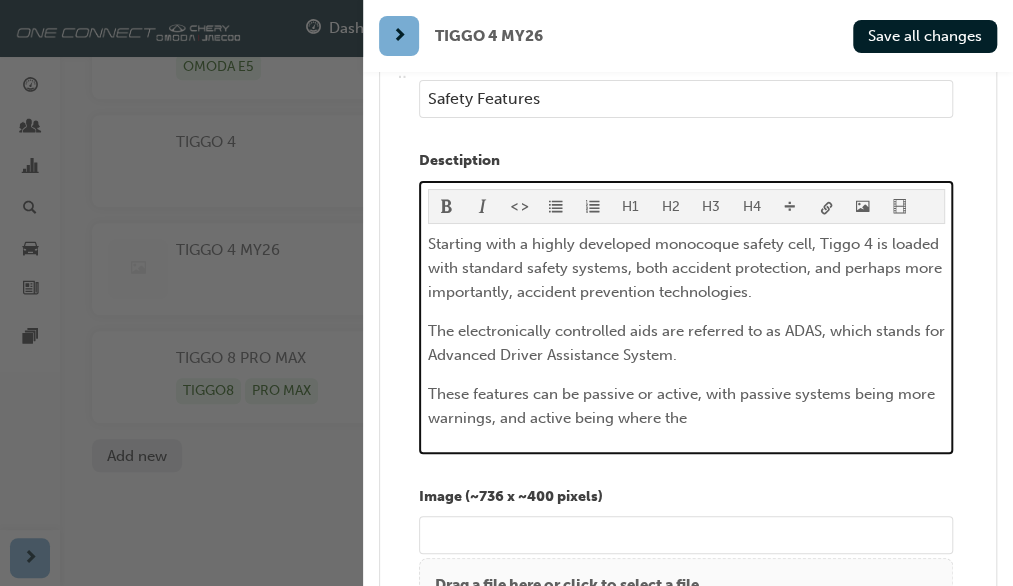 click on "These features can be passive or active, with passive systems being more warnings, and active being where the" at bounding box center [686, 406] 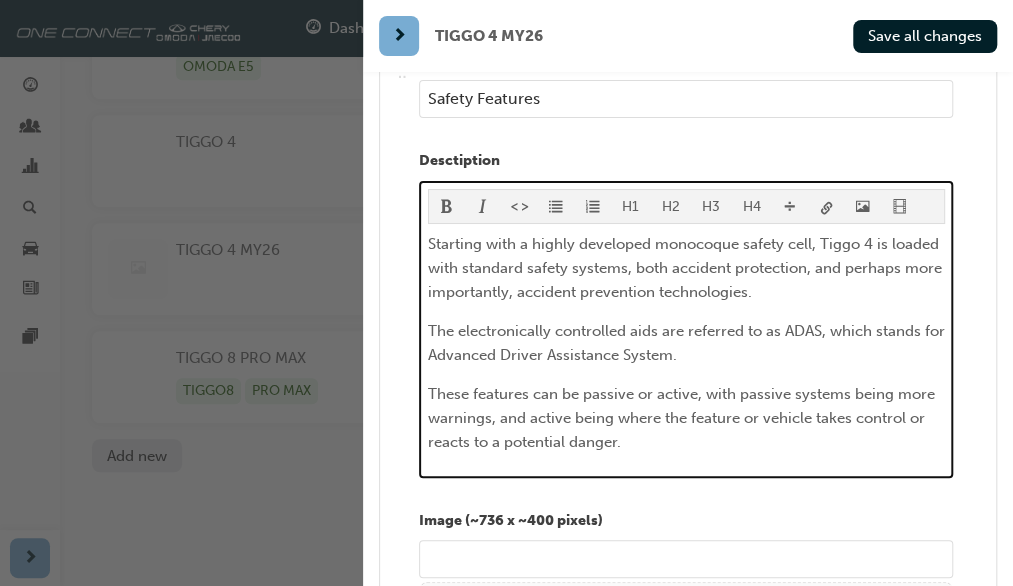 click on "These features can be passive or active, with passive systems being more warnings, and active being where the feature or vehicle takes control or reacts to a potential danger." at bounding box center (686, 418) 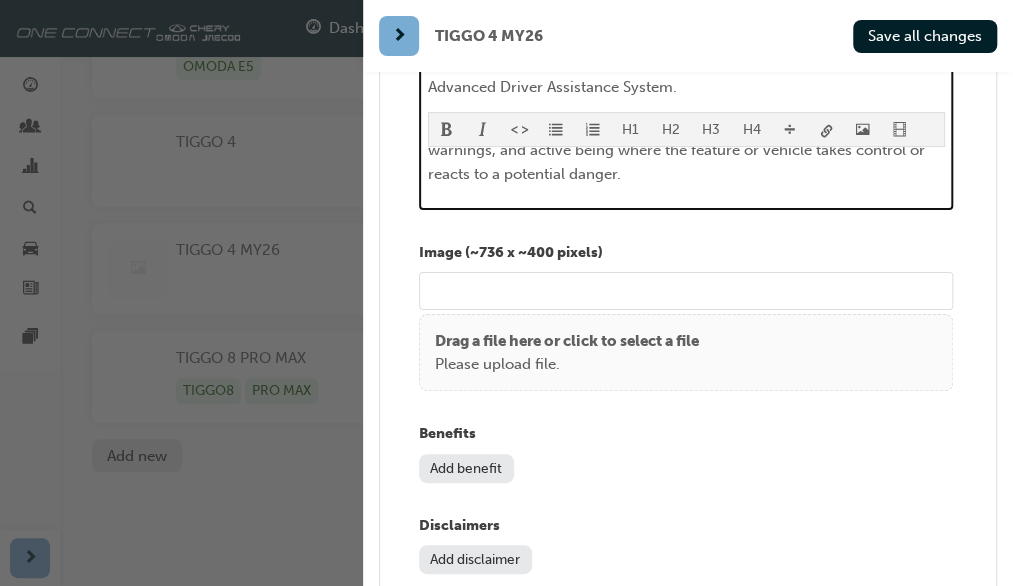 scroll, scrollTop: 12428, scrollLeft: 0, axis: vertical 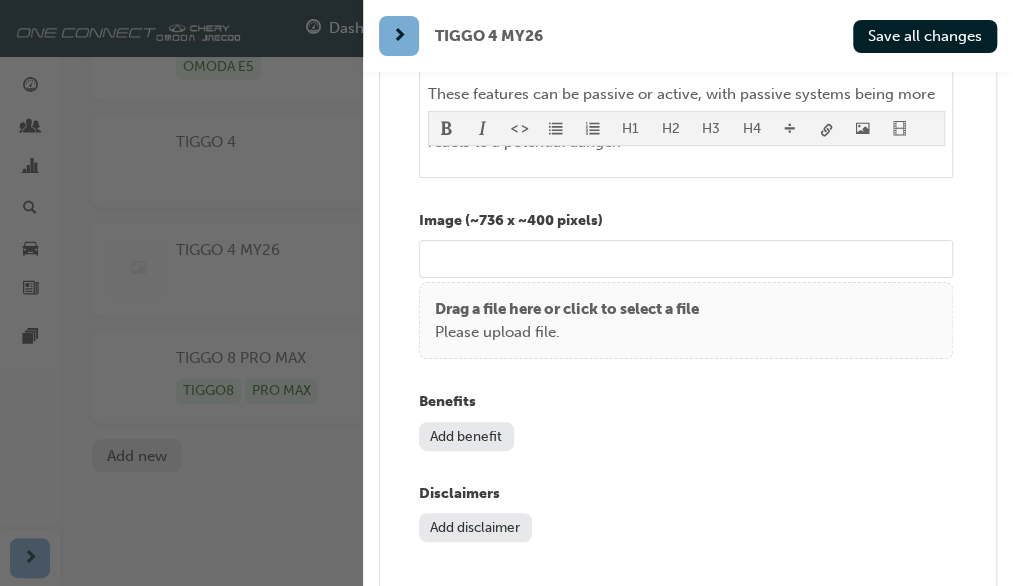 click on "Add benefit" at bounding box center (466, 436) 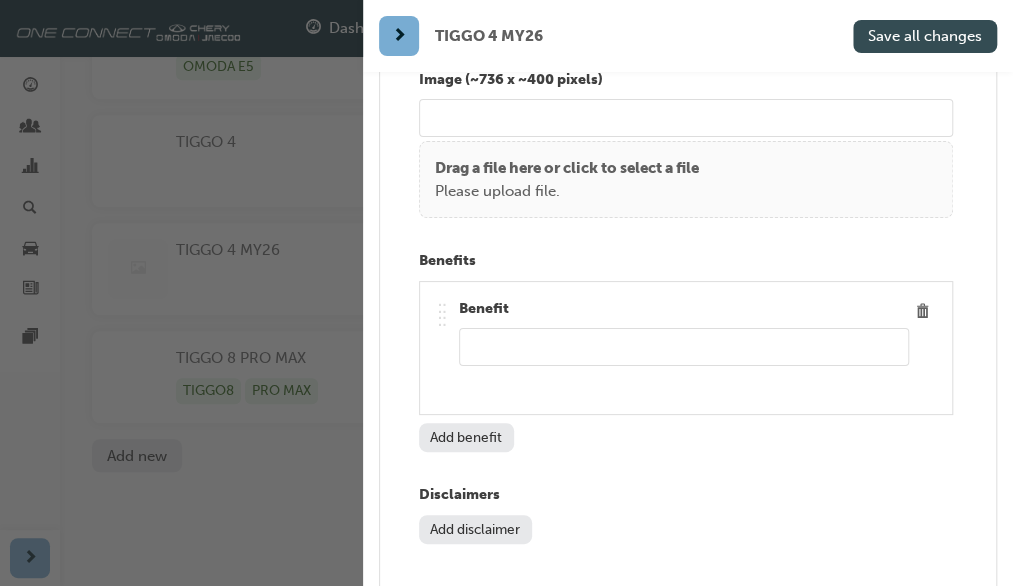 click on "Save all changes" at bounding box center [925, 36] 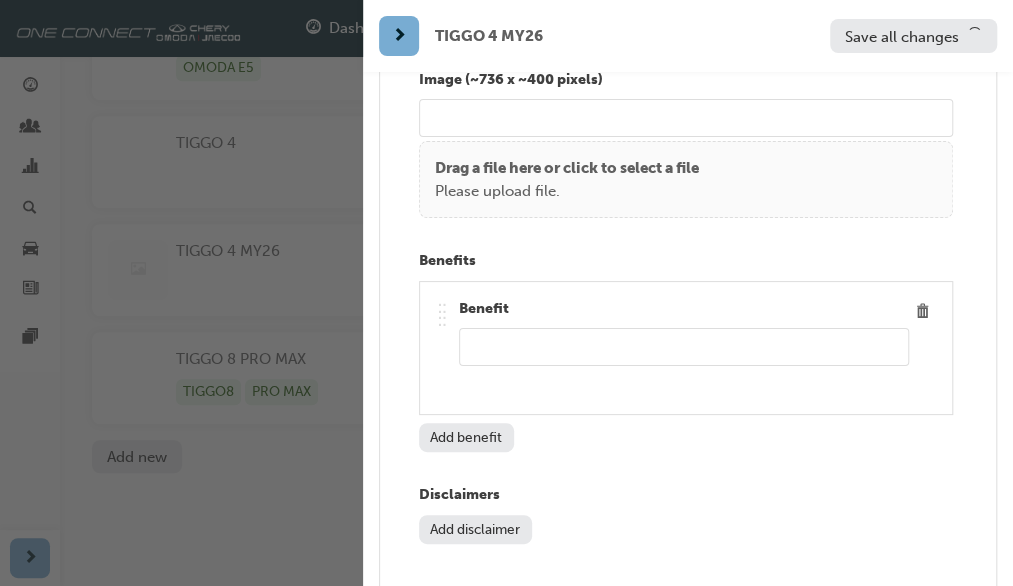scroll, scrollTop: 362, scrollLeft: 0, axis: vertical 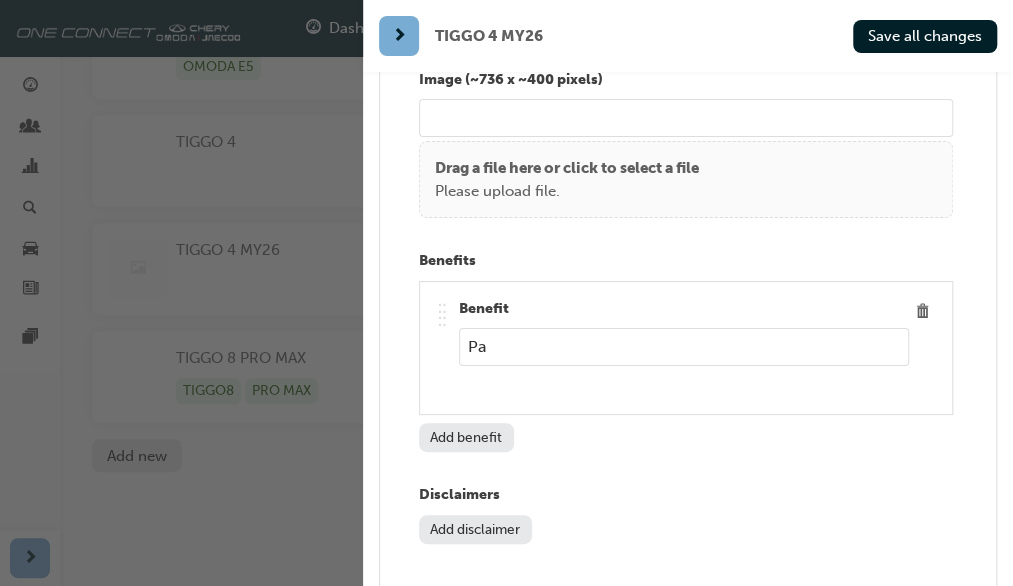 type on "P" 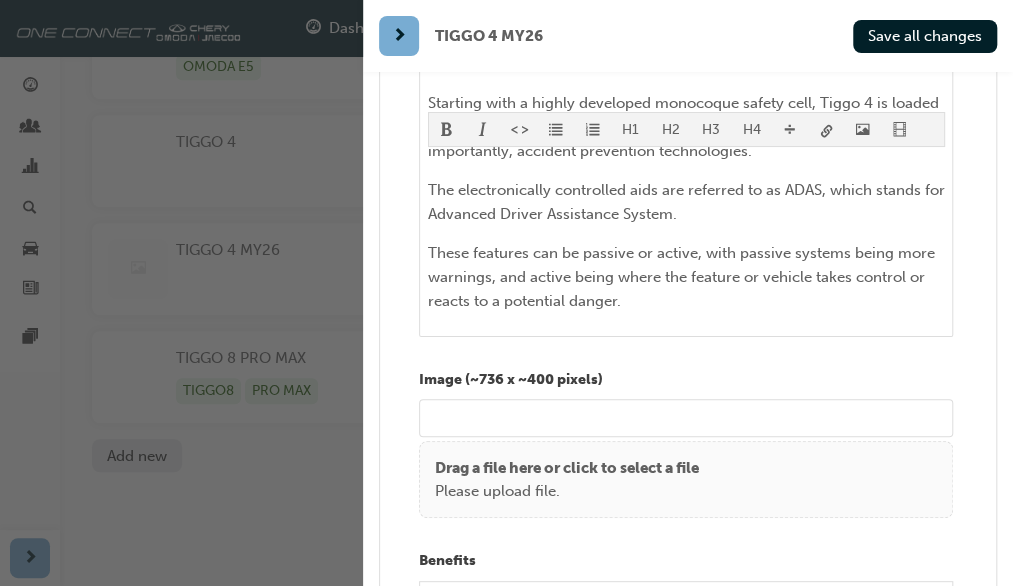 scroll, scrollTop: 12169, scrollLeft: 0, axis: vertical 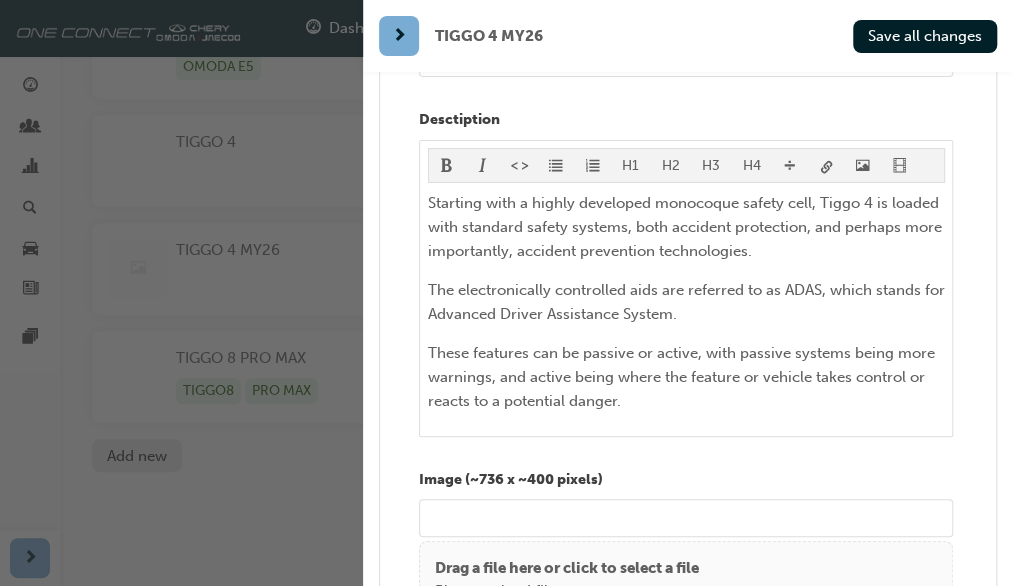 type on "An example" 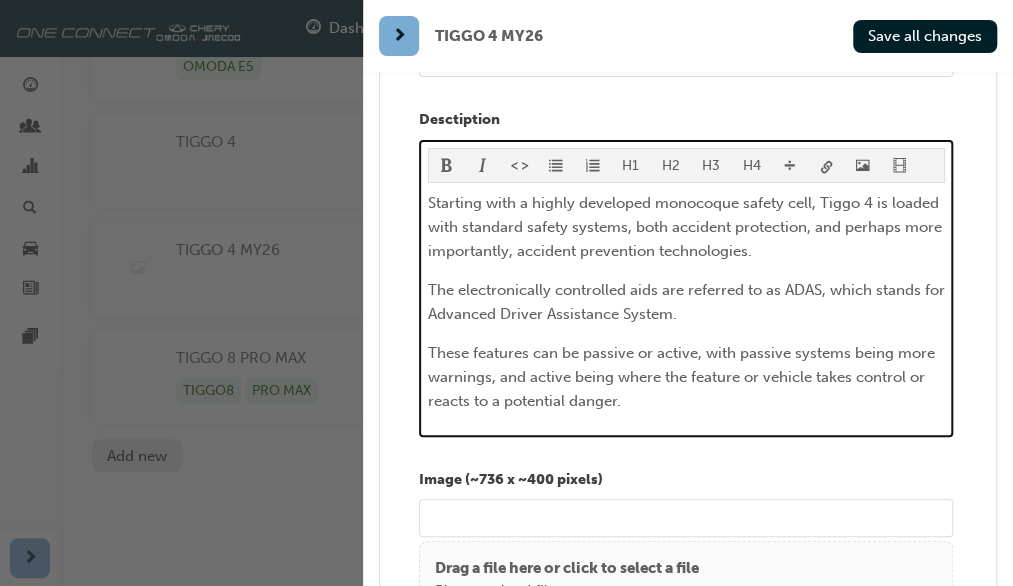 click on "These features can be passive or active, with passive systems being more warnings, and active being where the feature or vehicle takes control or reacts to a potential danger." at bounding box center (686, 377) 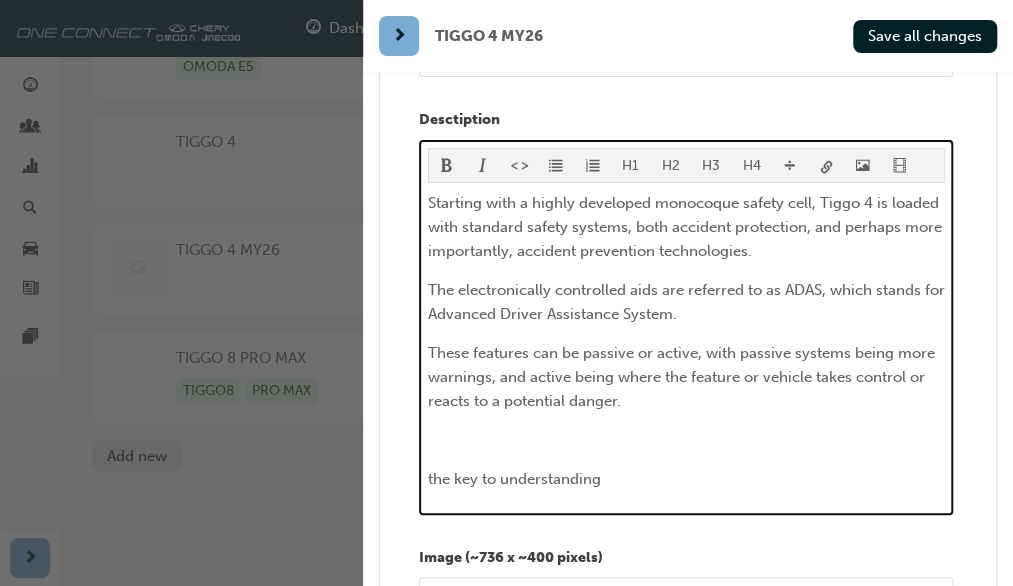 click on "﻿" at bounding box center [686, 440] 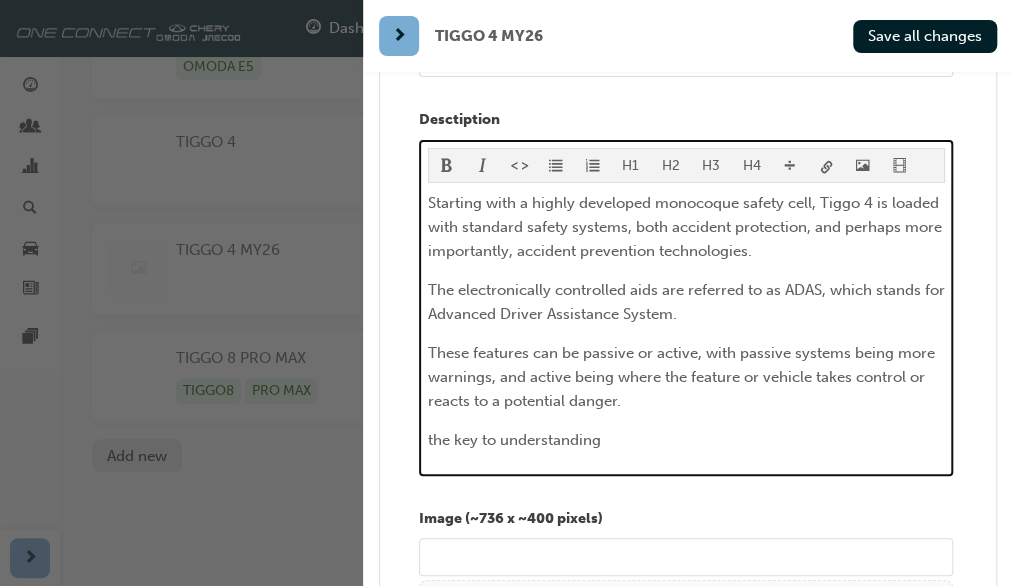 click on "the key to understanding" at bounding box center [686, 440] 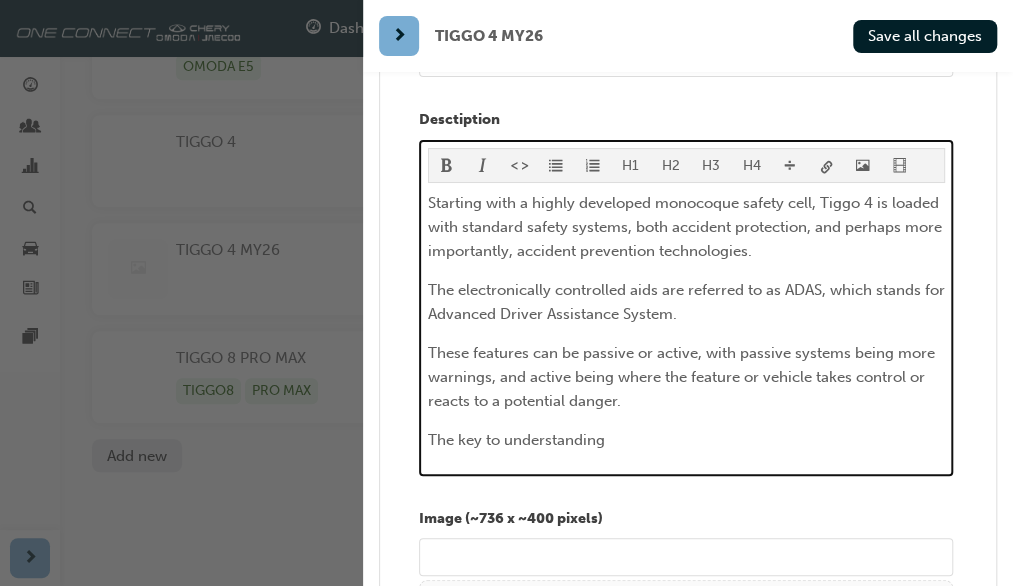 click on "H1 H2 H3 H4 Starting with a highly developed monocoque safety cell, Tiggo 4 is loaded with standard safety systems, both accident protection, and perhaps more importantly, accident prevention technologies. The electronically controlled aids are referred to as ADAS, which stands for Advanced Driver Assistance System. These features can be passive or active, with passive systems being more warnings, and active being where the feature or vehicle takes control or reacts to a potential danger. The key to understanding" at bounding box center (686, 308) 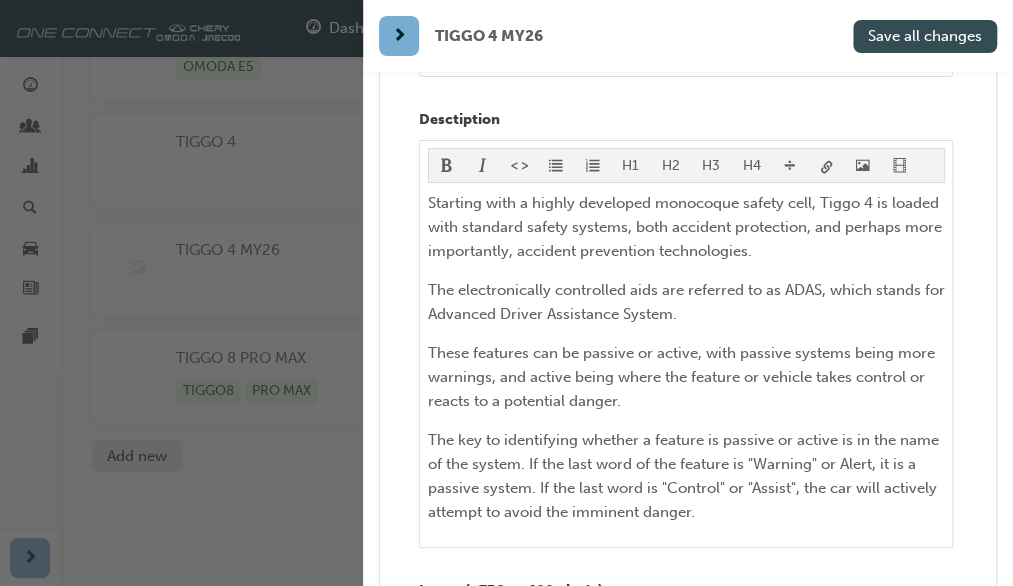 click on "Save all changes" at bounding box center (925, 36) 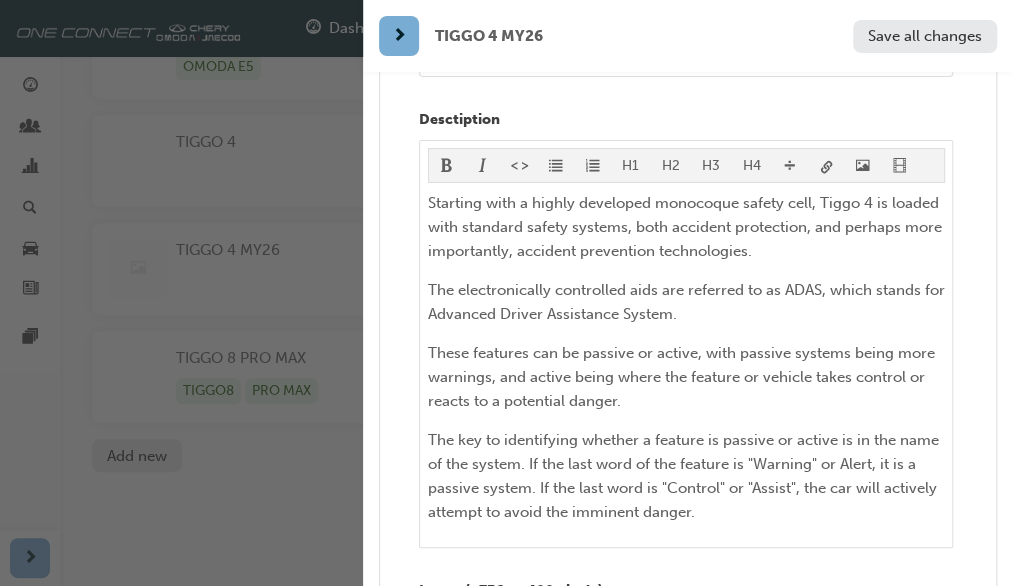 scroll, scrollTop: 362, scrollLeft: 0, axis: vertical 